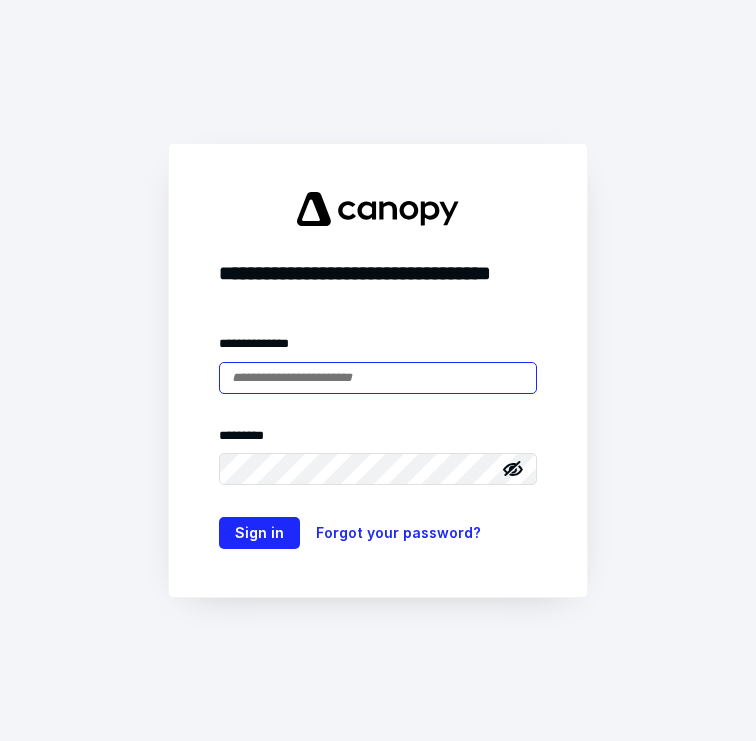 scroll, scrollTop: 0, scrollLeft: 0, axis: both 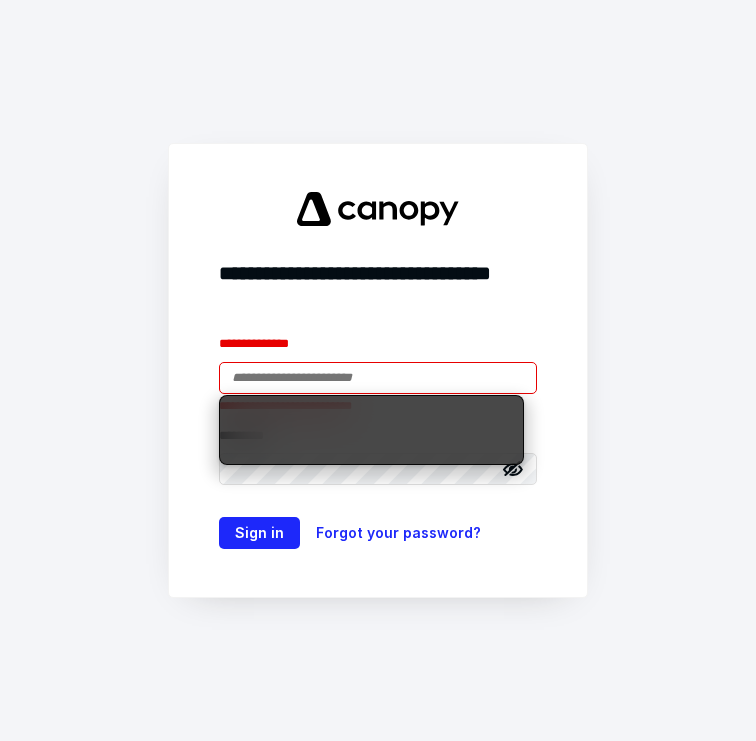 type on "**********" 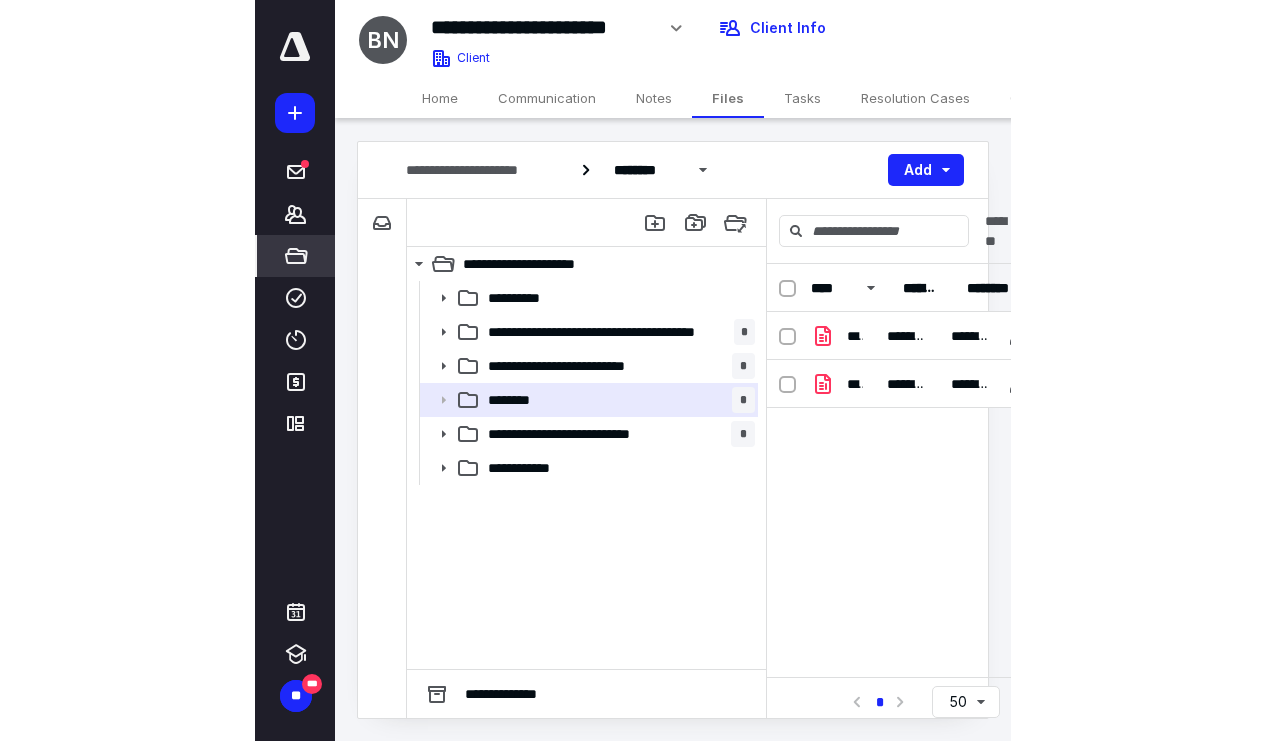 scroll, scrollTop: 0, scrollLeft: 0, axis: both 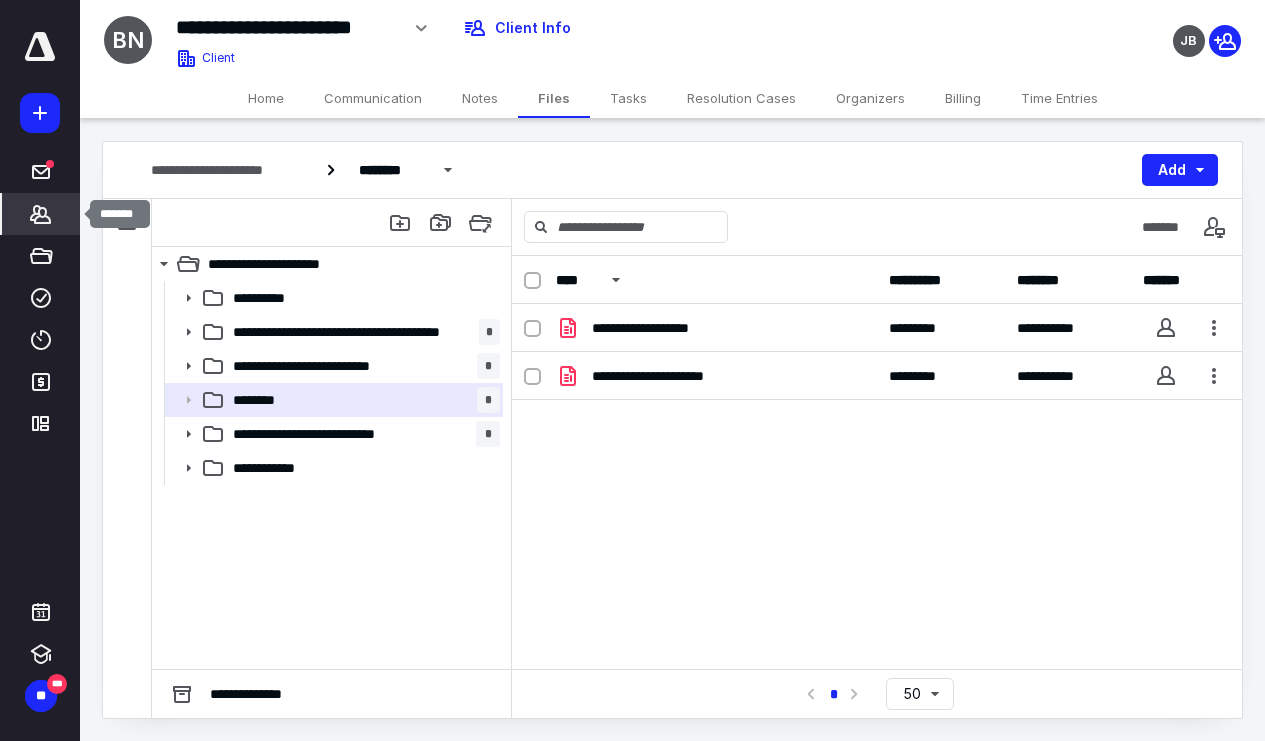 click 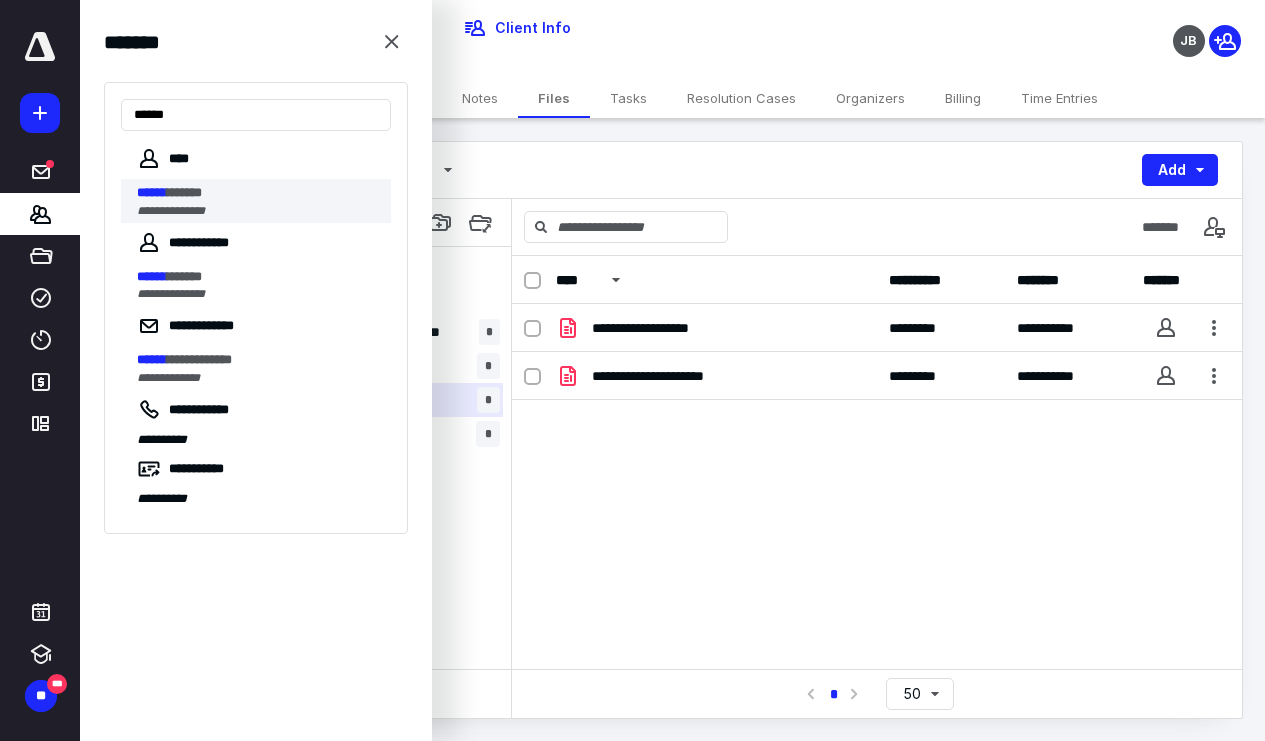 type on "******" 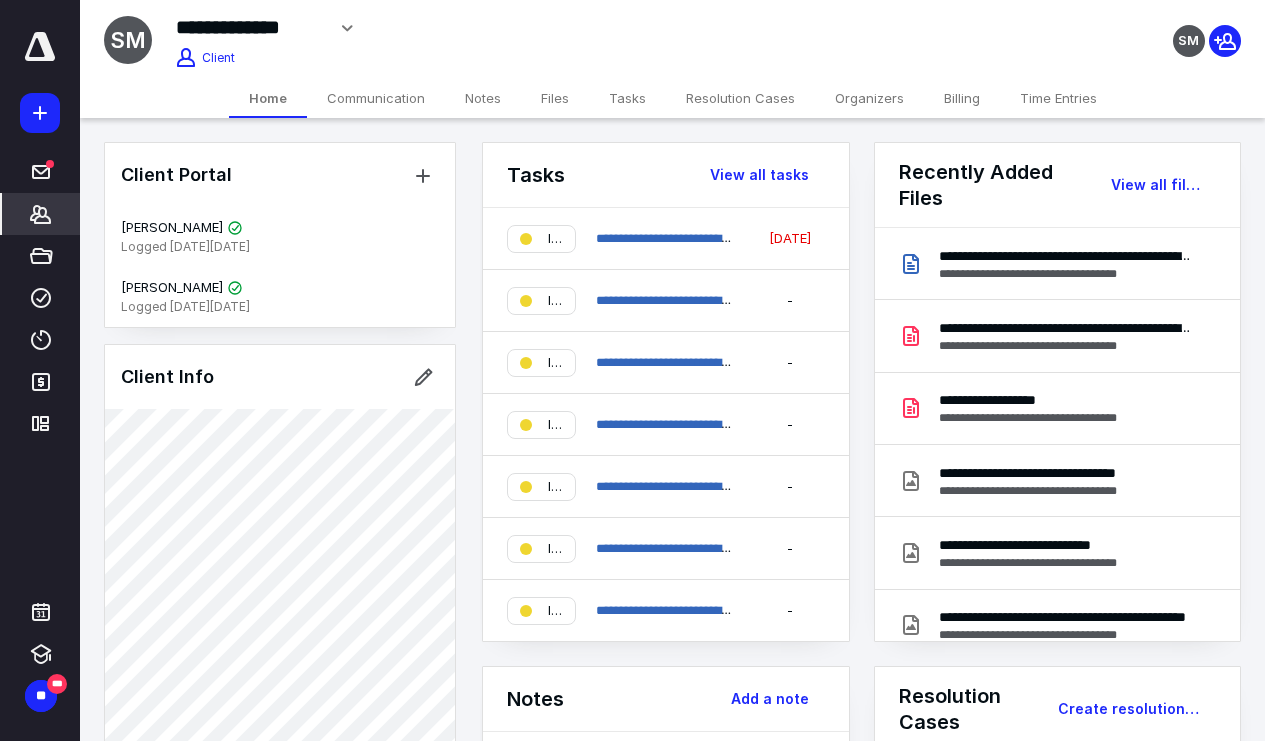 click on "Tasks" at bounding box center (627, 98) 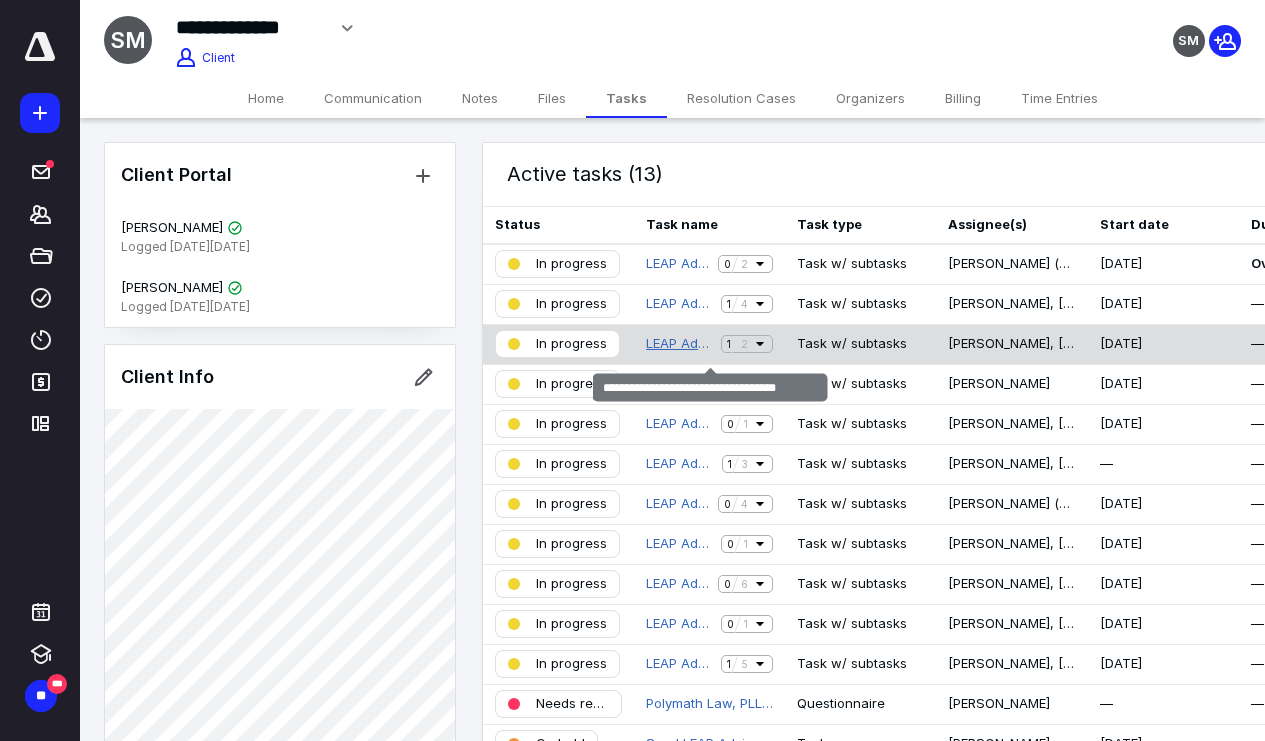 click on "LEAP Advisor - Canopy Tech Training" at bounding box center (679, 344) 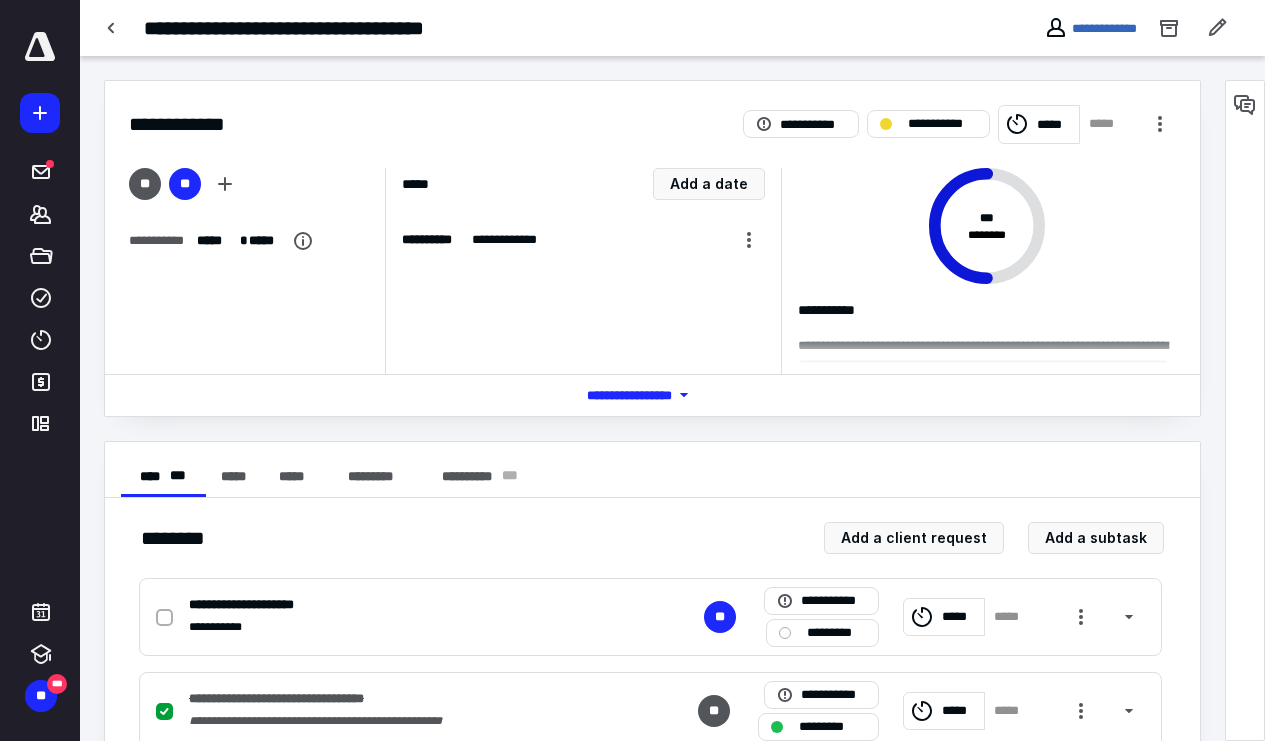 scroll, scrollTop: 58, scrollLeft: 0, axis: vertical 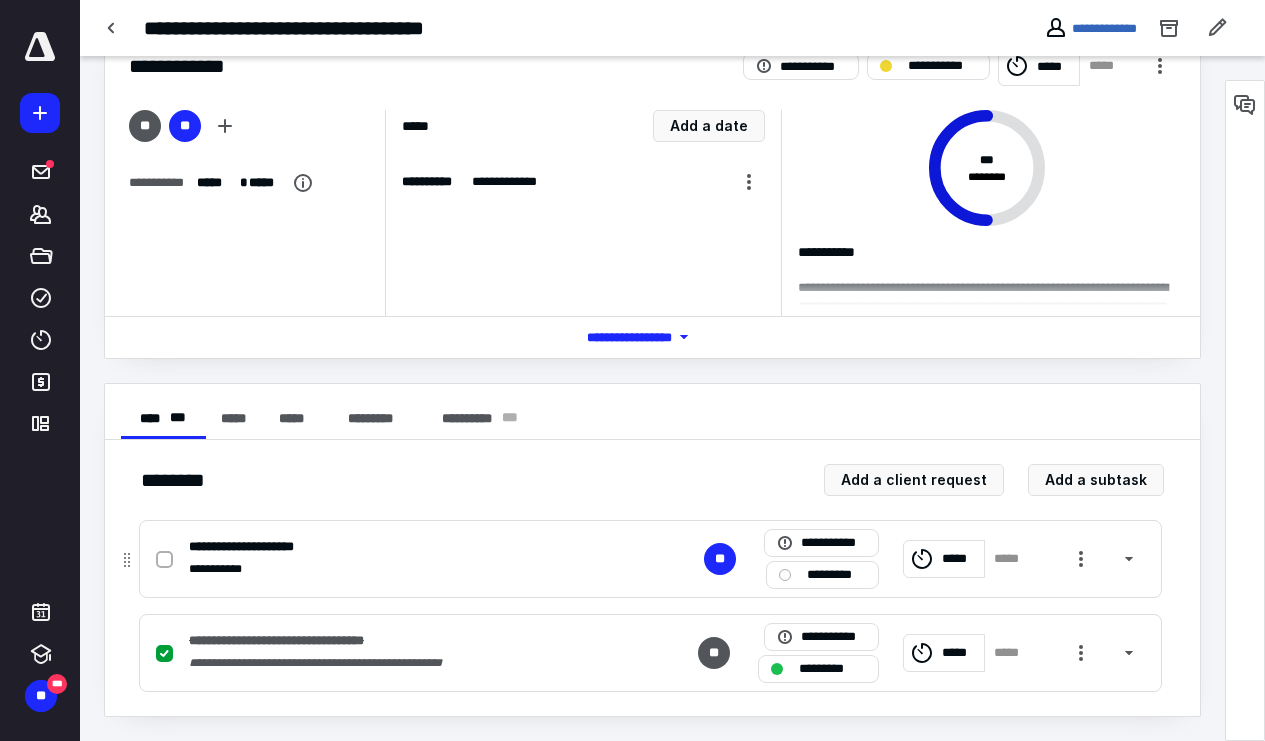 click on "**********" at bounding box center (388, 547) 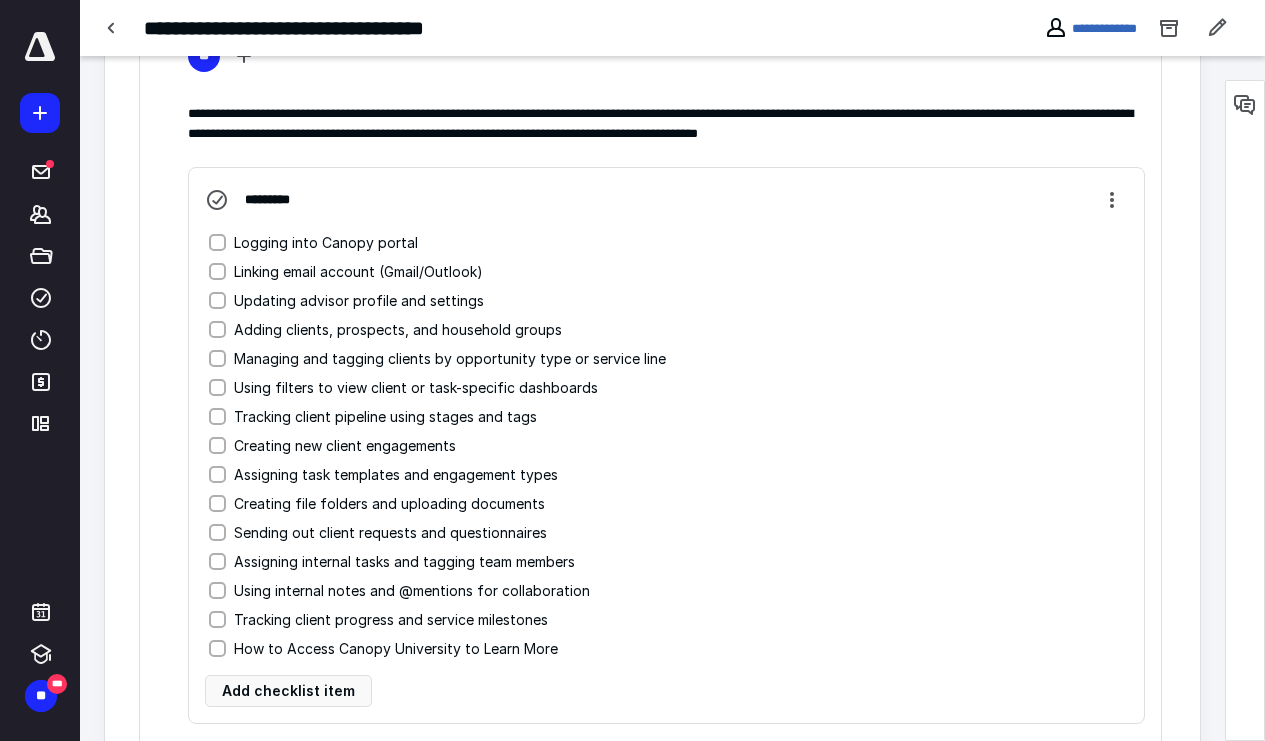 scroll, scrollTop: 590, scrollLeft: 0, axis: vertical 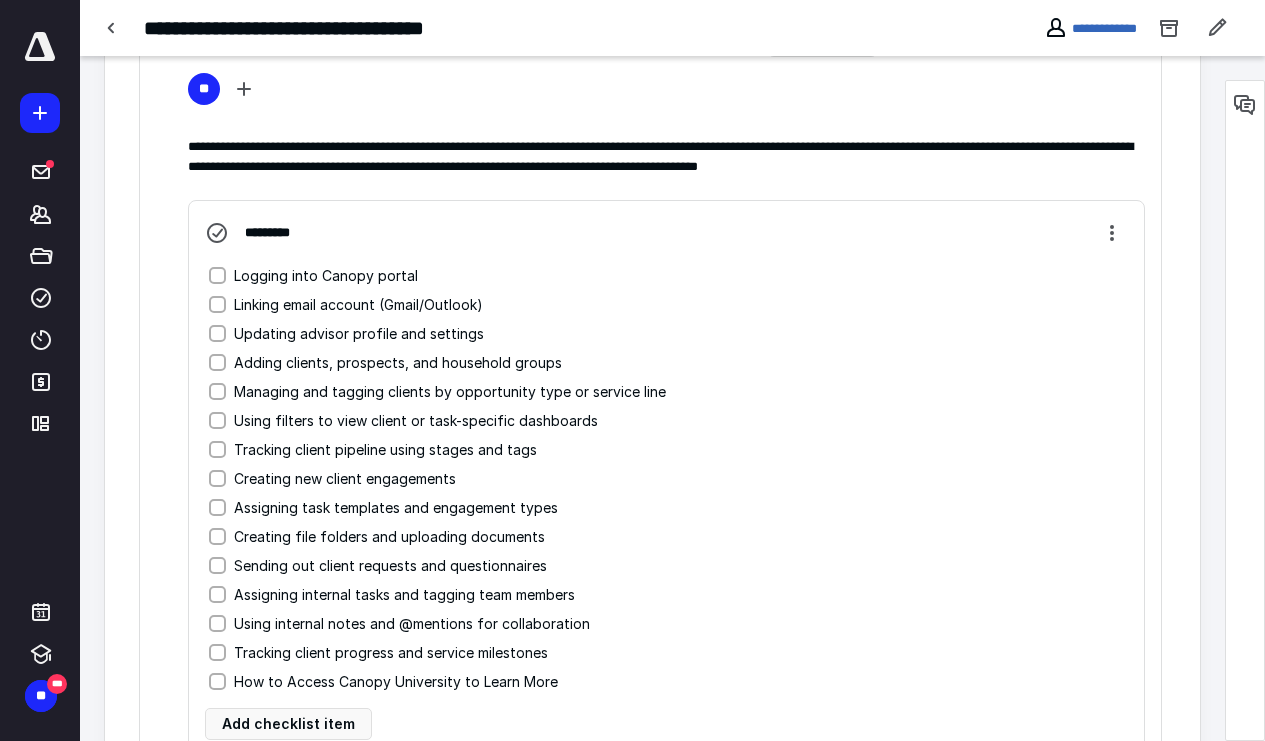 click 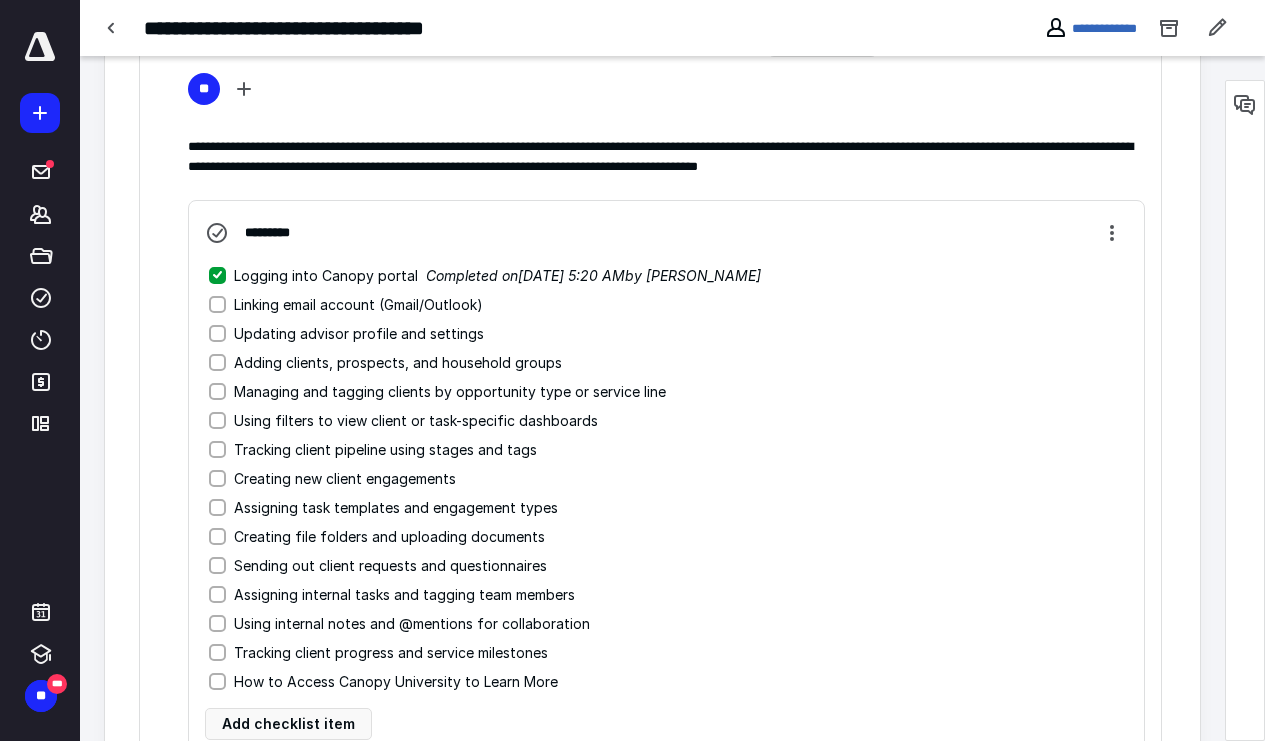 click 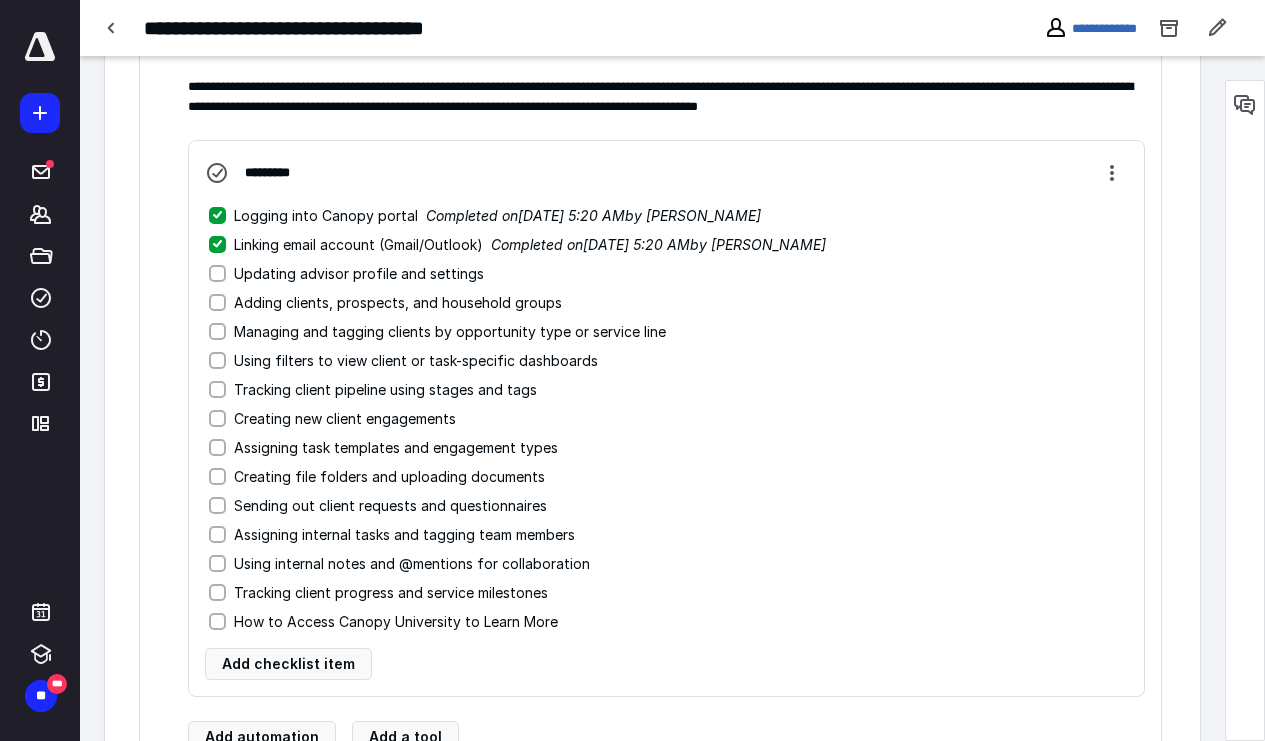scroll, scrollTop: 664, scrollLeft: 0, axis: vertical 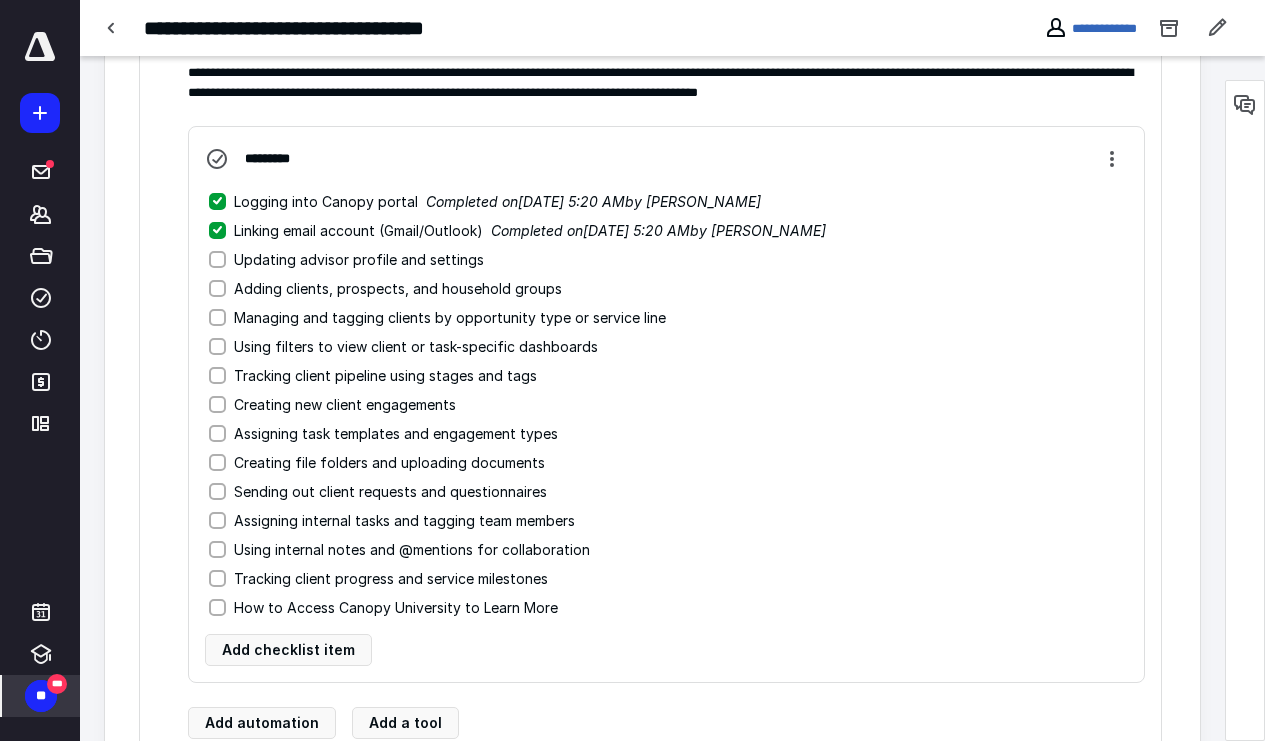 click on "**" at bounding box center (41, 696) 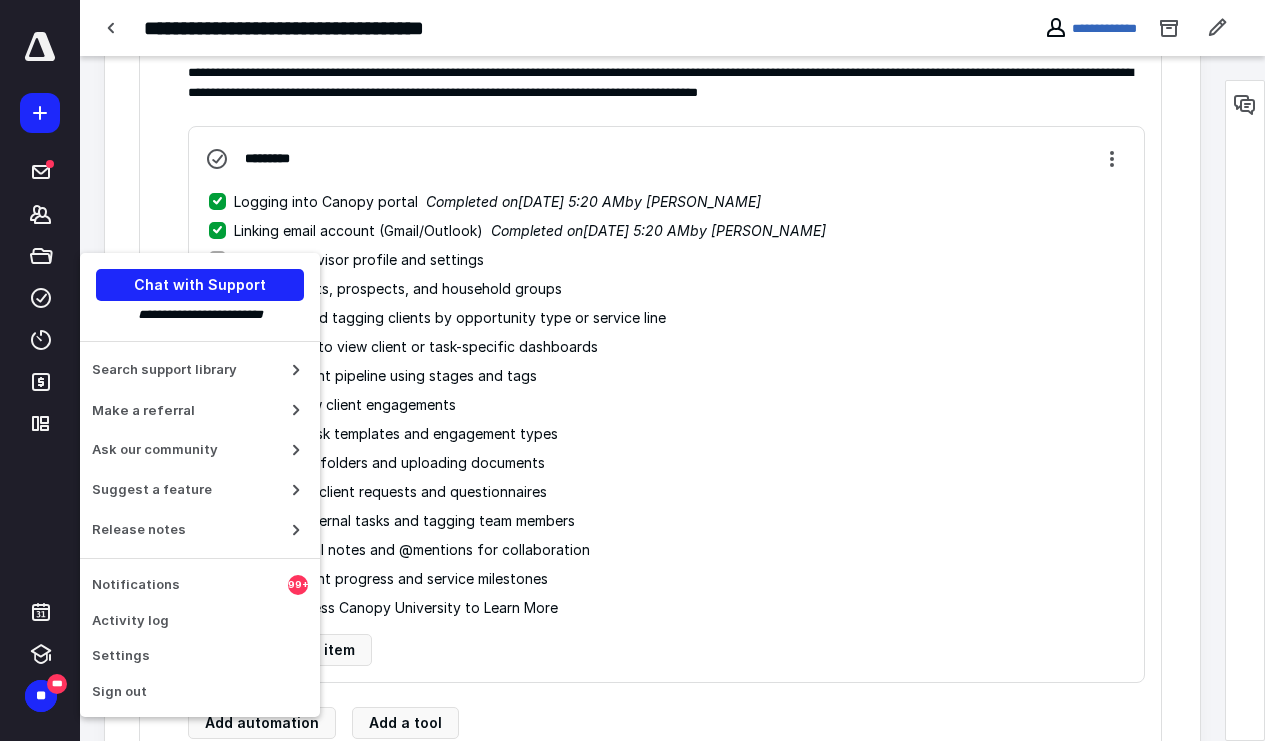 click on "*********" at bounding box center [666, 159] 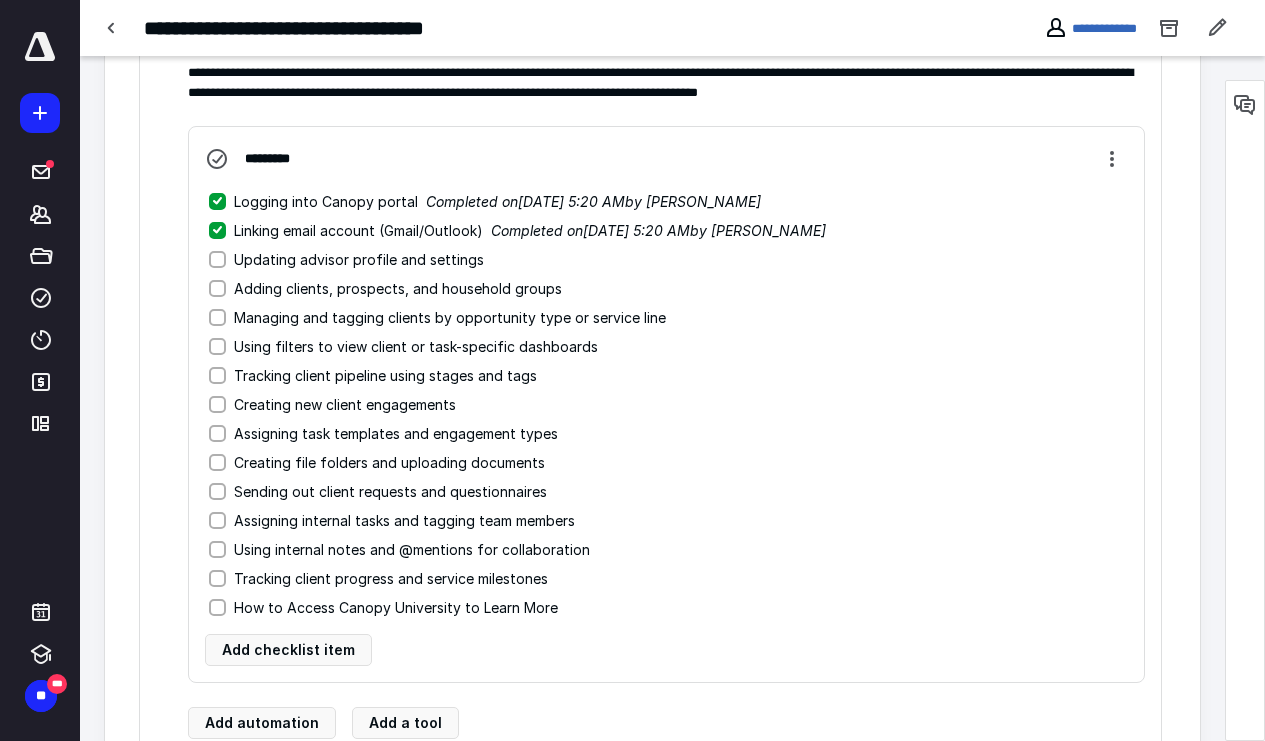 click 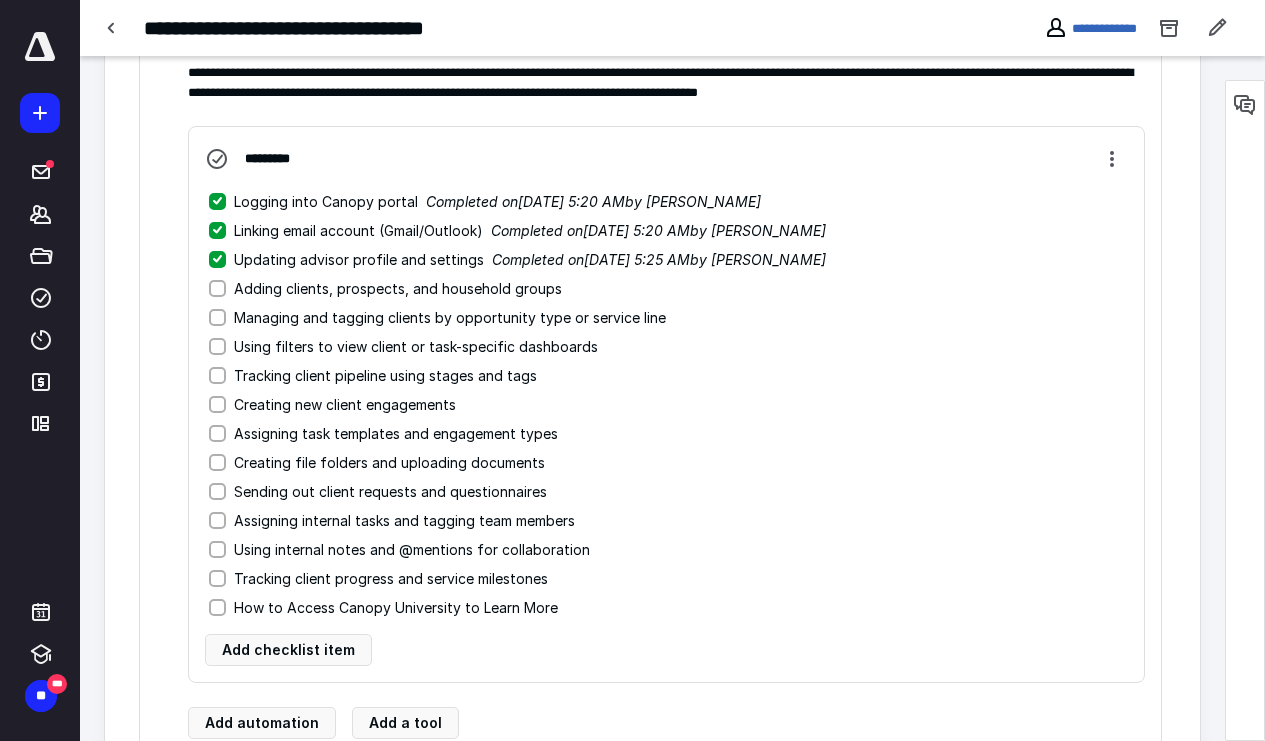 click on "Adding clients, prospects, and household groups" at bounding box center (217, 288) 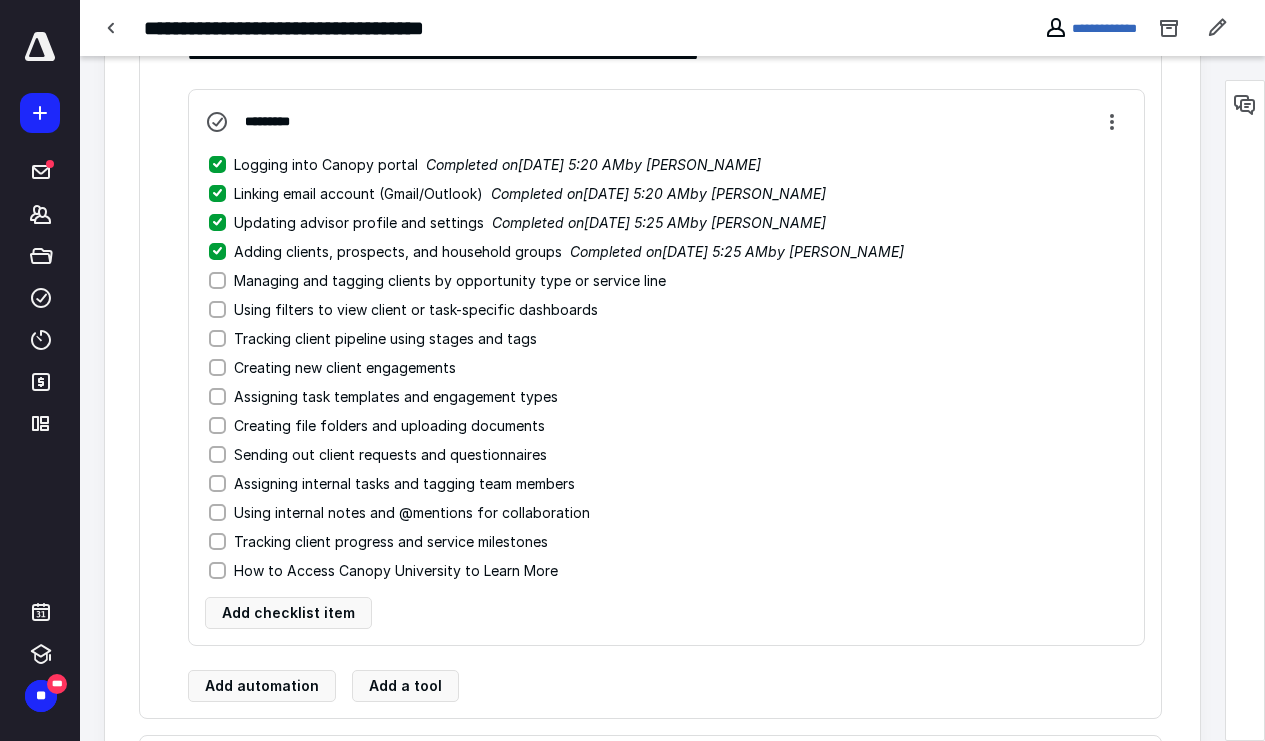 scroll, scrollTop: 704, scrollLeft: 0, axis: vertical 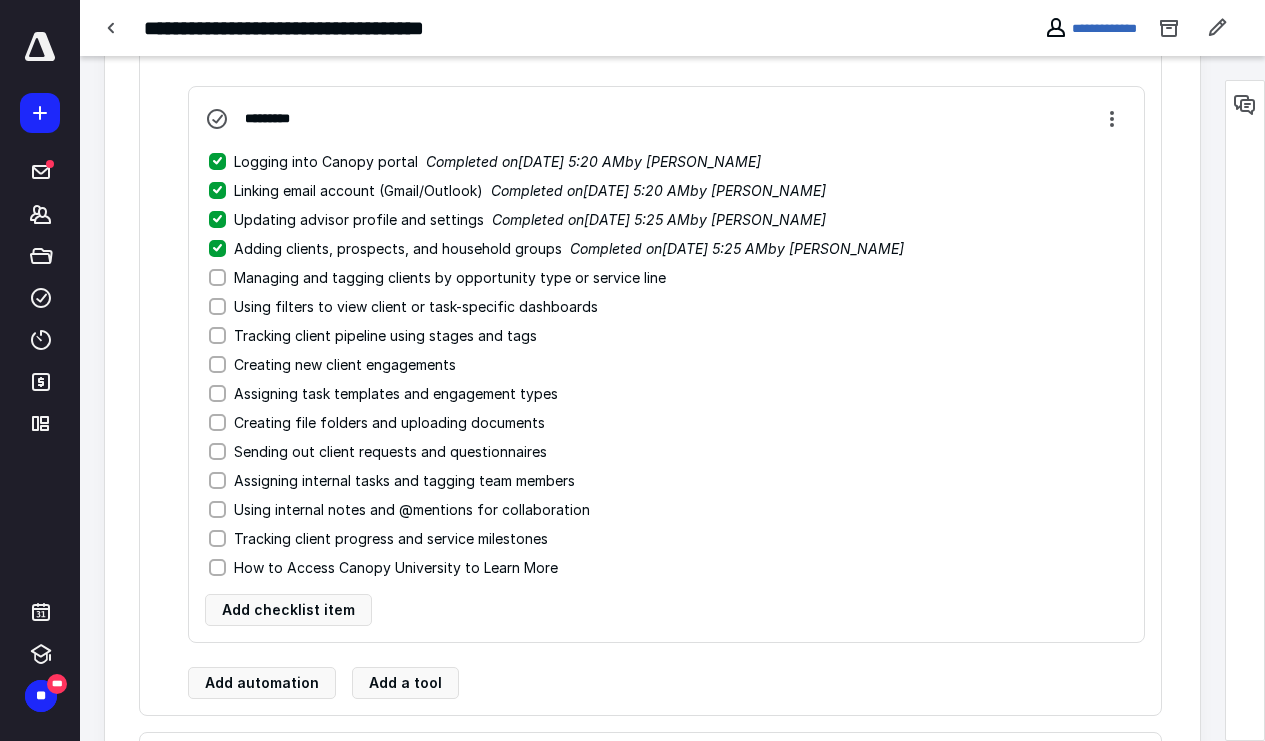 click 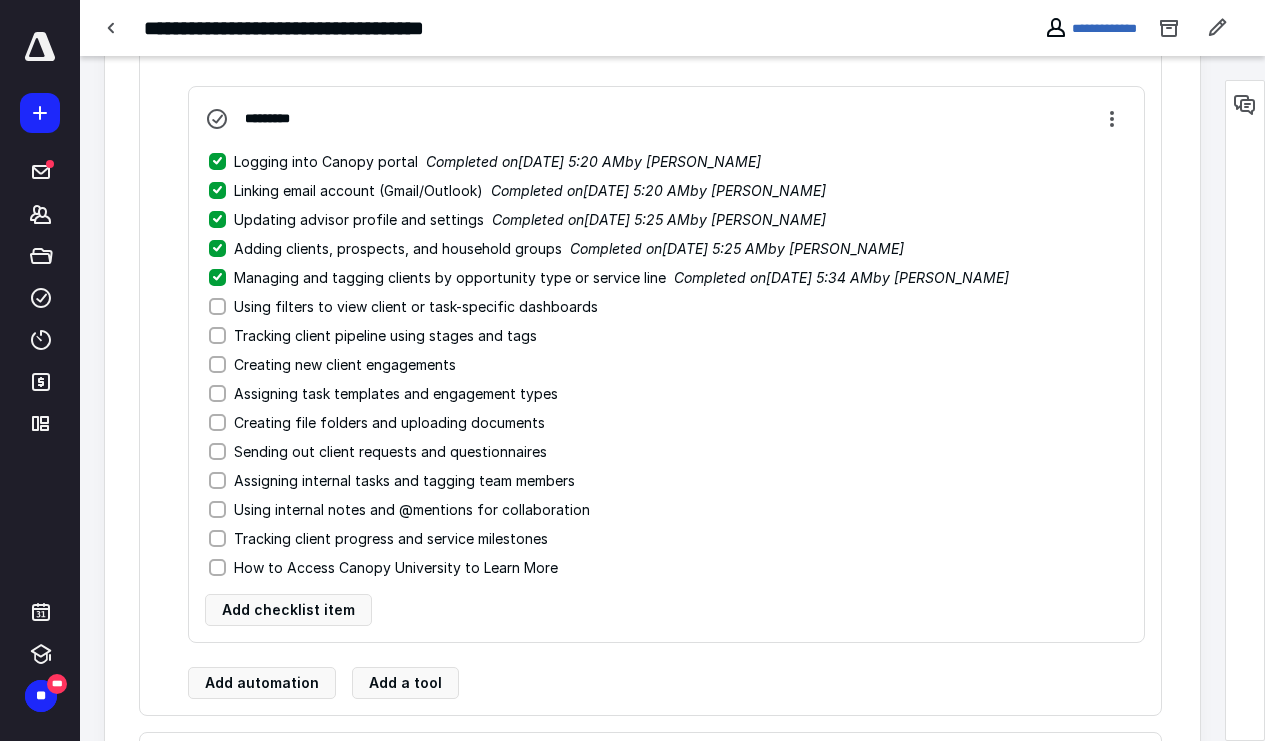 click 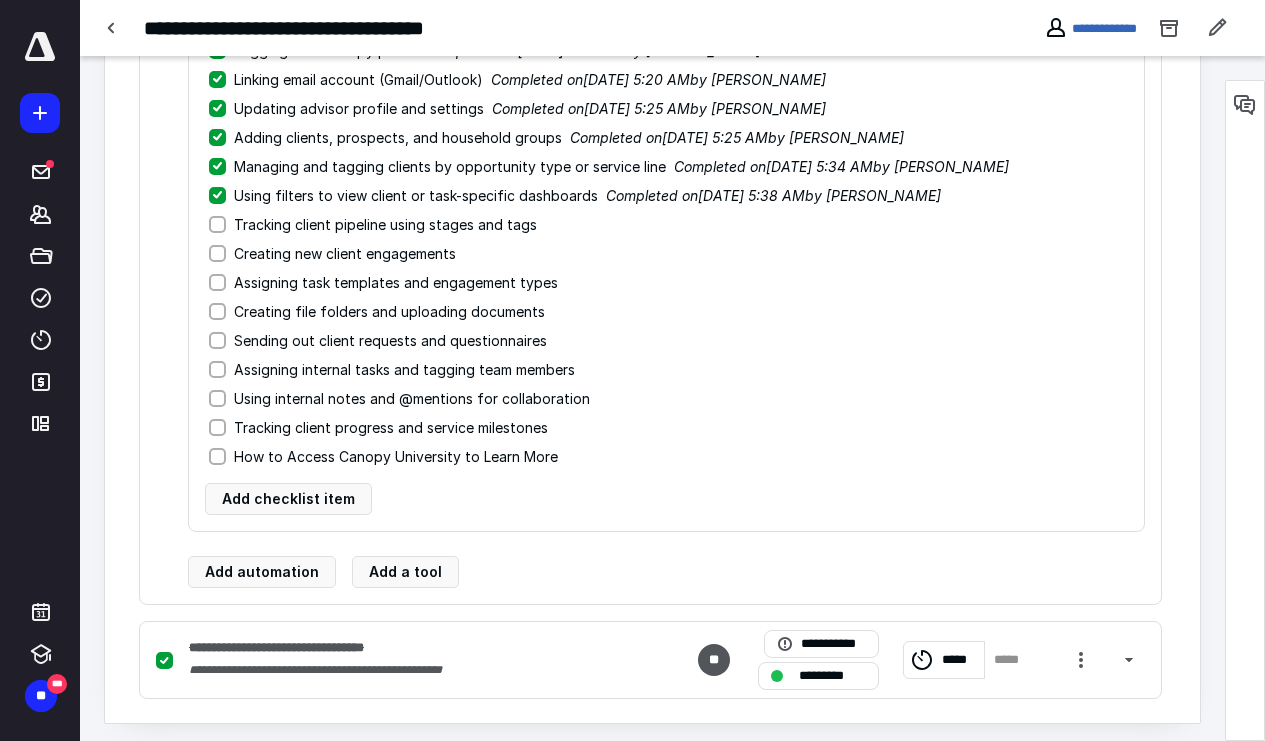 scroll, scrollTop: 813, scrollLeft: 0, axis: vertical 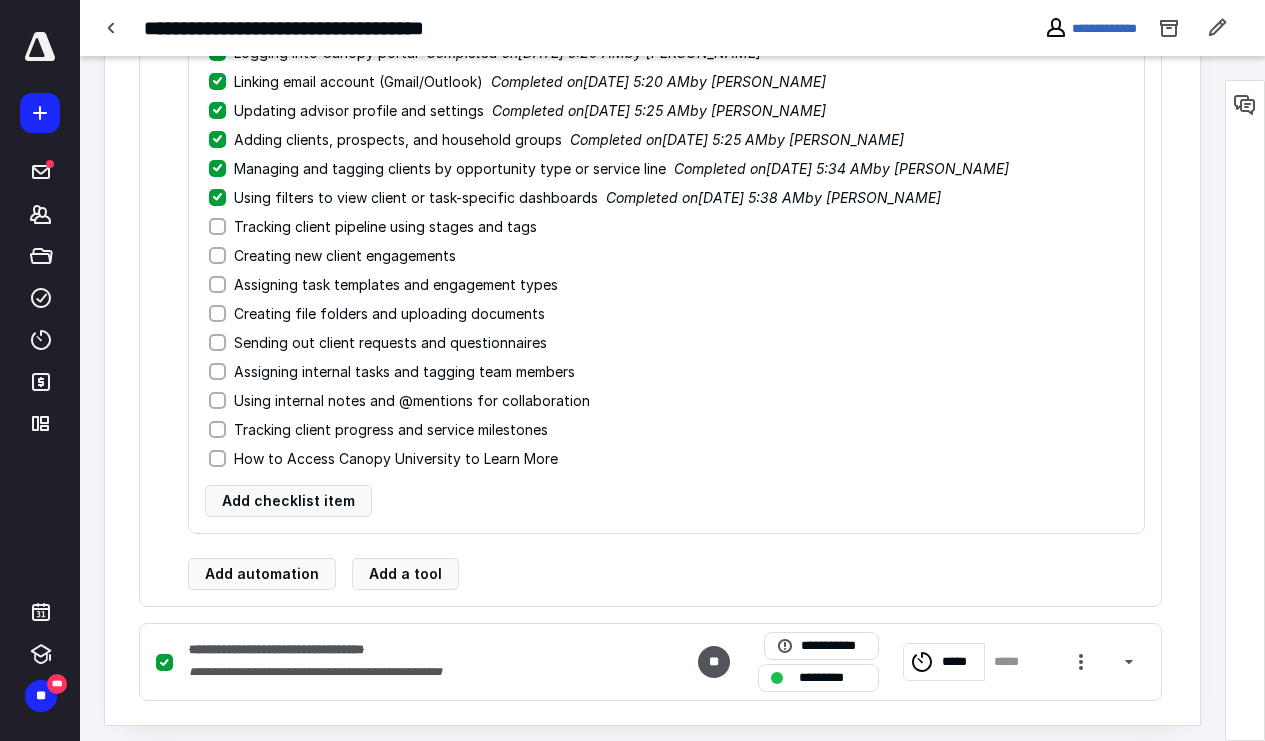 click 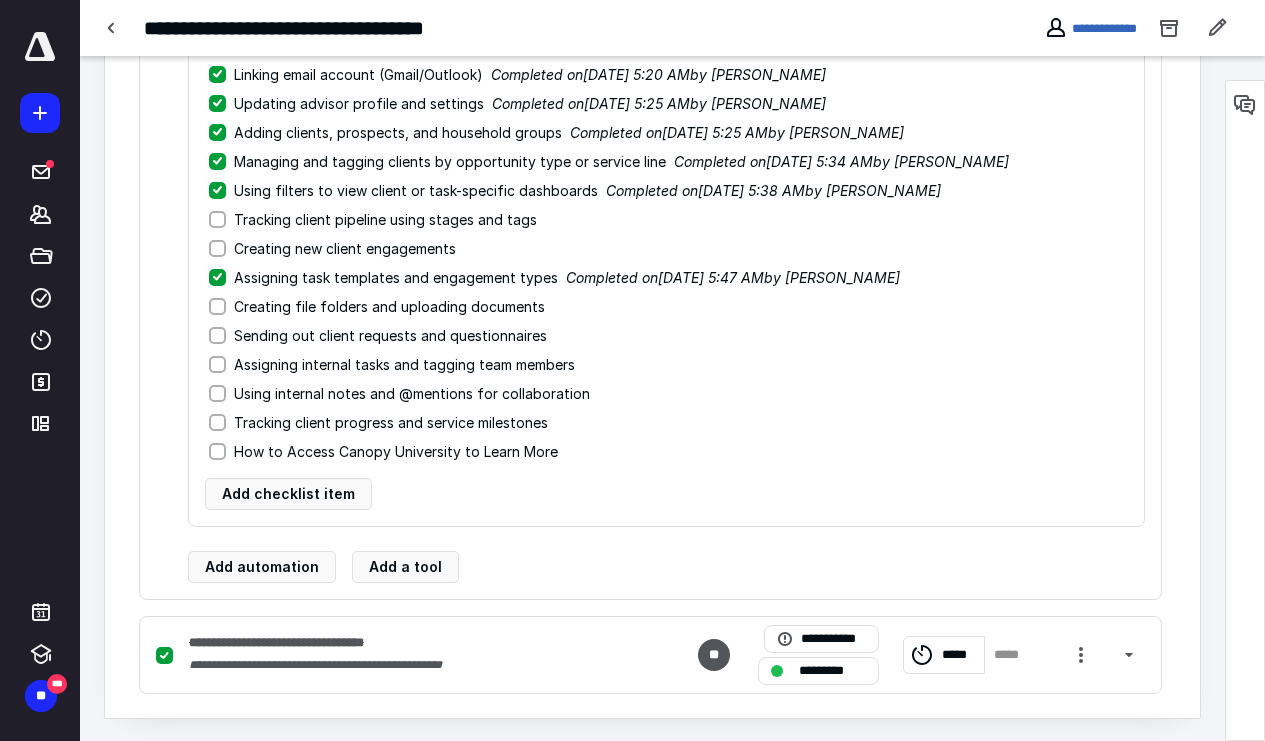 scroll, scrollTop: 822, scrollLeft: 0, axis: vertical 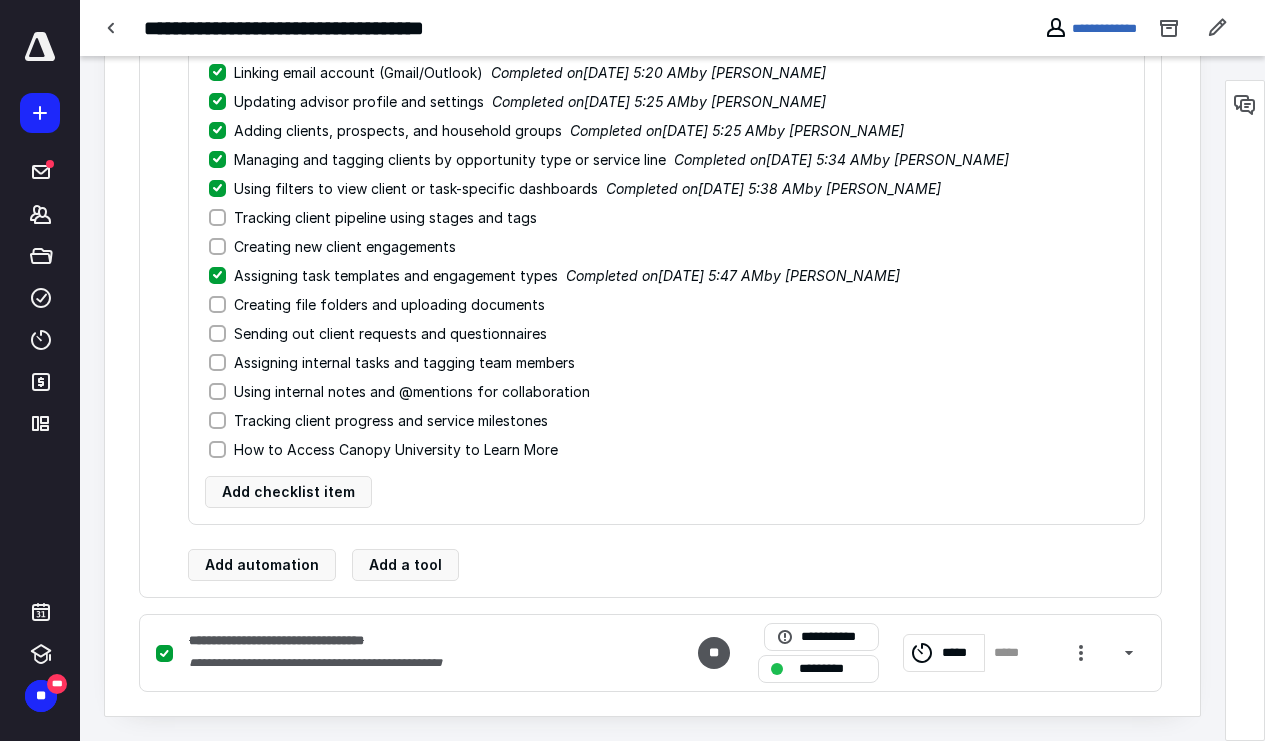 click 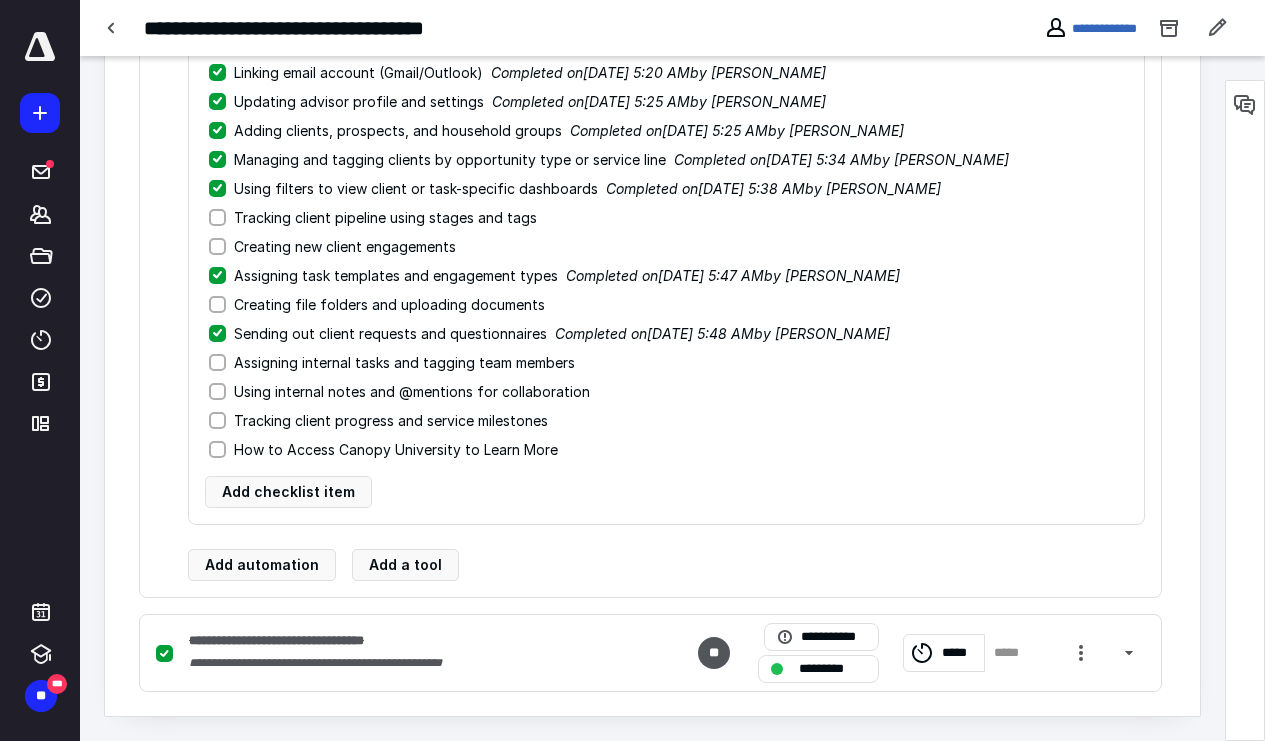 click 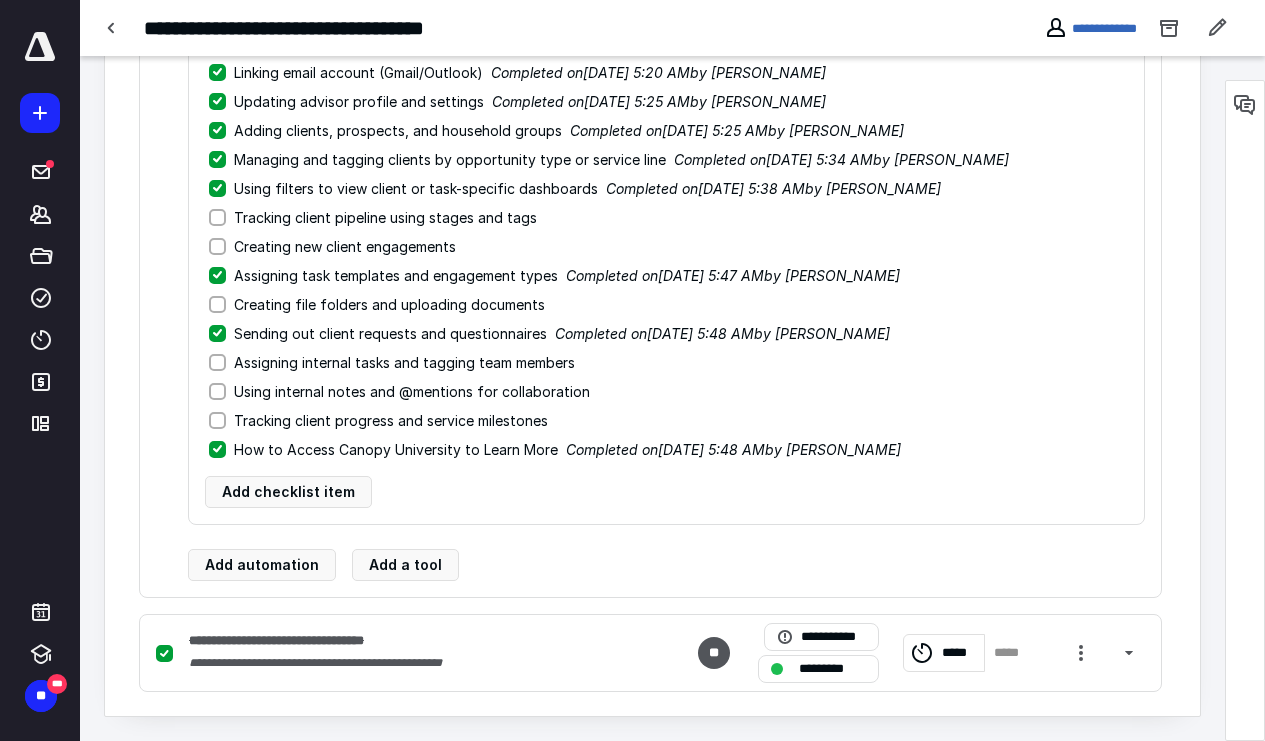 scroll, scrollTop: 797, scrollLeft: 0, axis: vertical 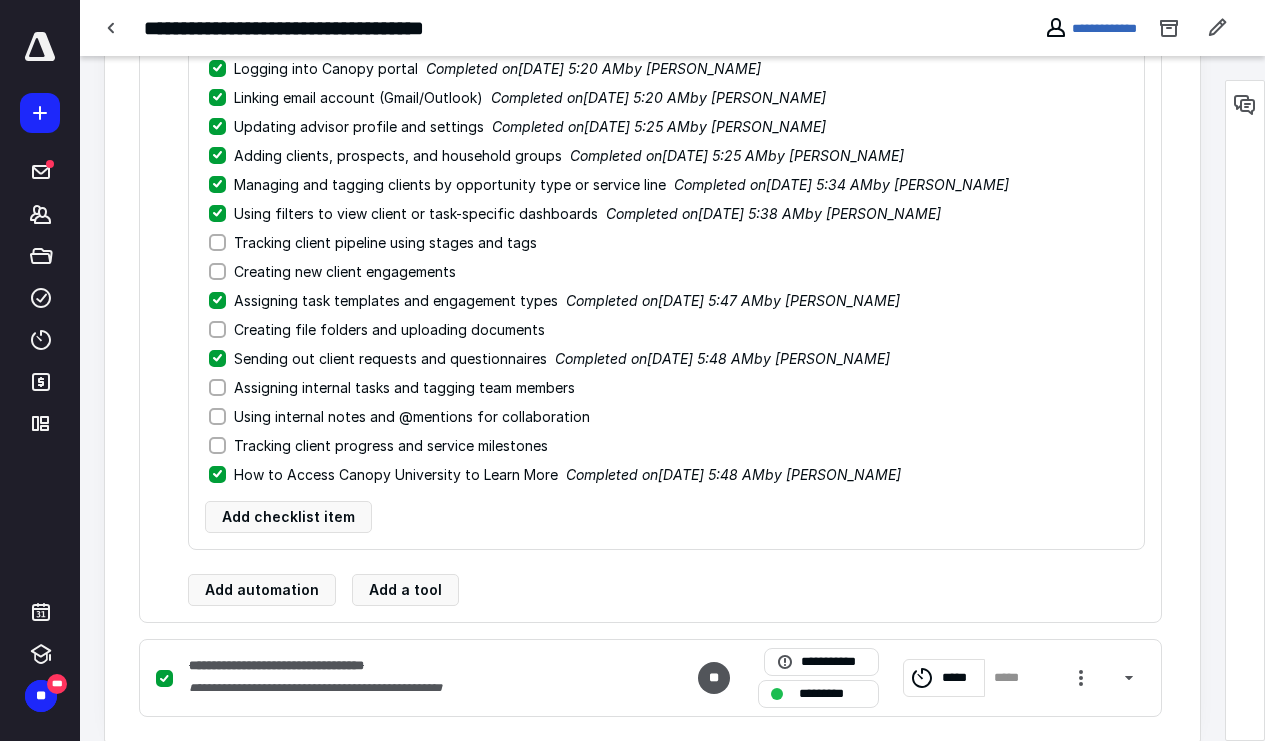 click on "Tracking client pipeline using stages and tags" at bounding box center [217, 242] 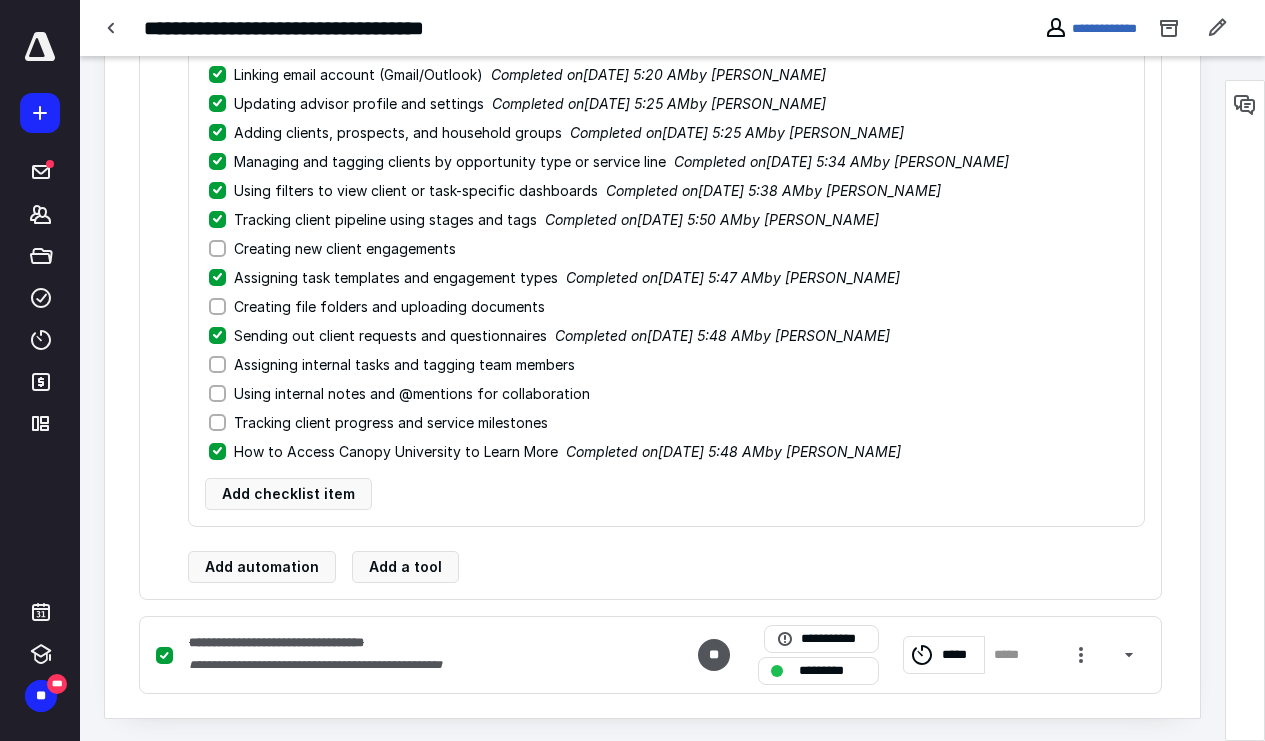 scroll, scrollTop: 822, scrollLeft: 0, axis: vertical 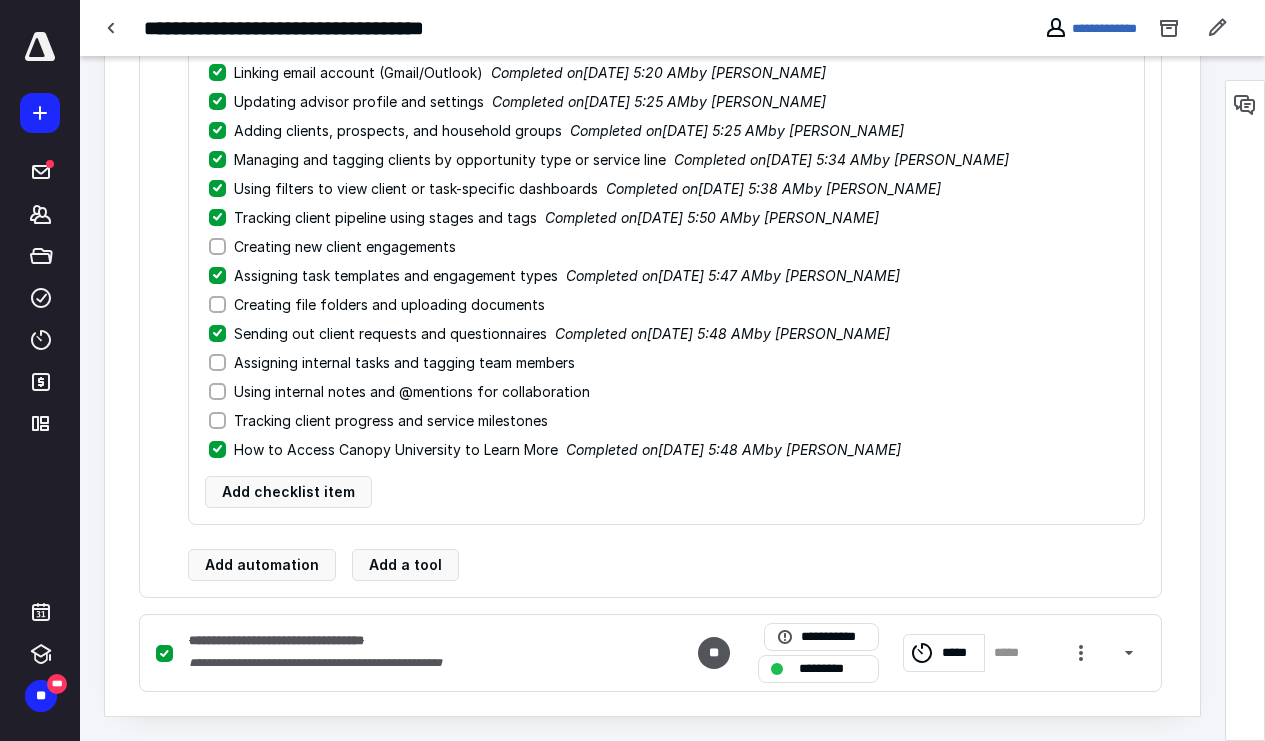 click 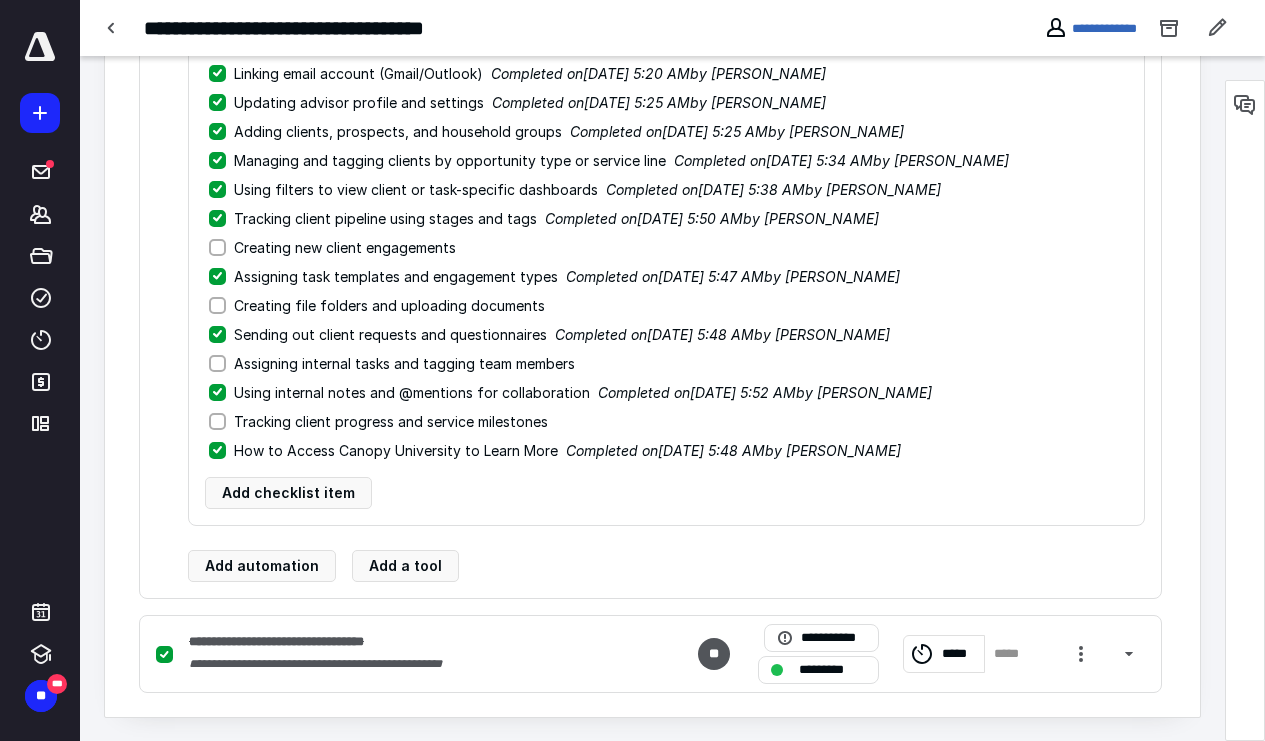 scroll, scrollTop: 822, scrollLeft: 0, axis: vertical 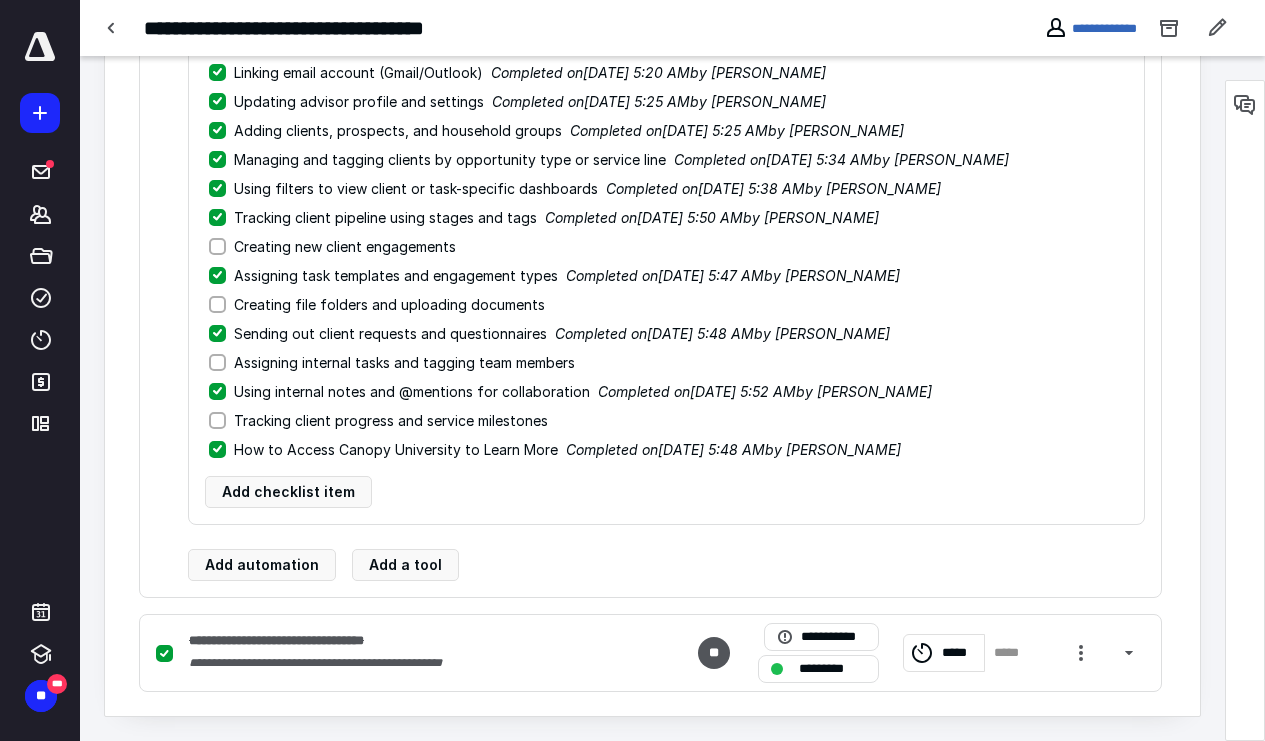 click 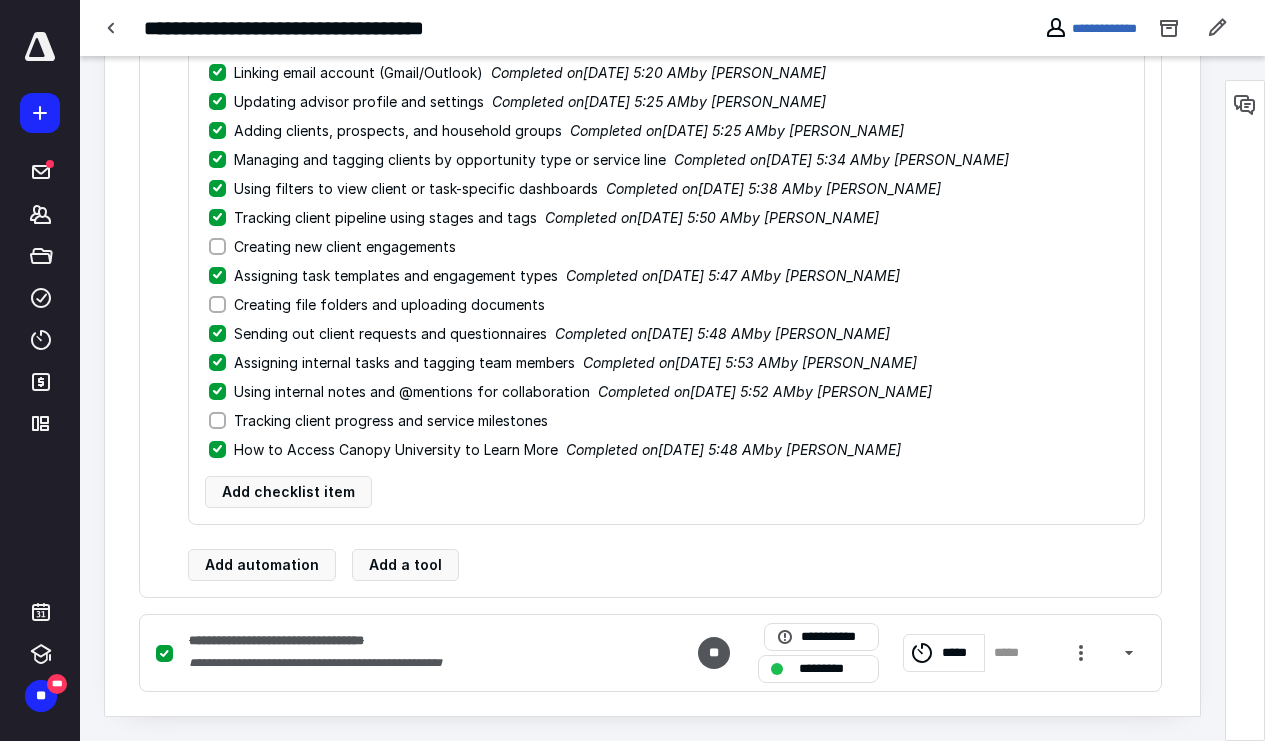 click 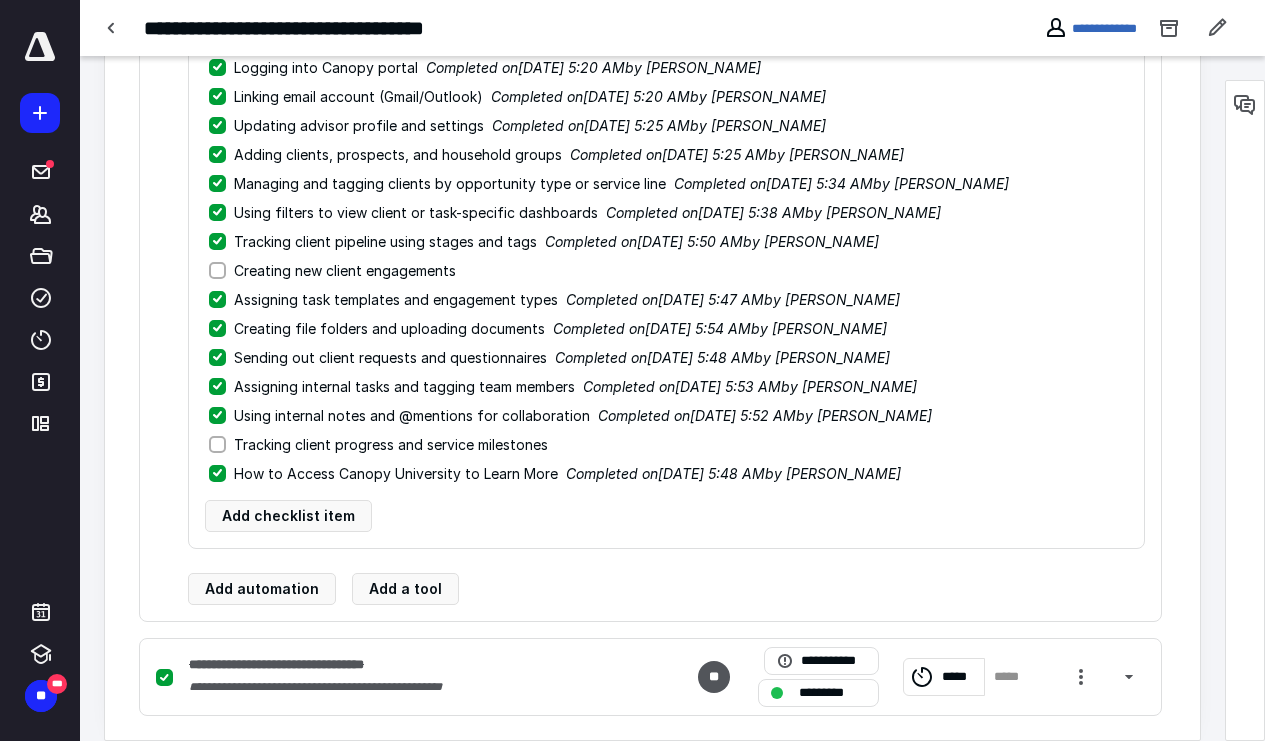 scroll, scrollTop: 822, scrollLeft: 0, axis: vertical 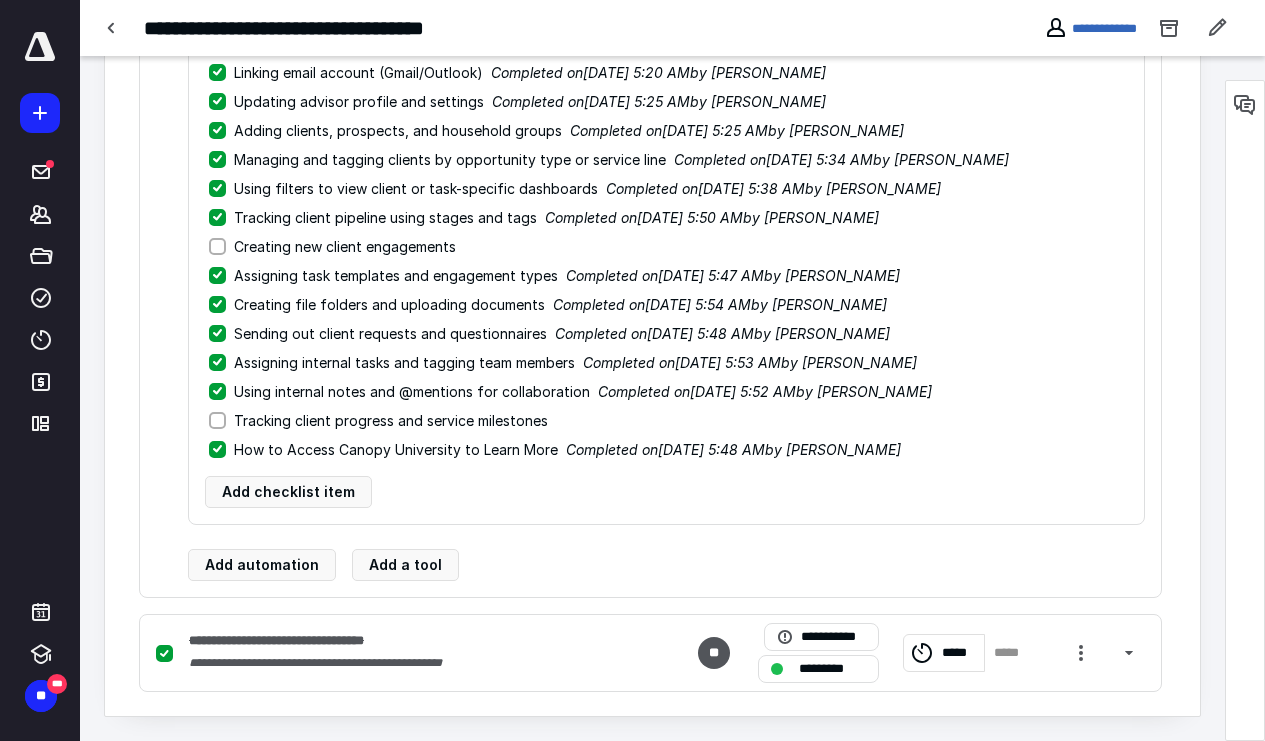 click 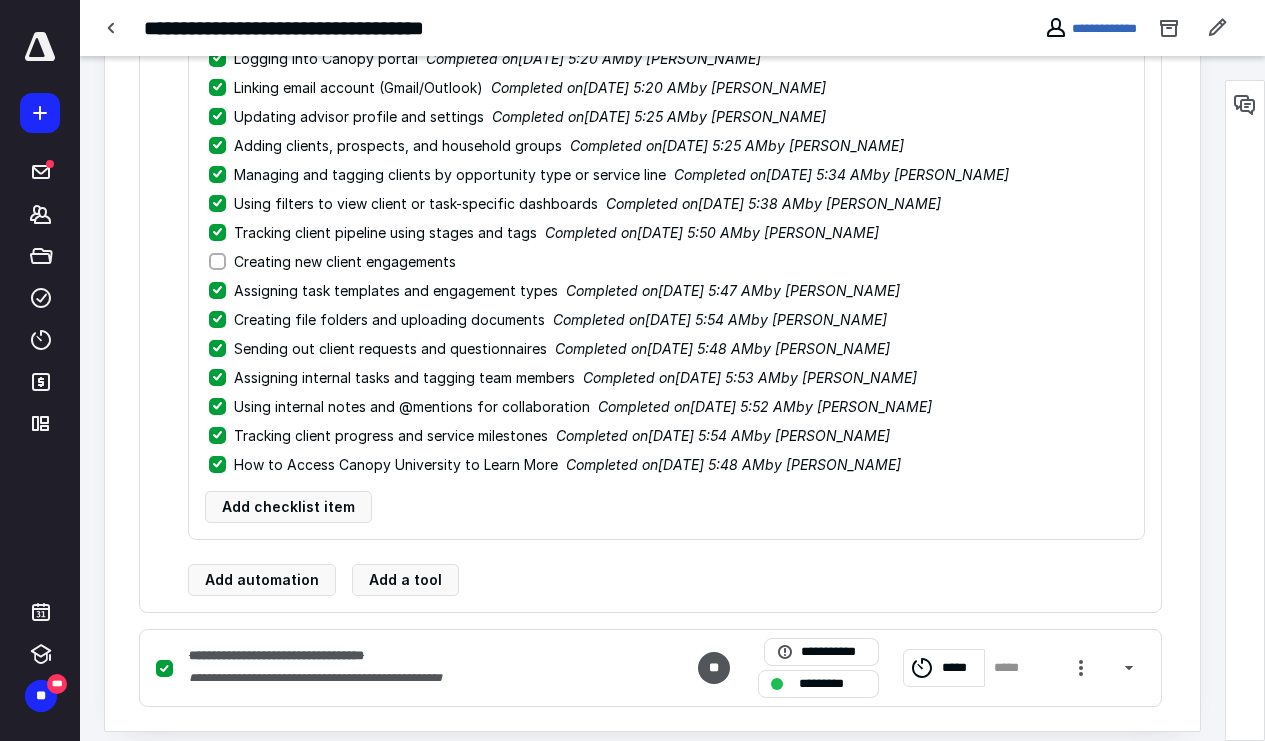 scroll, scrollTop: 797, scrollLeft: 0, axis: vertical 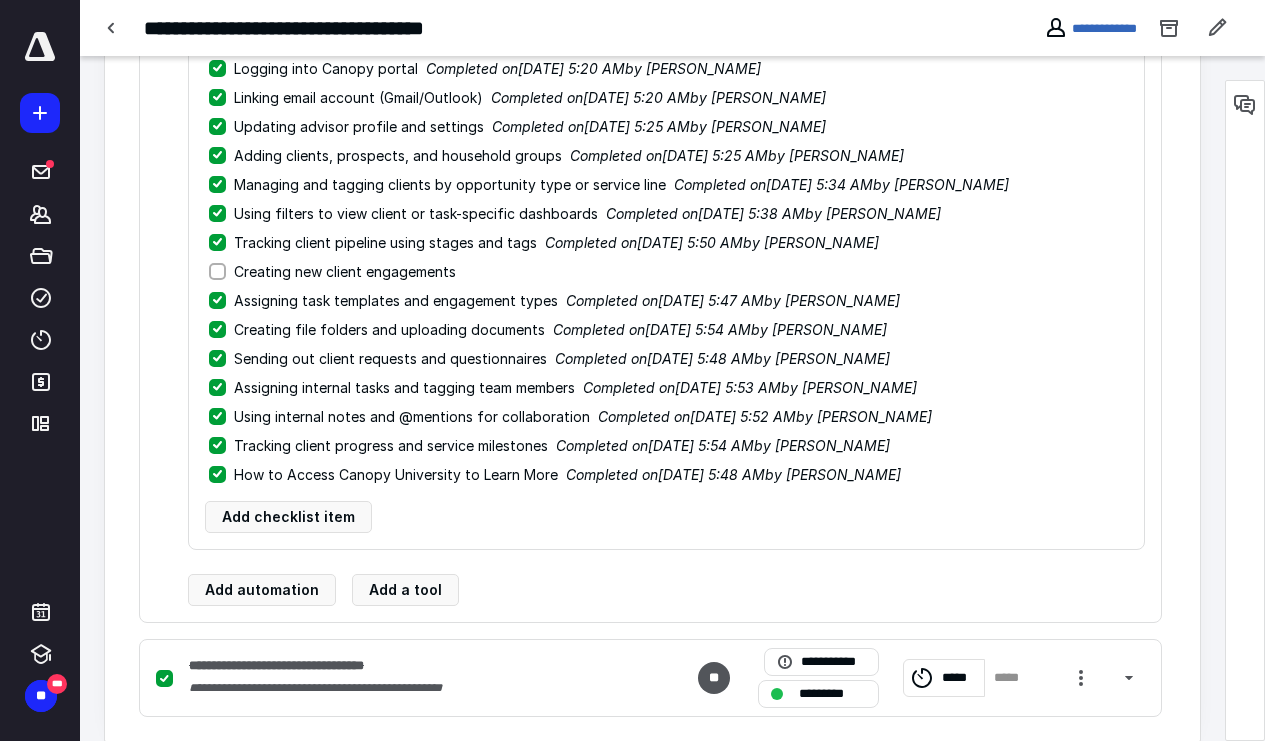 click on "Creating new client engagements" at bounding box center [217, 271] 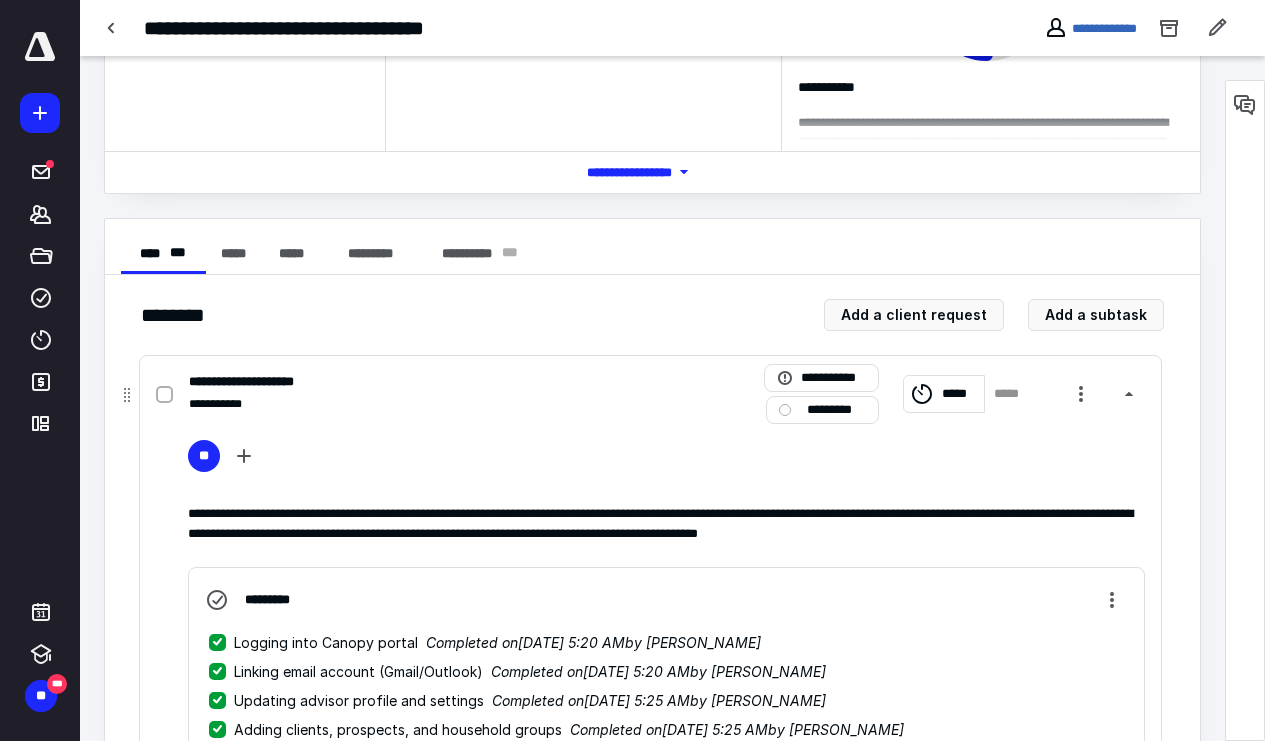 scroll, scrollTop: 197, scrollLeft: 0, axis: vertical 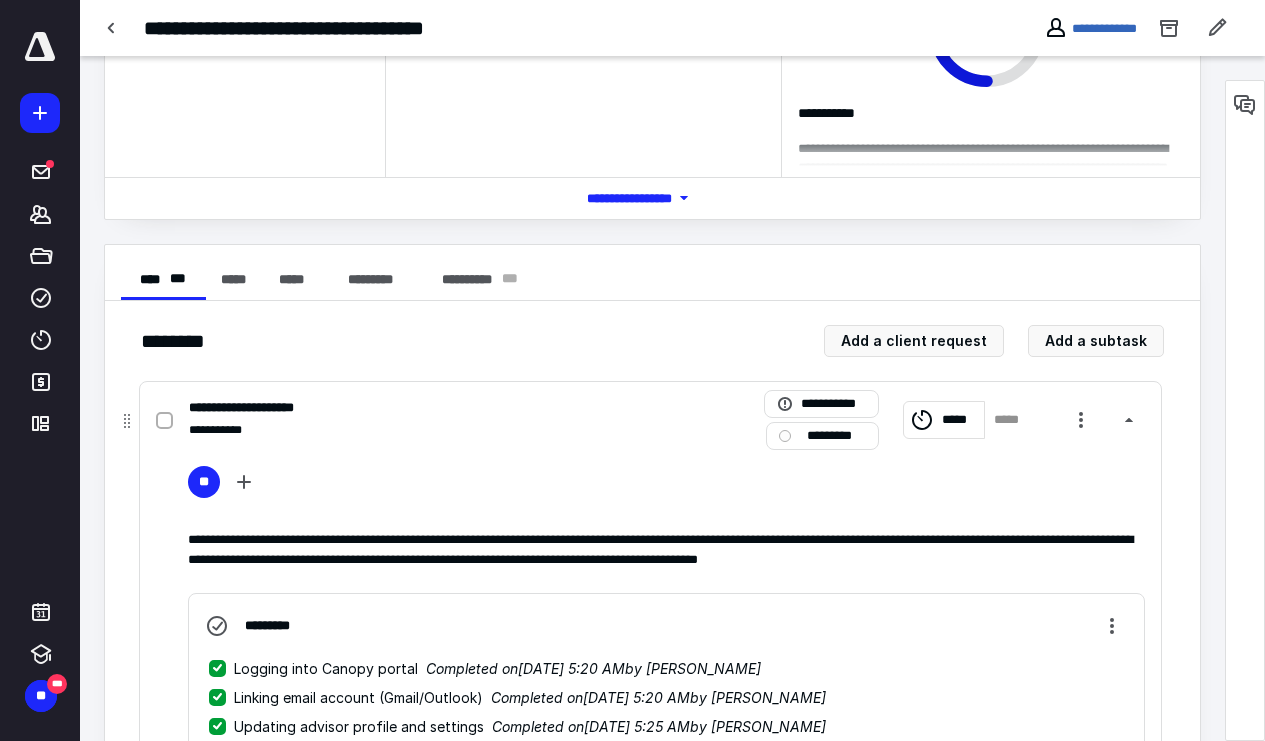 click on "*********" at bounding box center (822, 436) 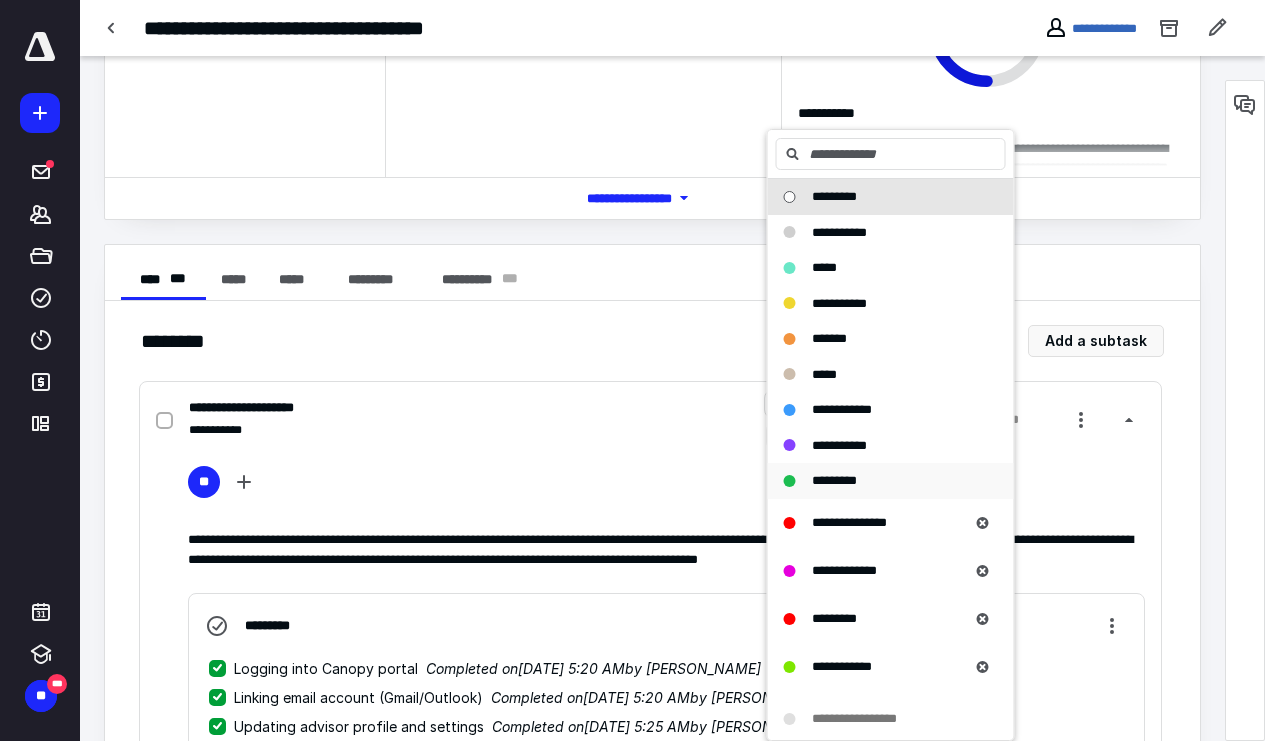 click on "*********" at bounding box center [891, 481] 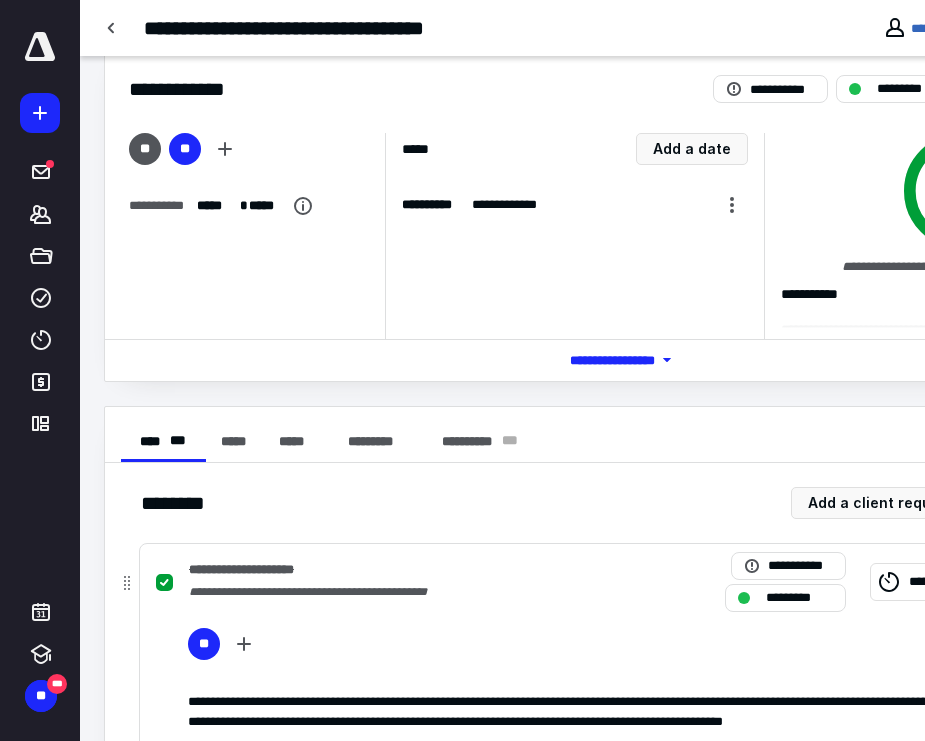 scroll, scrollTop: 0, scrollLeft: 0, axis: both 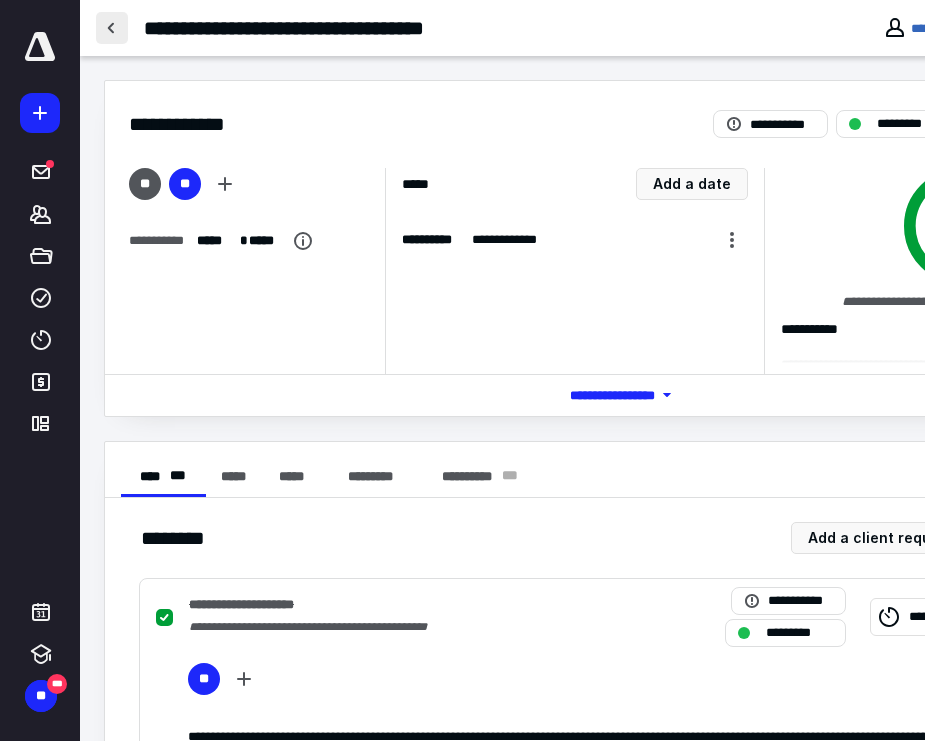 click at bounding box center [112, 28] 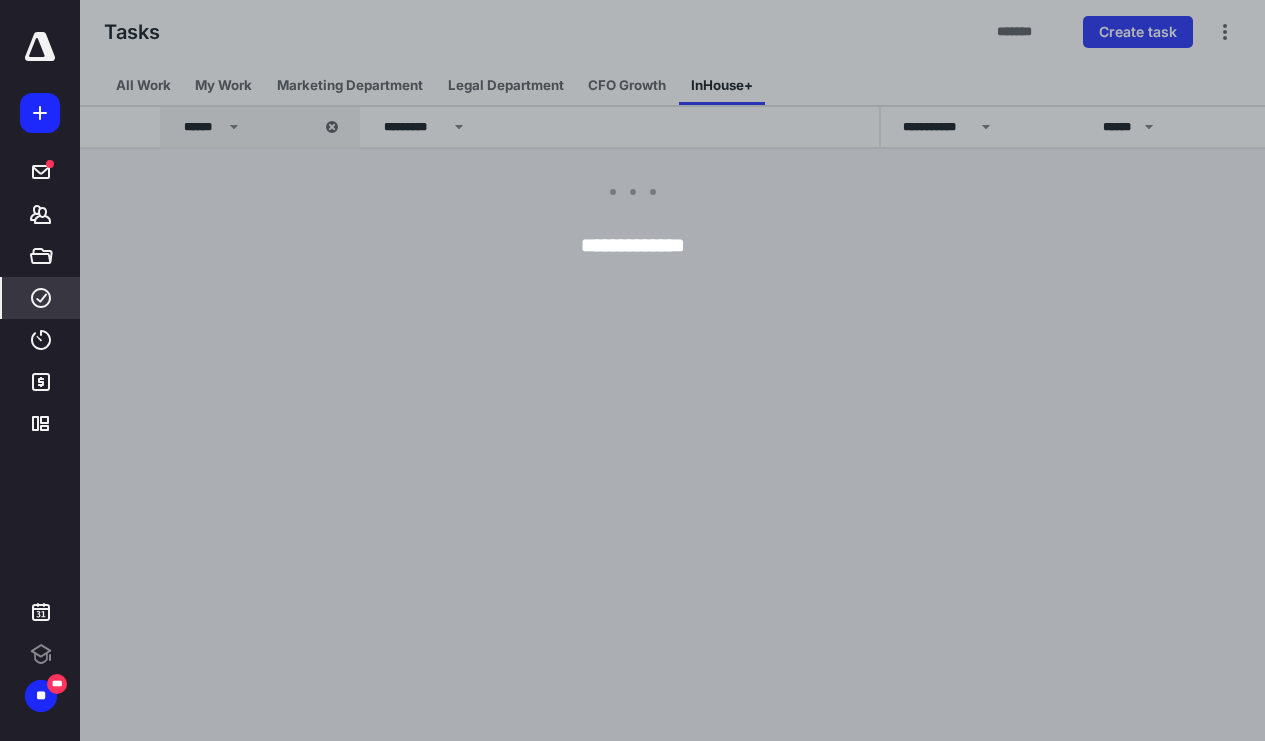 scroll, scrollTop: 0, scrollLeft: 0, axis: both 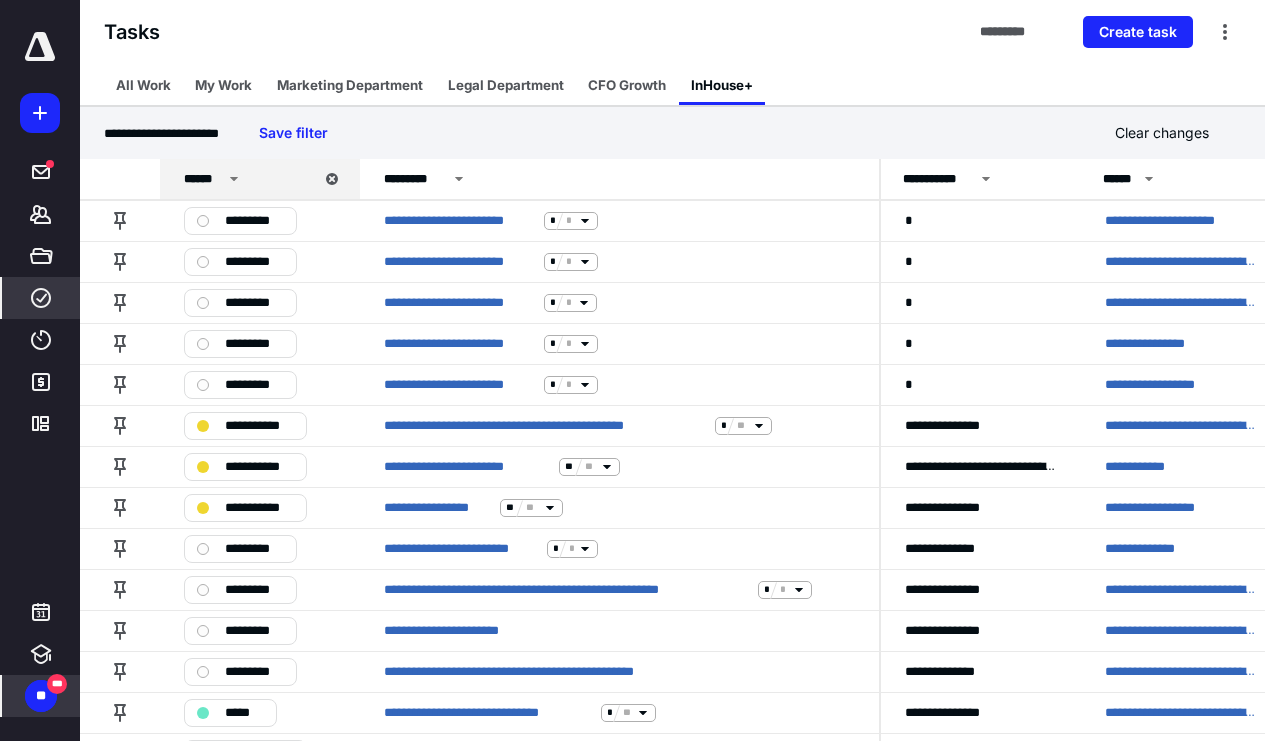 click on "***" at bounding box center (57, 684) 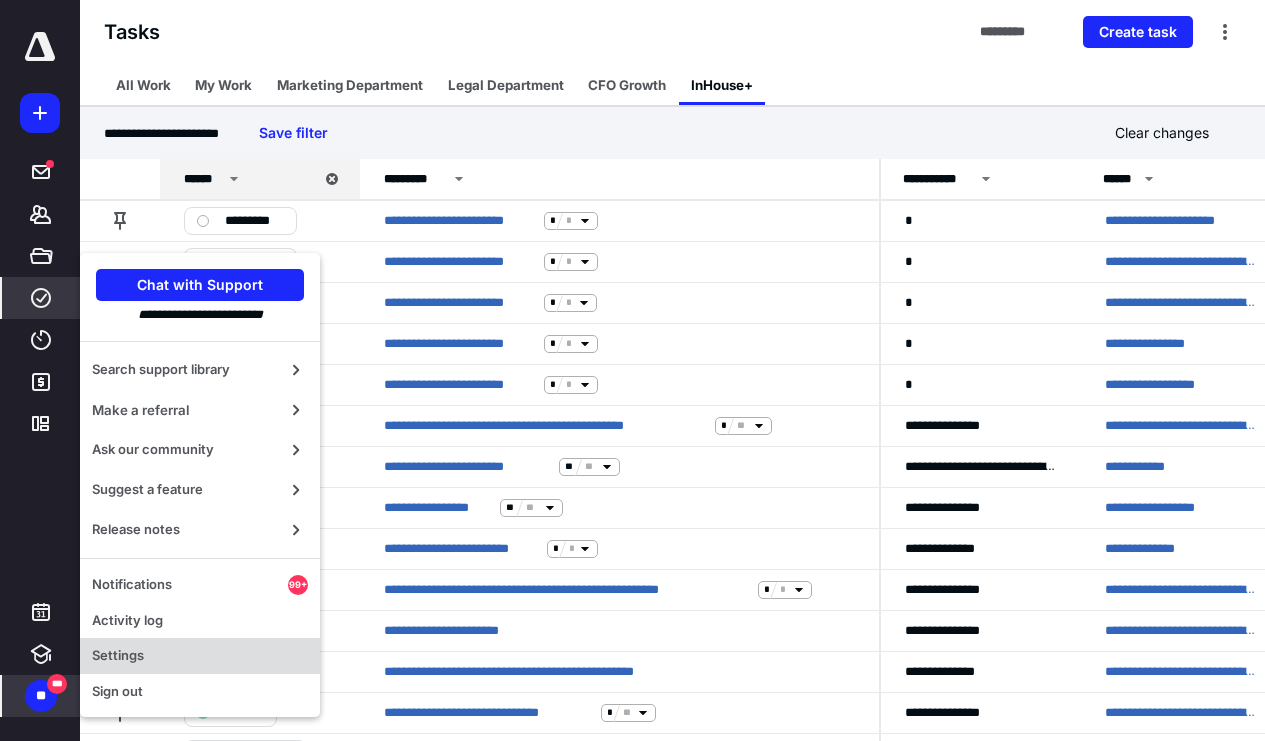 click on "Settings" at bounding box center (200, 656) 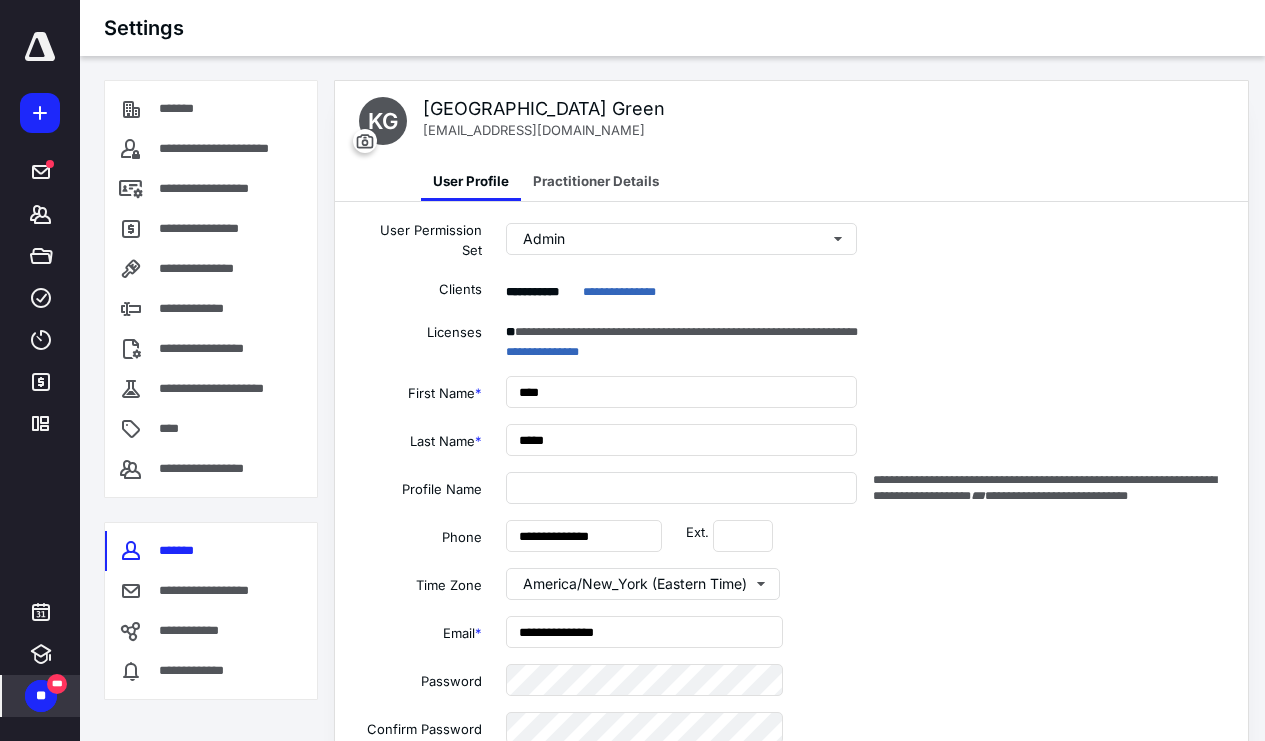 type on "**********" 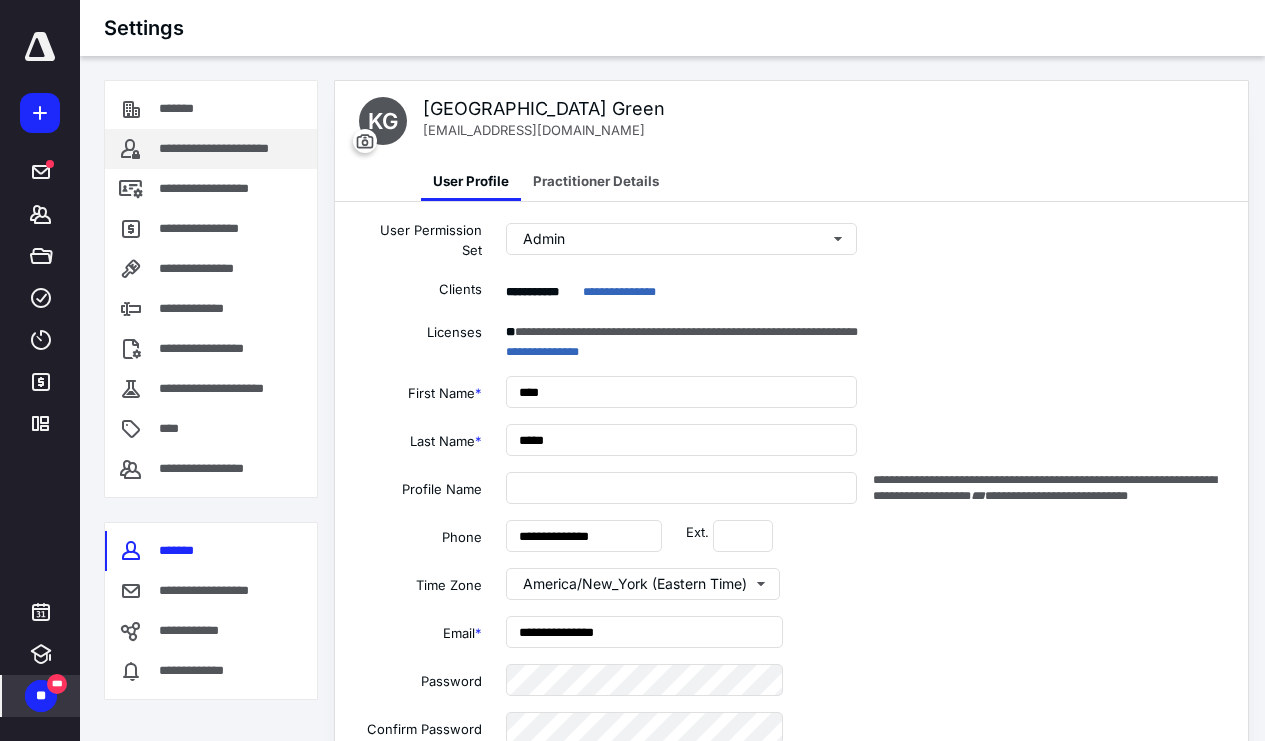 click on "**********" at bounding box center [234, 149] 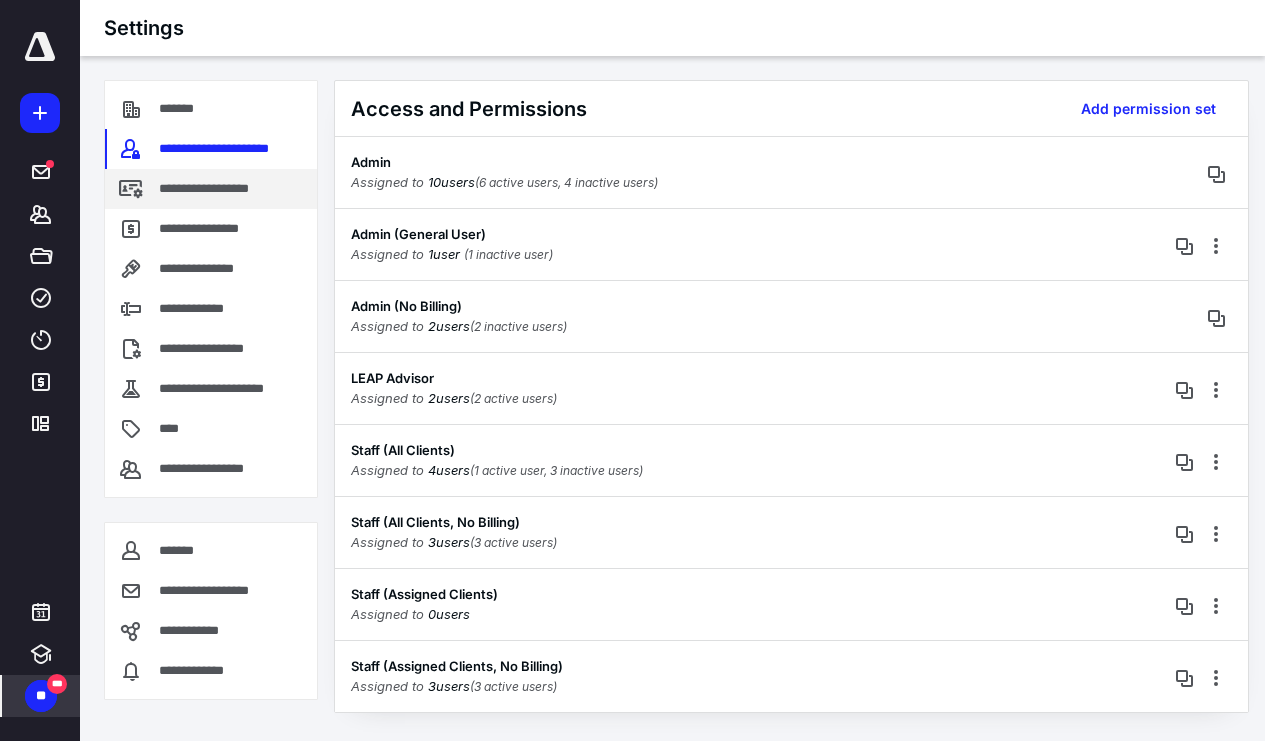 click on "**********" at bounding box center (226, 189) 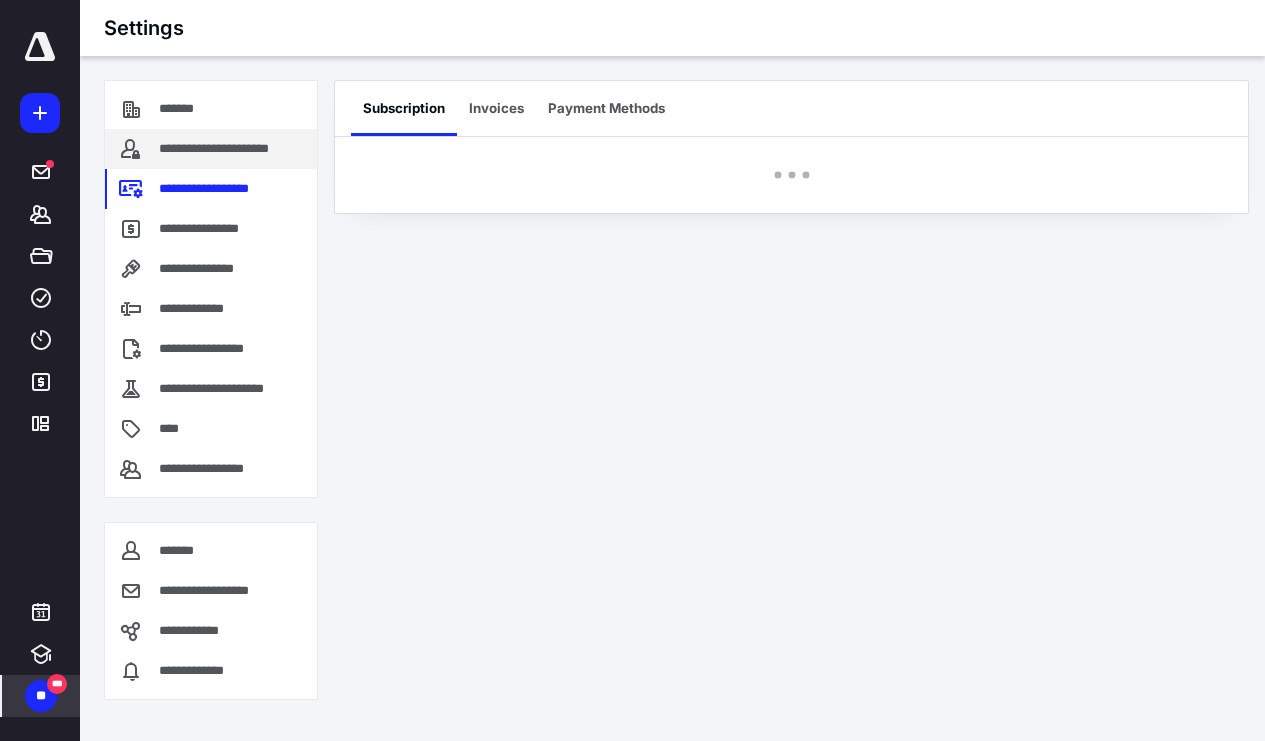click on "**********" at bounding box center [234, 149] 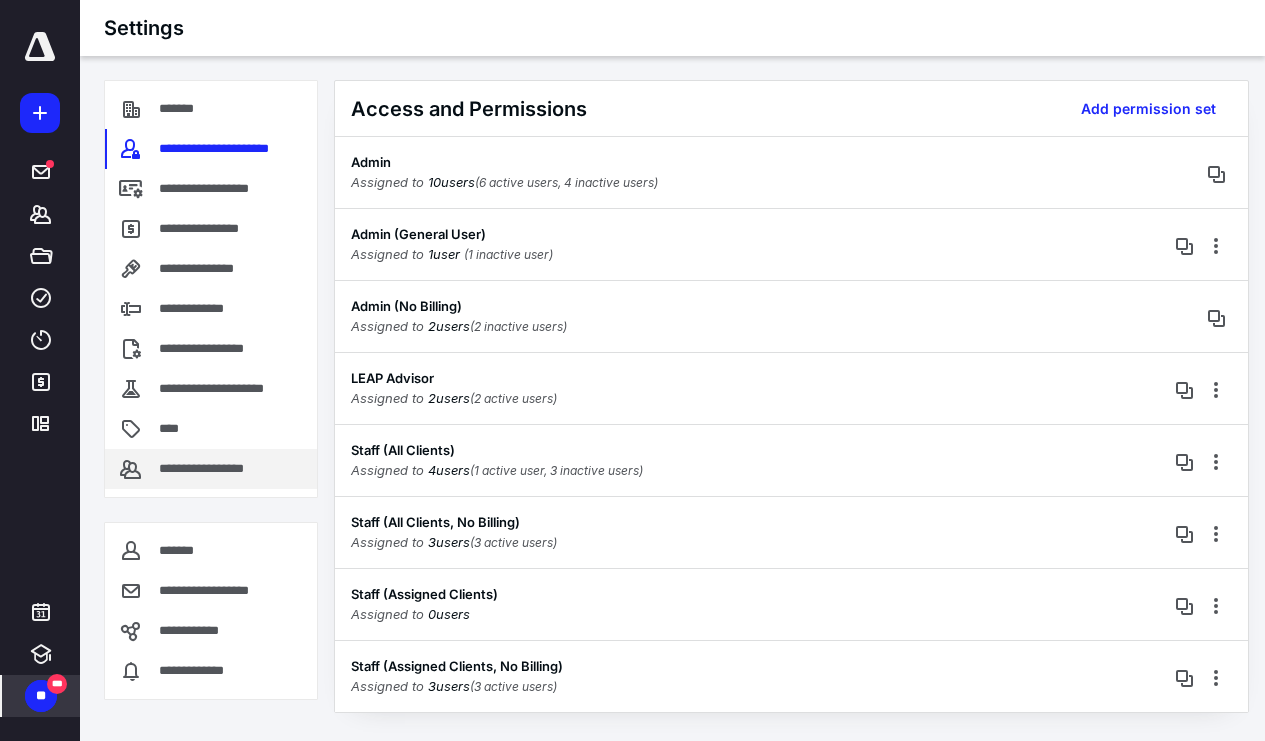 click on "**********" at bounding box center (211, 469) 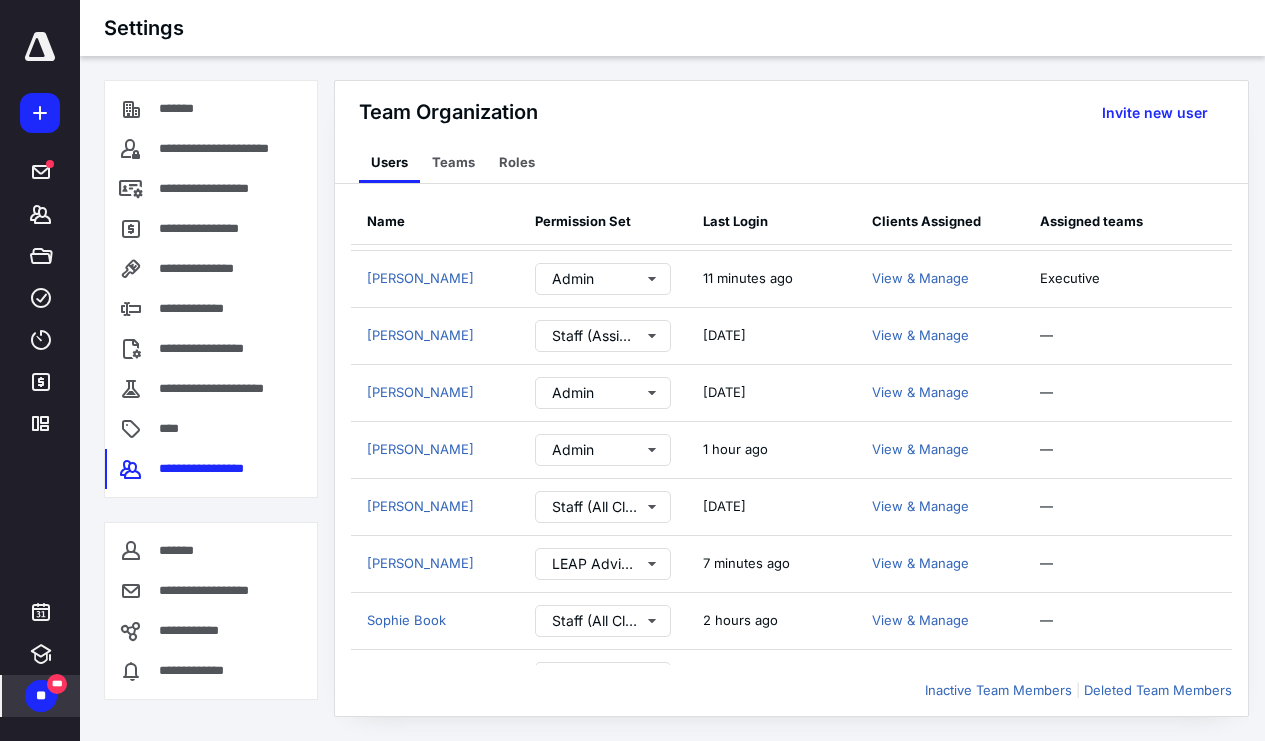 scroll, scrollTop: 435, scrollLeft: 0, axis: vertical 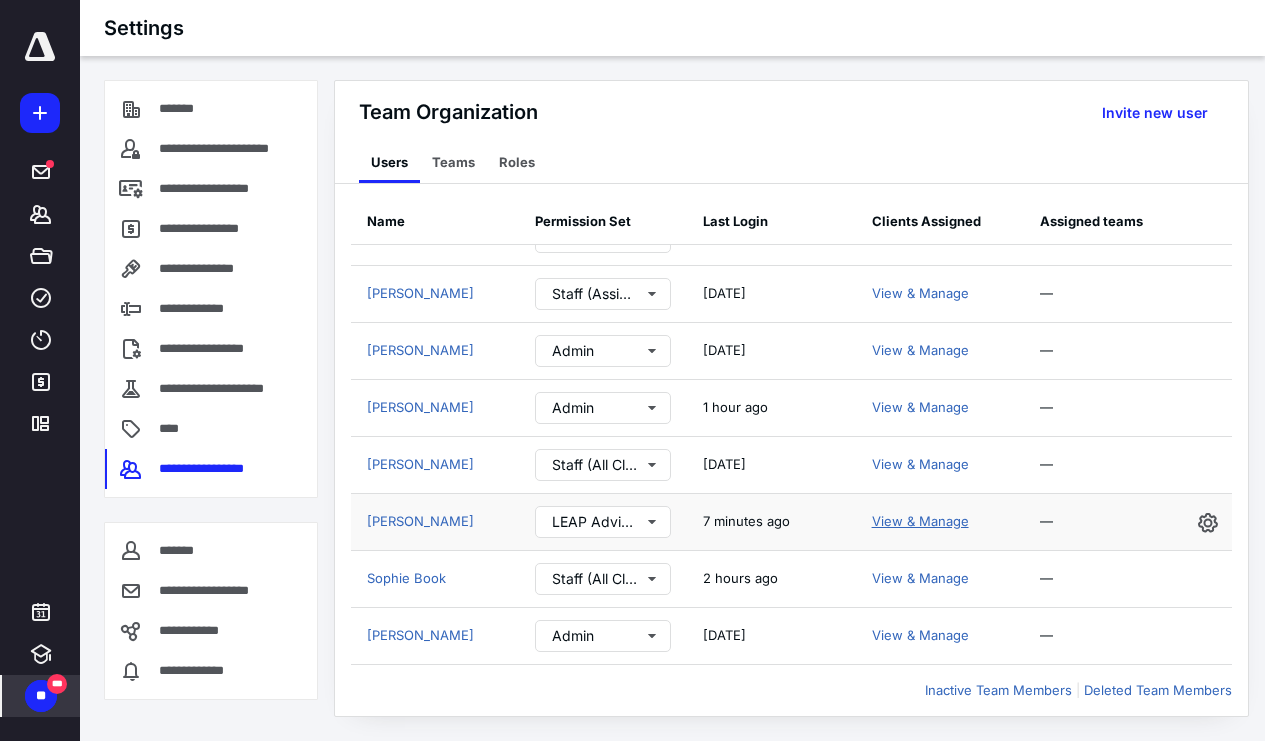 click on "View & Manage" at bounding box center (920, 521) 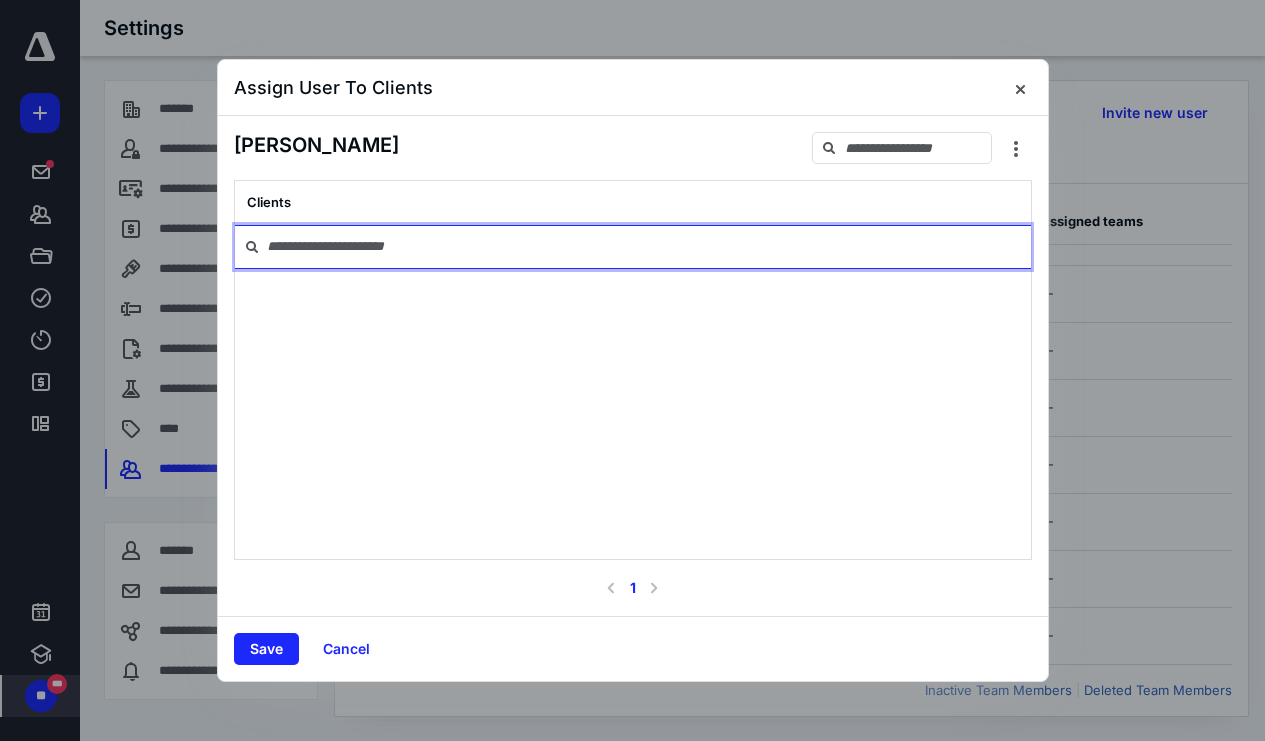 click at bounding box center (633, 247) 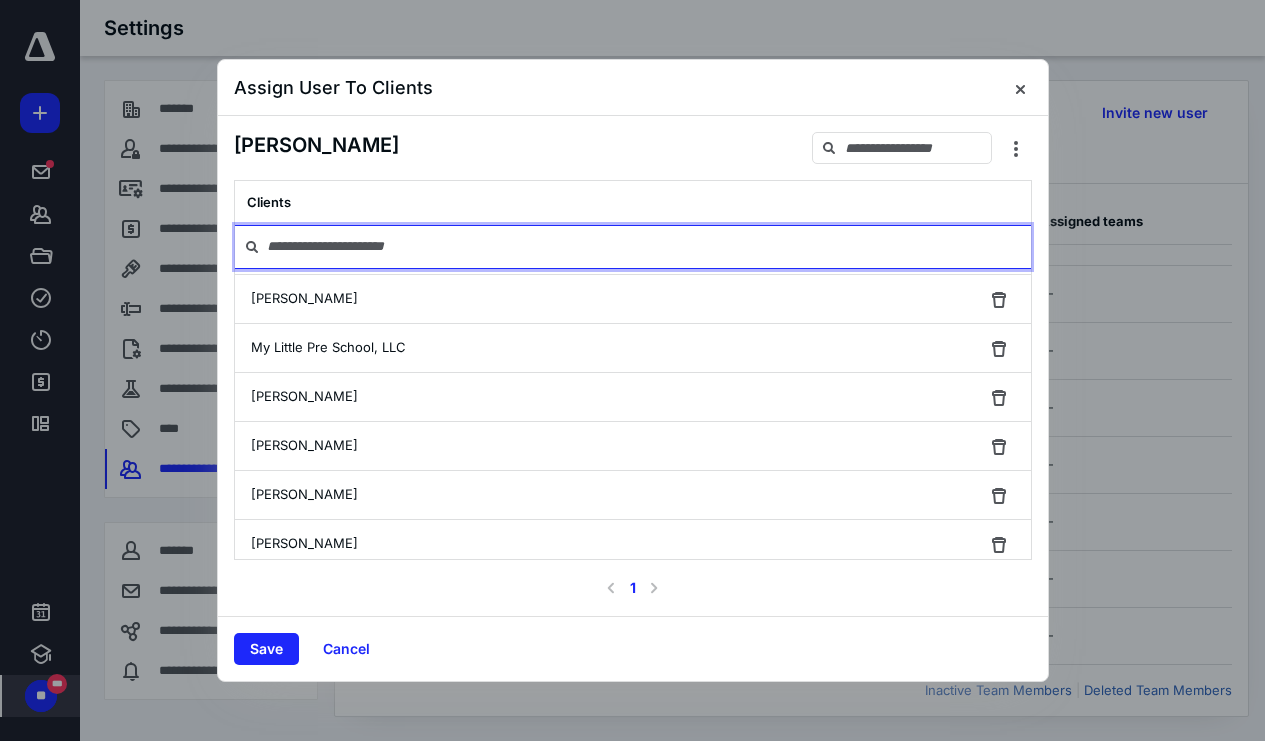 scroll, scrollTop: 395, scrollLeft: 0, axis: vertical 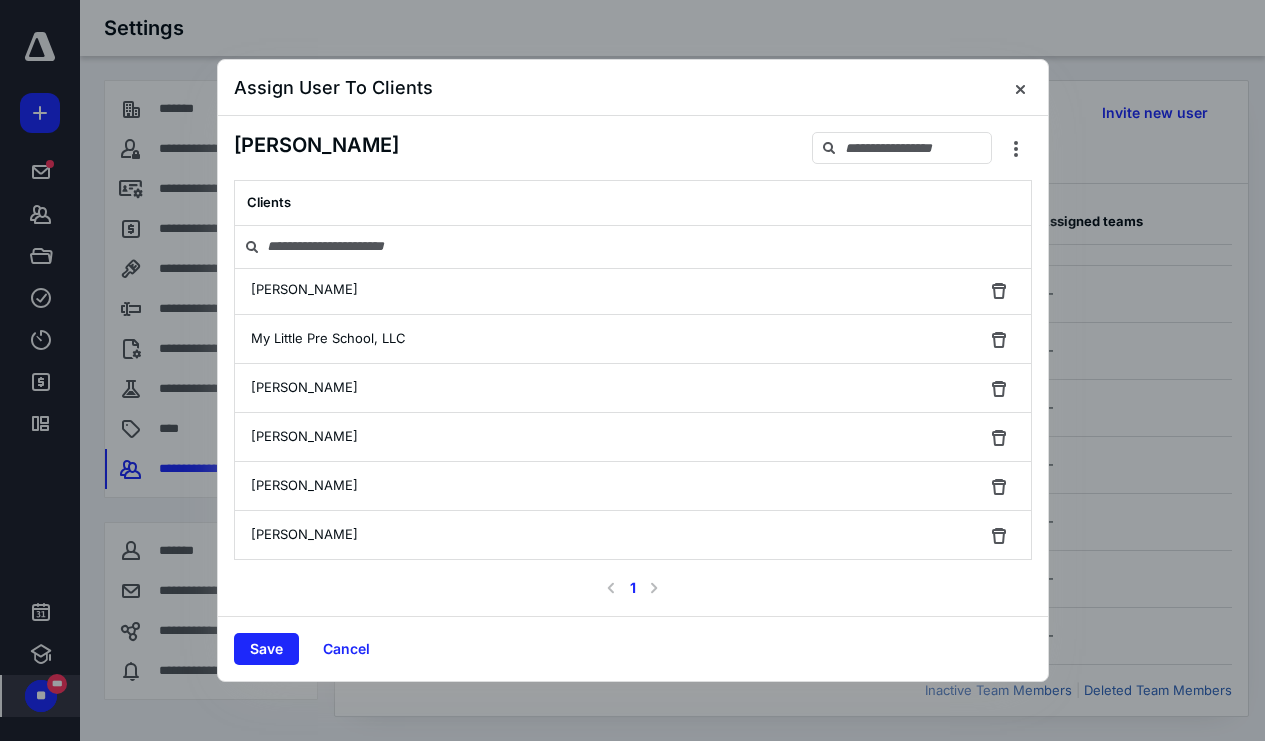 click on "Selwyn Mayers Clients Pablo Bracetty Capitana Audit Solutions, Inc  Rose Chiusano Margaret Classen Samuel Classen Blaine Galbreath Jordan Hartley Selwyn Mayers Colton Mercer My Little Pre School, LLC  Jurij Oracz Branden Rheinschmidt Enrique Rodriguez Daniel Vaughan Select a page number for more results 1" at bounding box center (633, 366) 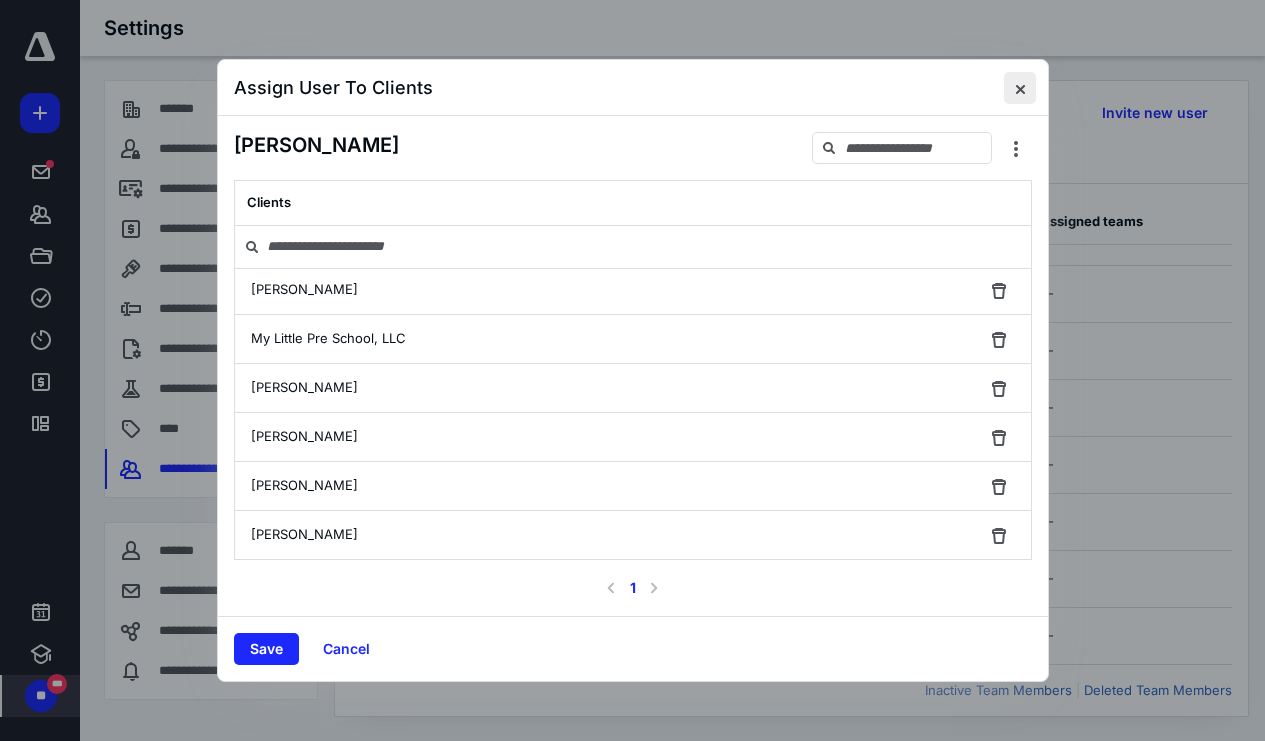click at bounding box center (1020, 88) 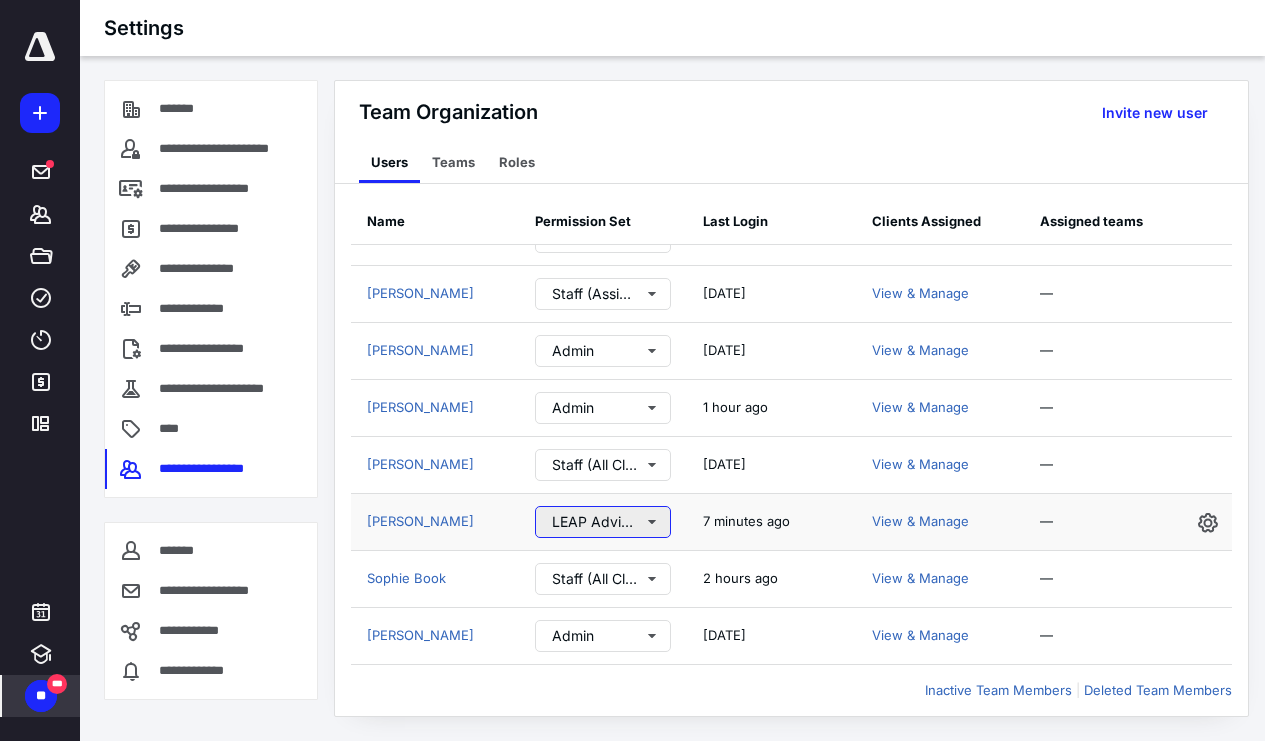 click on "LEAP Advisor" at bounding box center [603, 522] 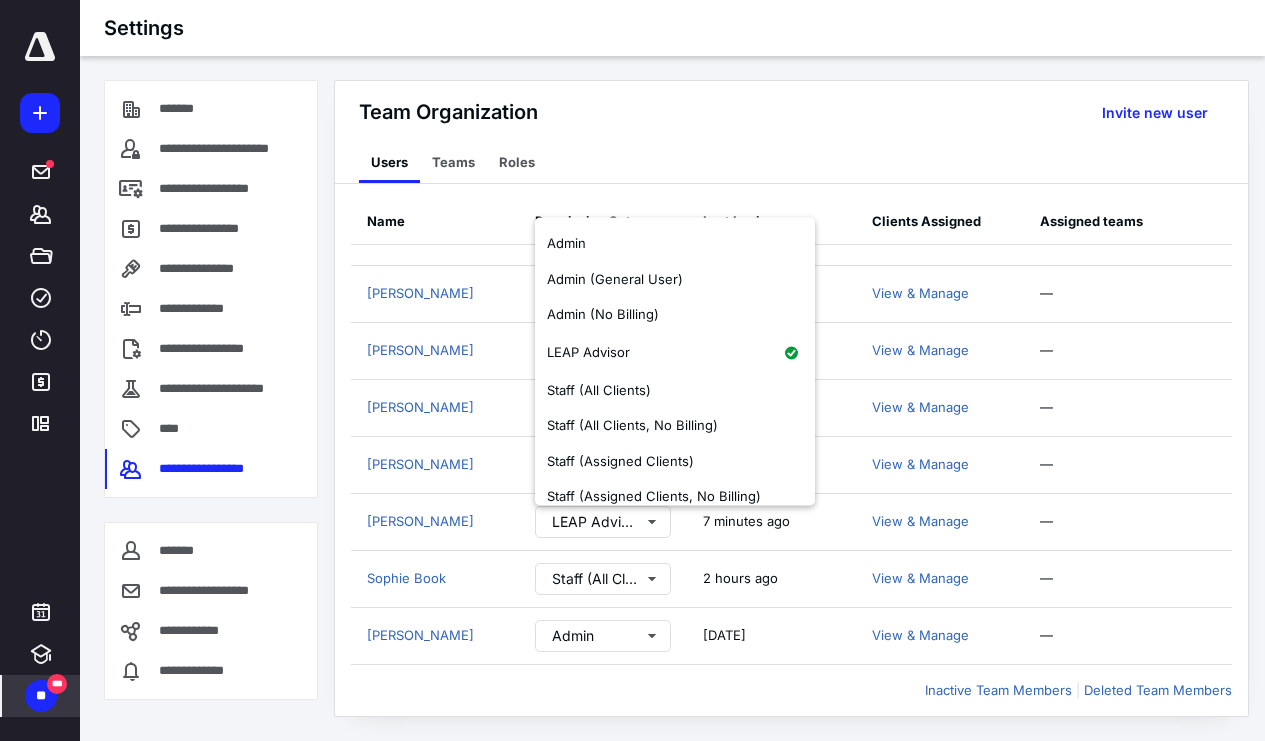click on "Team Organization Users Teams Roles Invite new user" at bounding box center (791, 132) 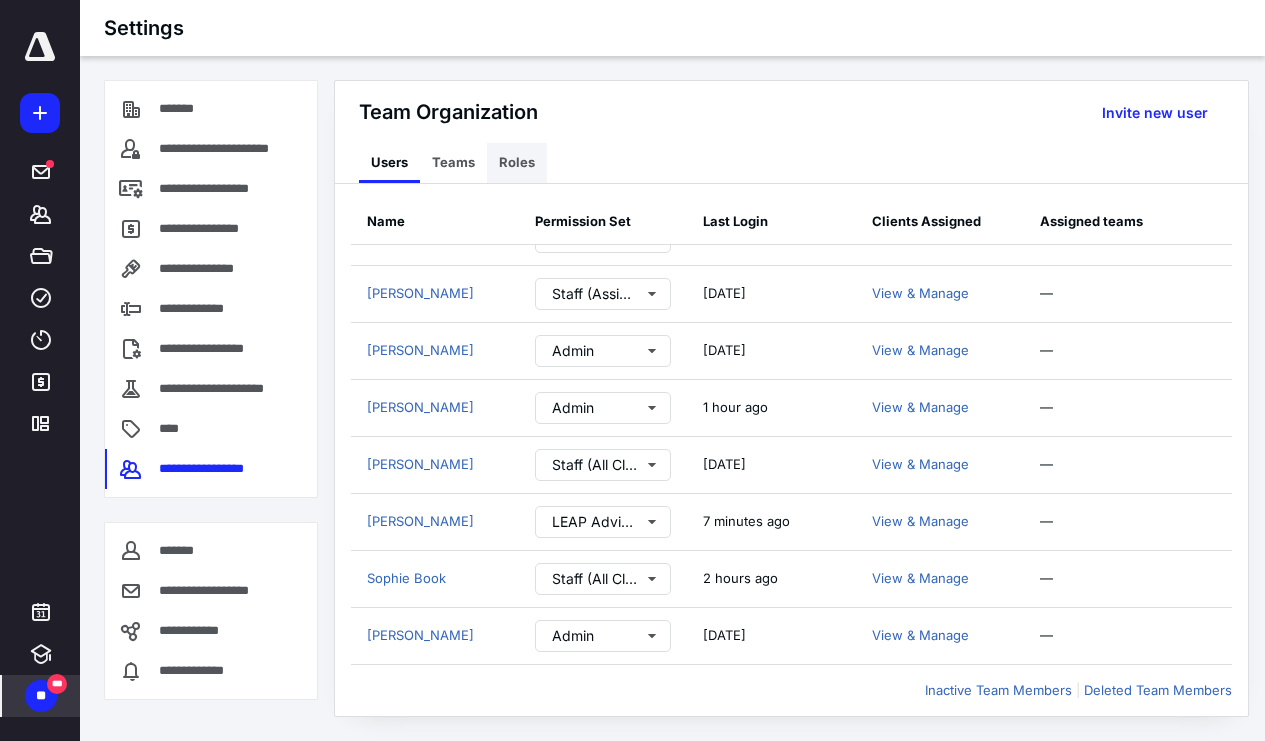 click on "Roles" at bounding box center [517, 163] 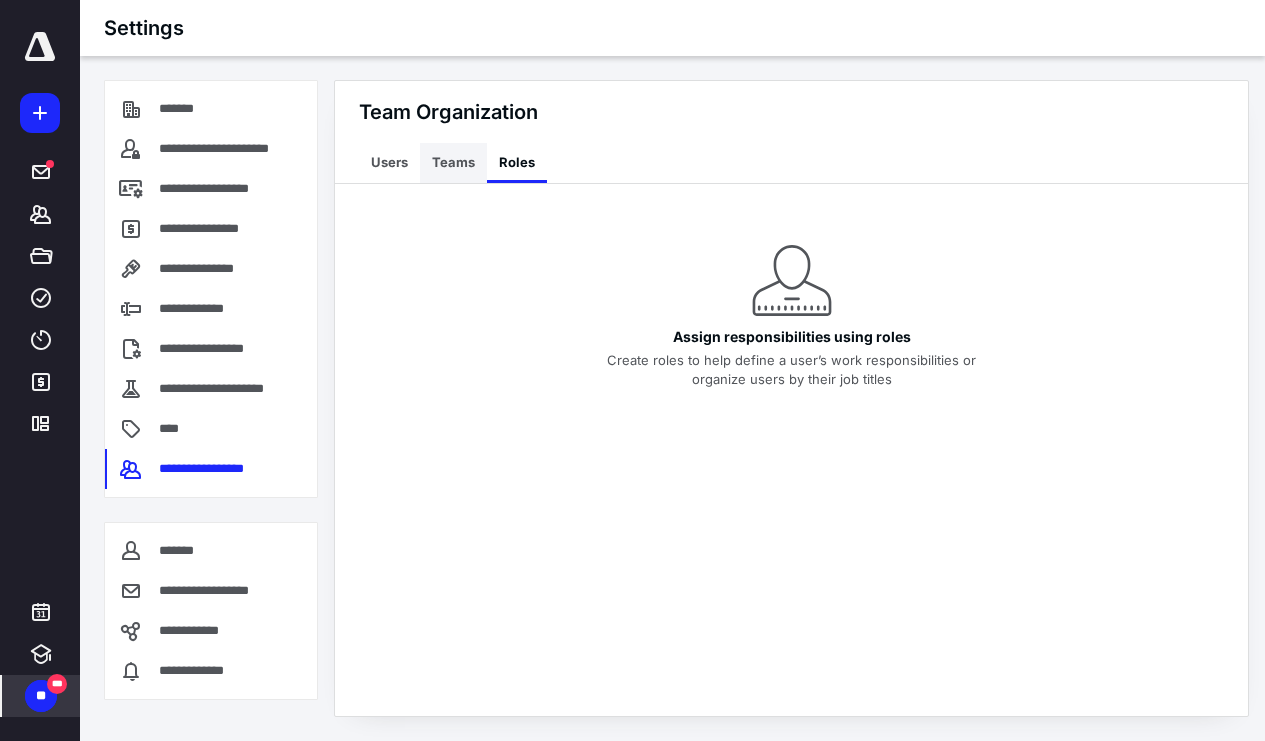 click on "Teams" at bounding box center [453, 163] 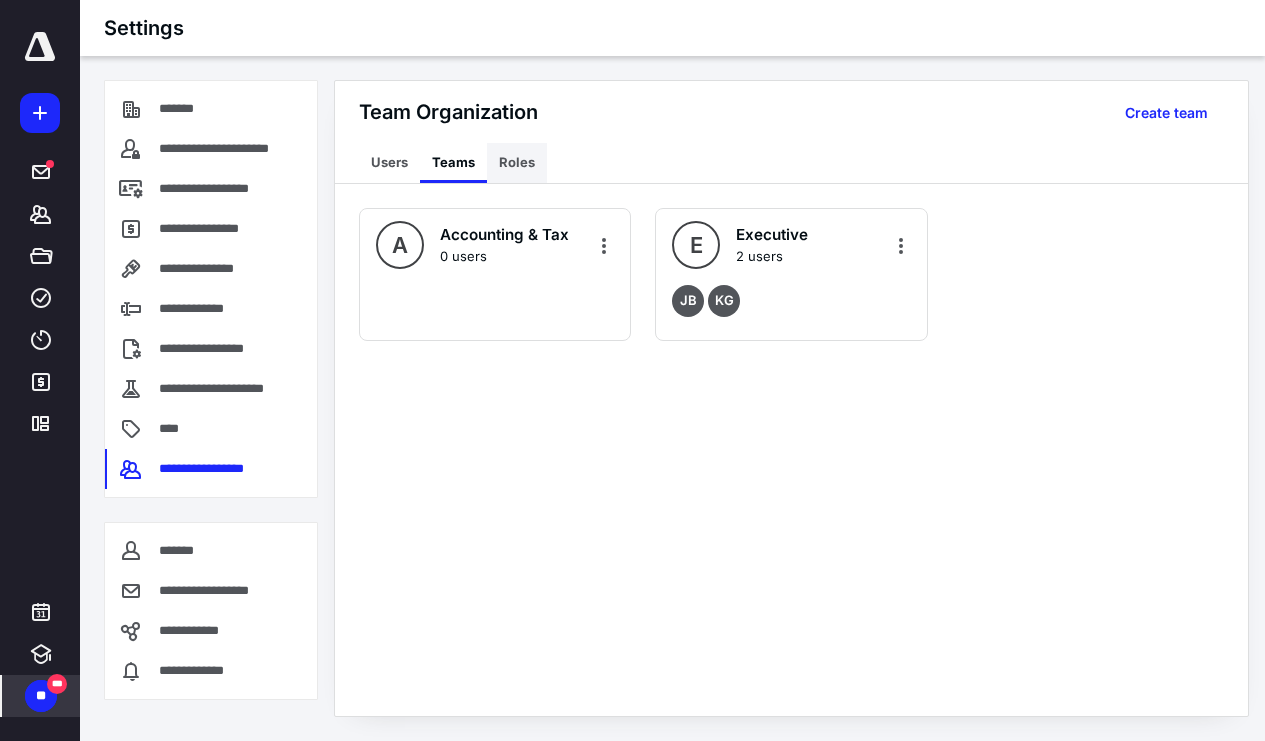 click on "Roles" at bounding box center [517, 163] 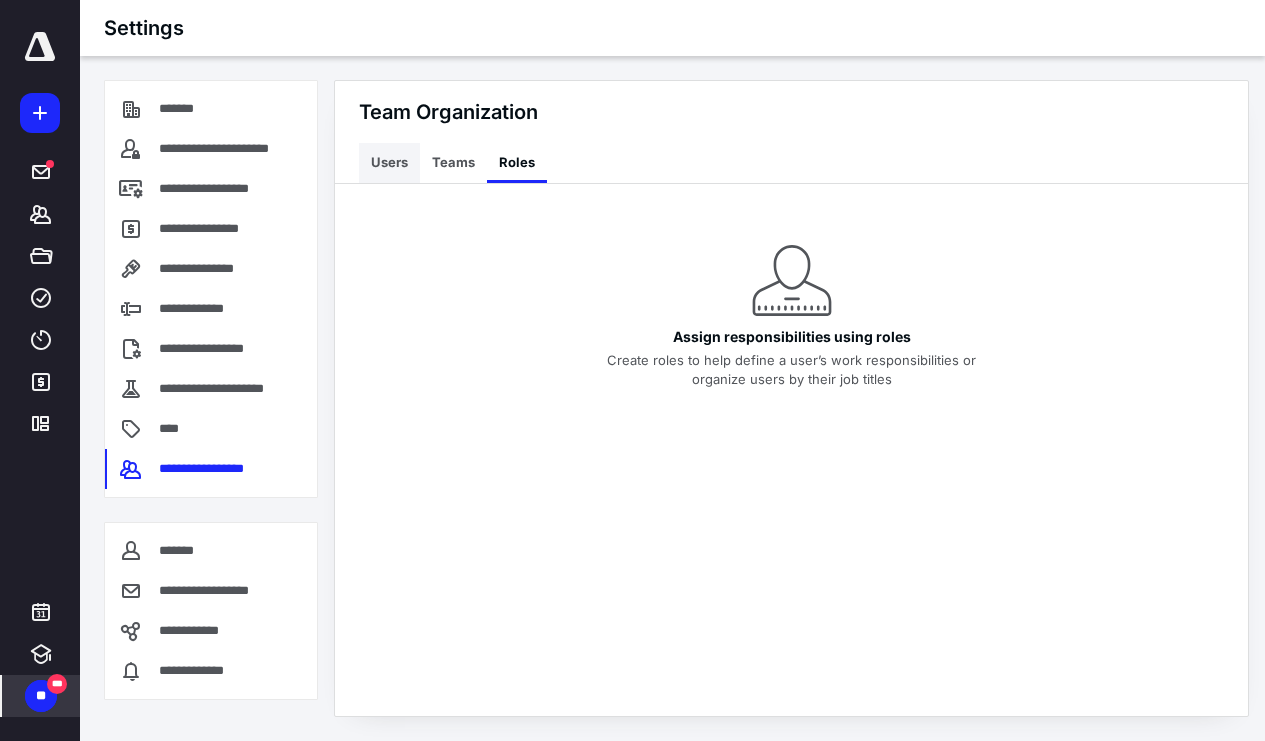 click on "Users" at bounding box center (389, 163) 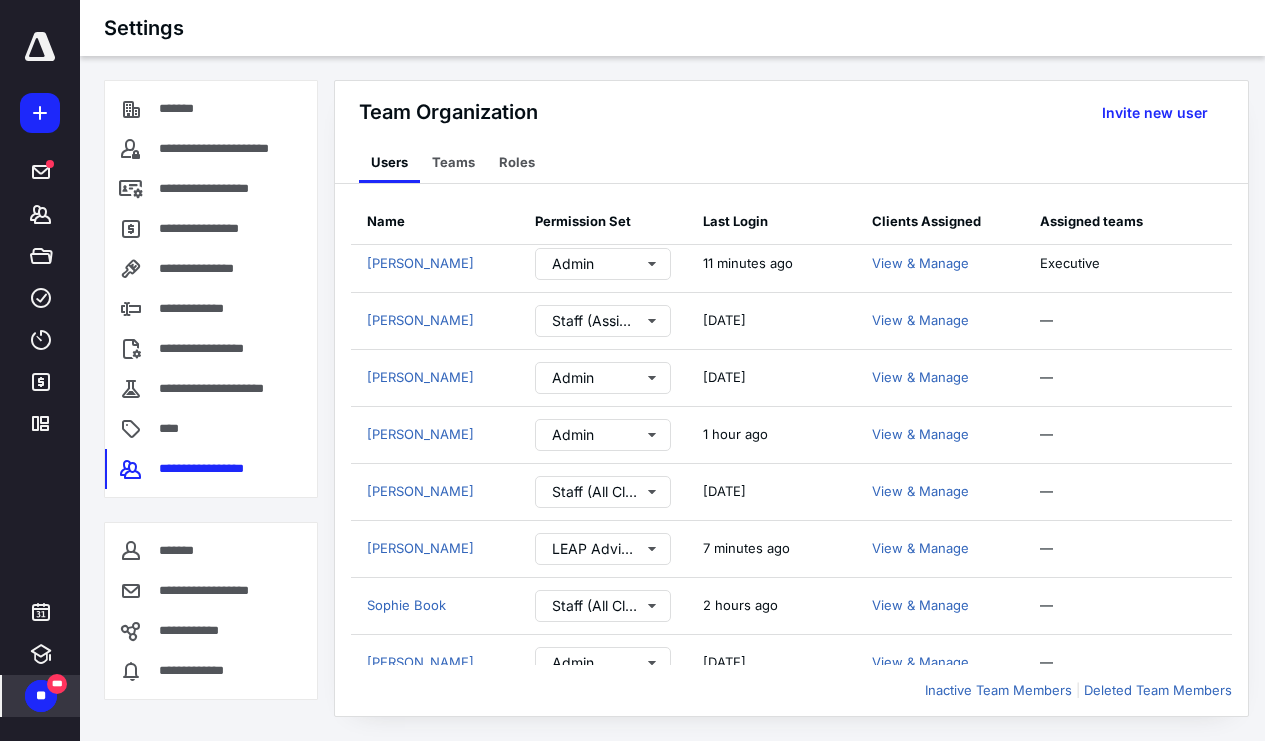 scroll, scrollTop: 435, scrollLeft: 0, axis: vertical 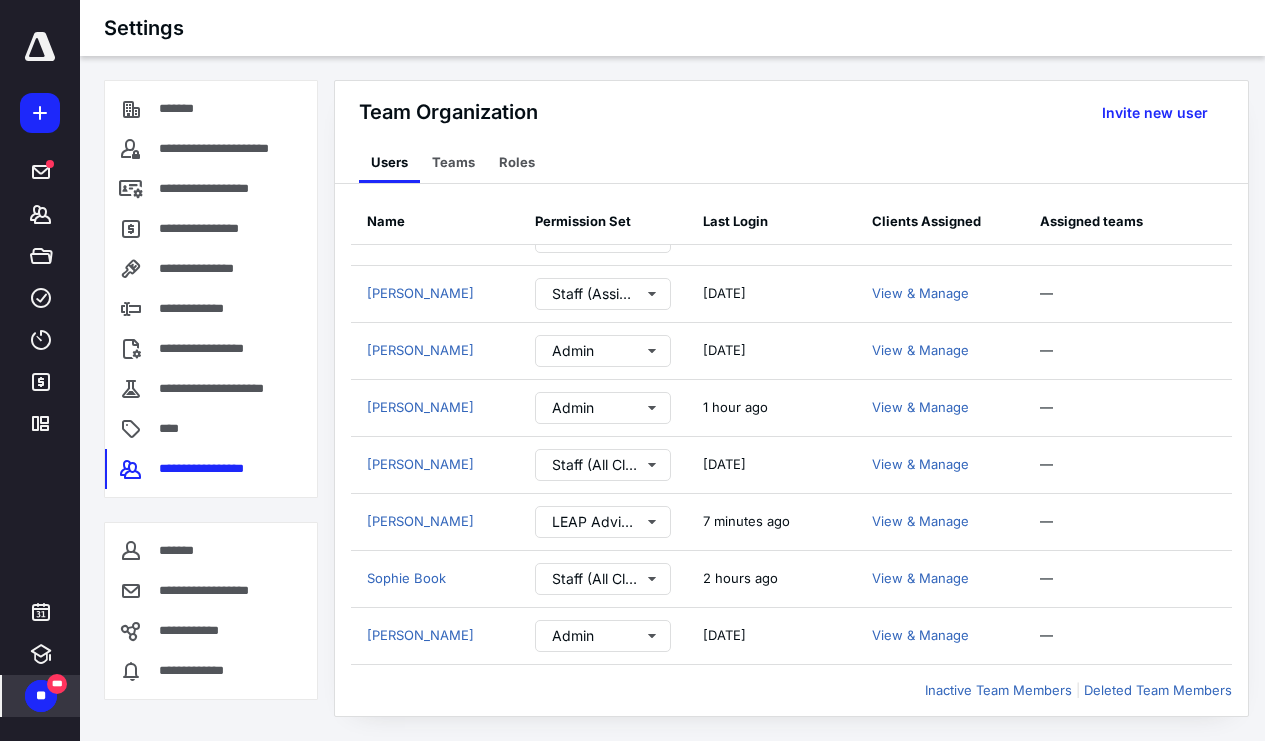click 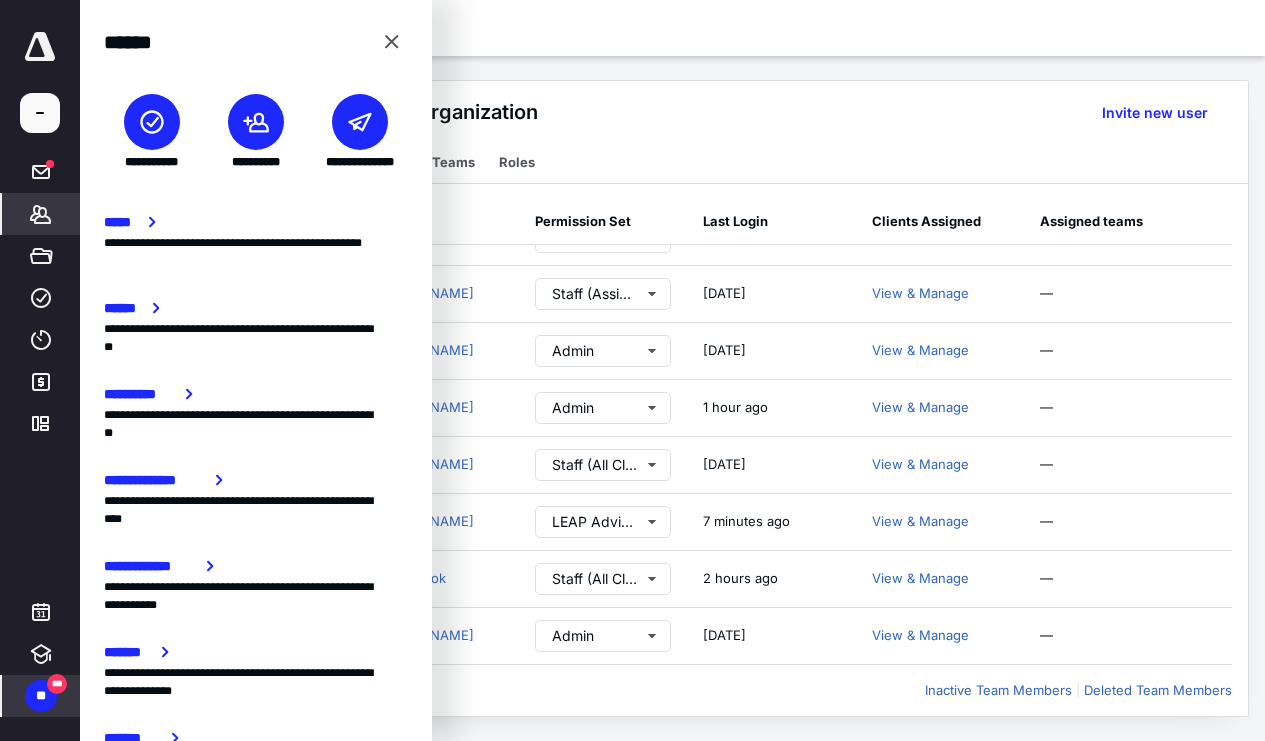 click 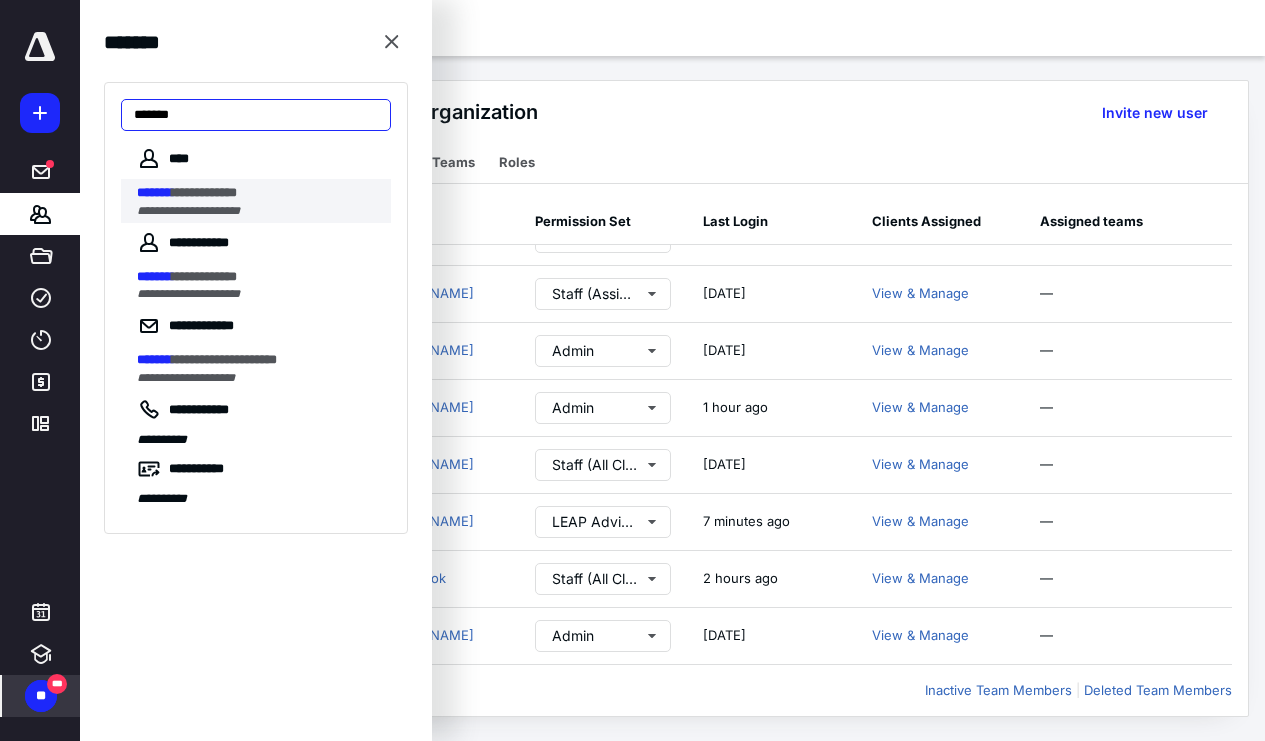 type on "*******" 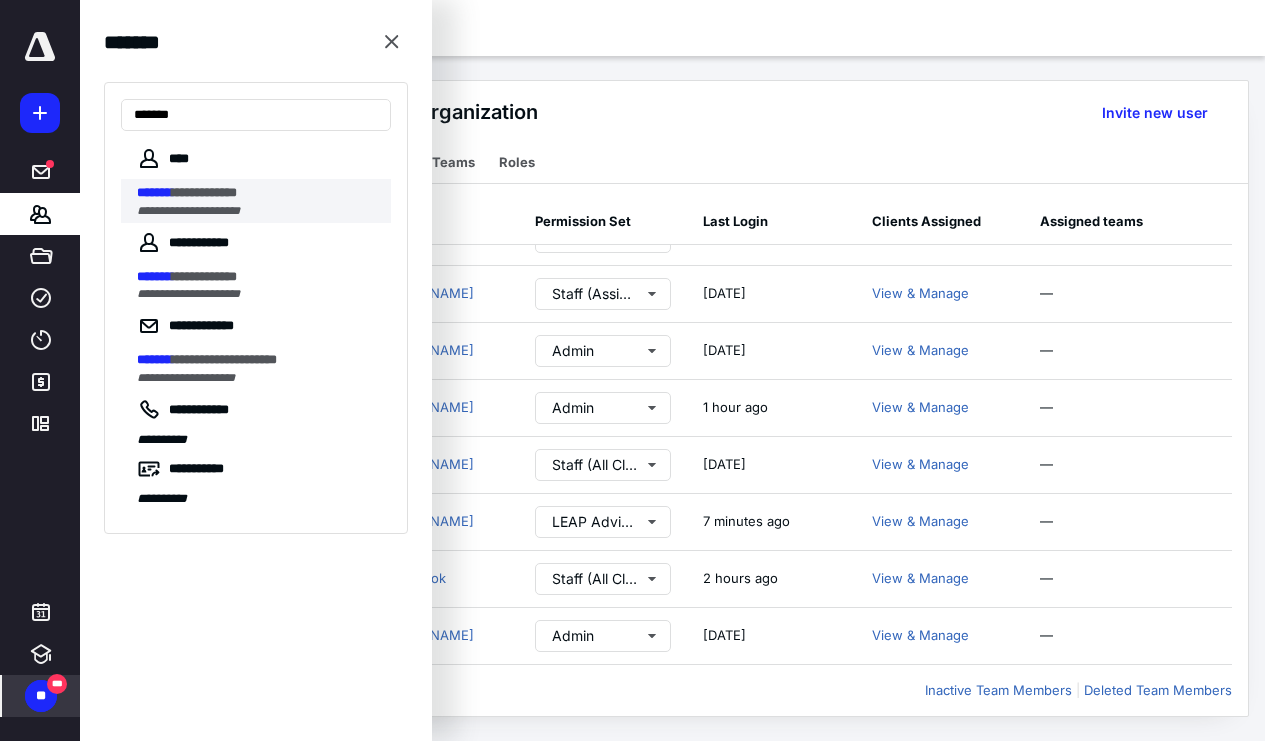 click on "**********" at bounding box center (204, 192) 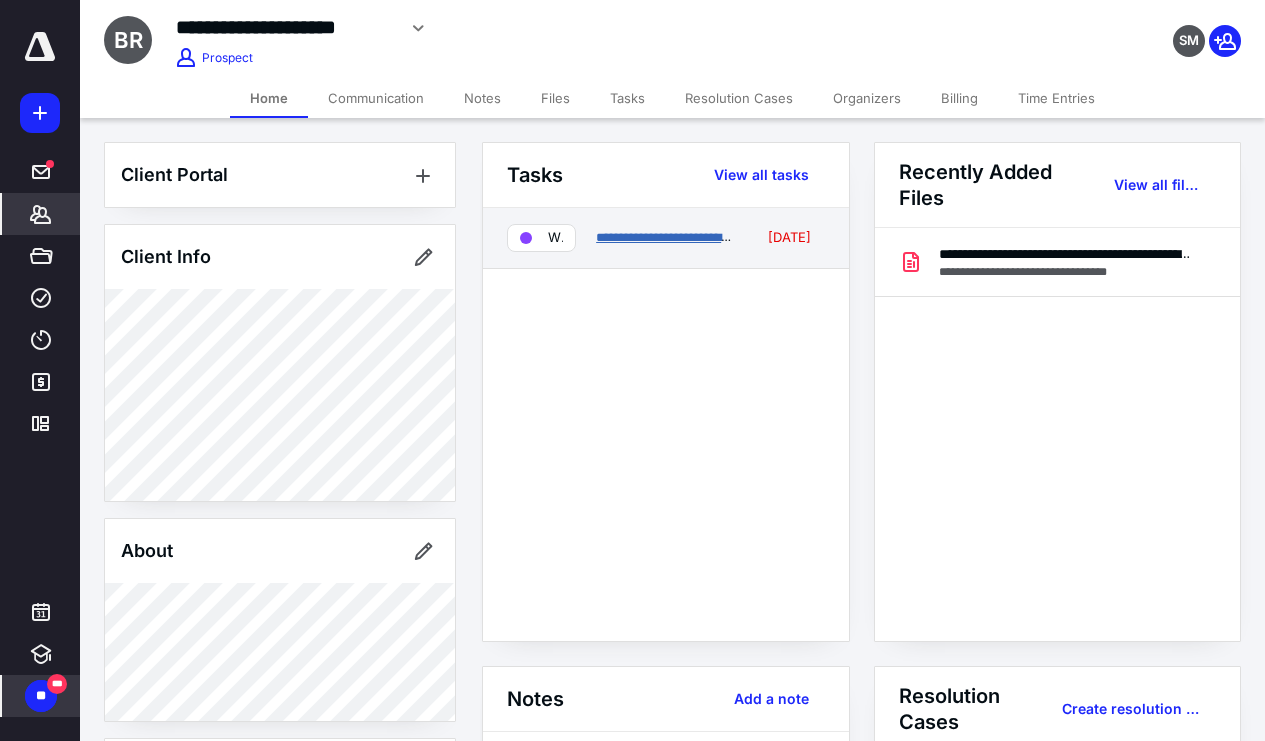 click on "**********" at bounding box center [713, 237] 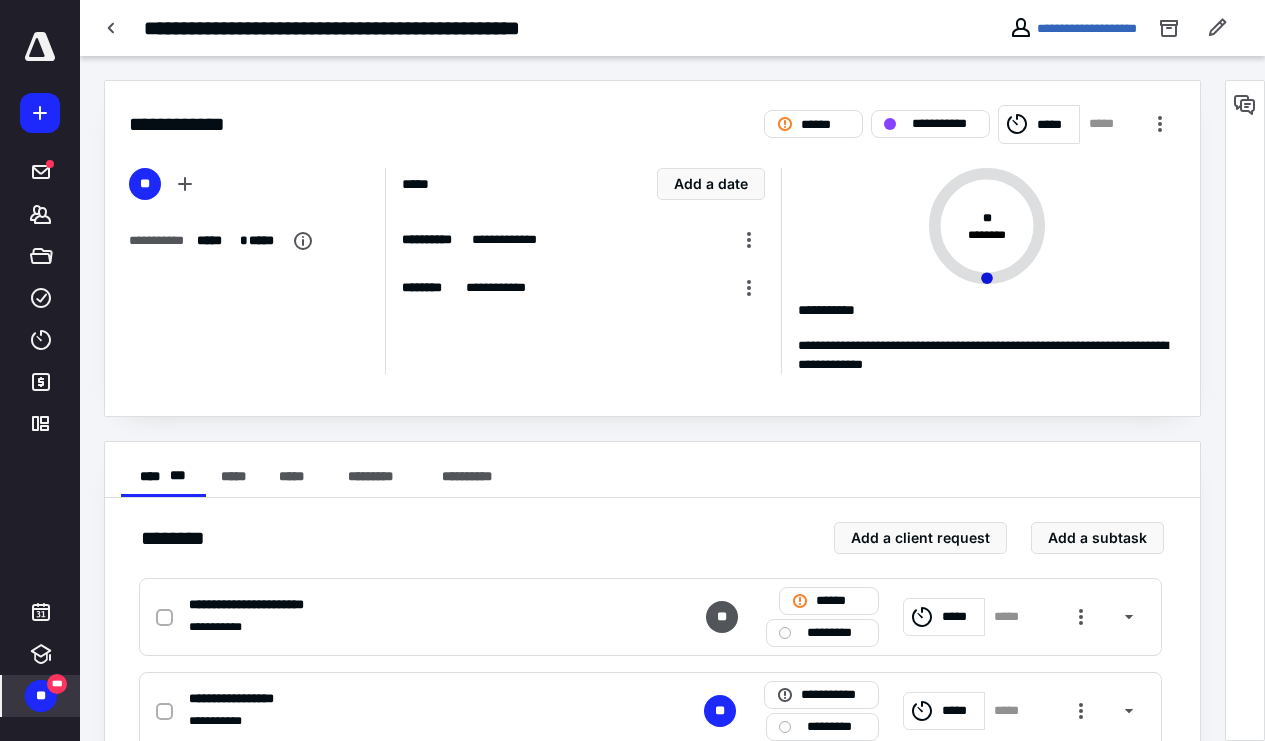 scroll, scrollTop: 58, scrollLeft: 0, axis: vertical 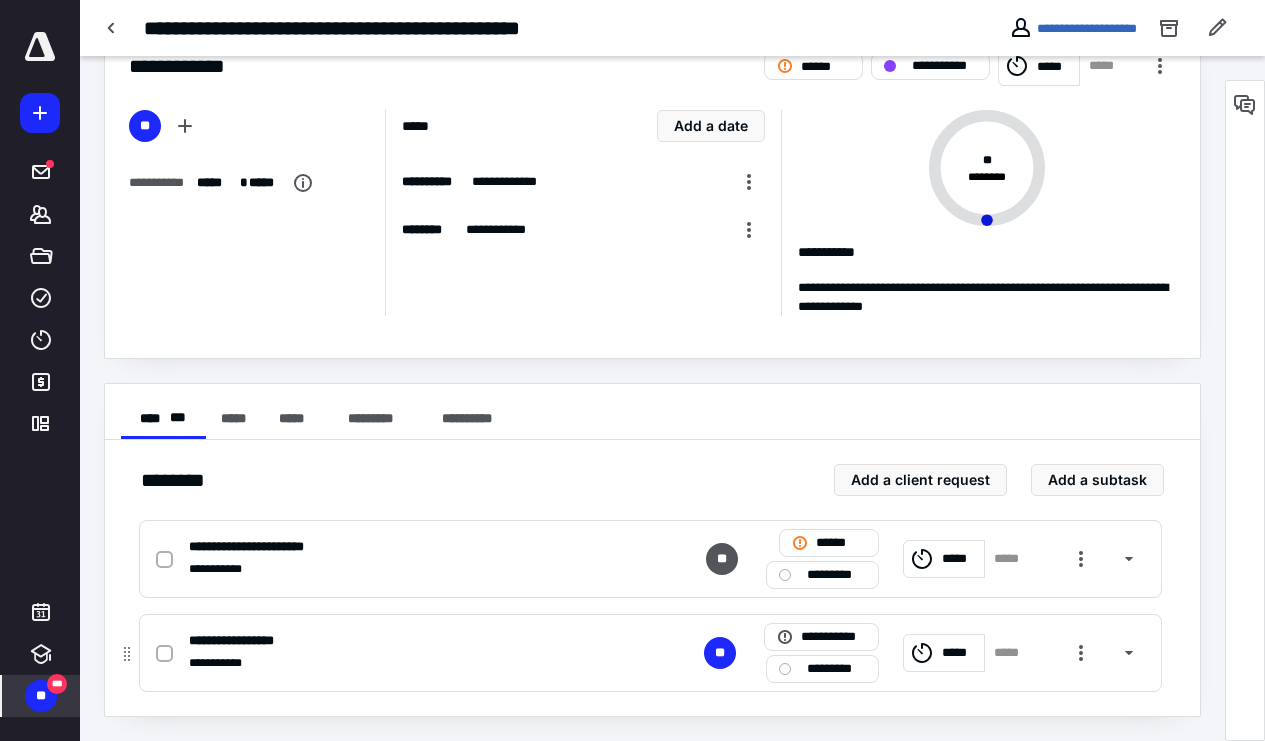 click on "**********" at bounding box center (388, 641) 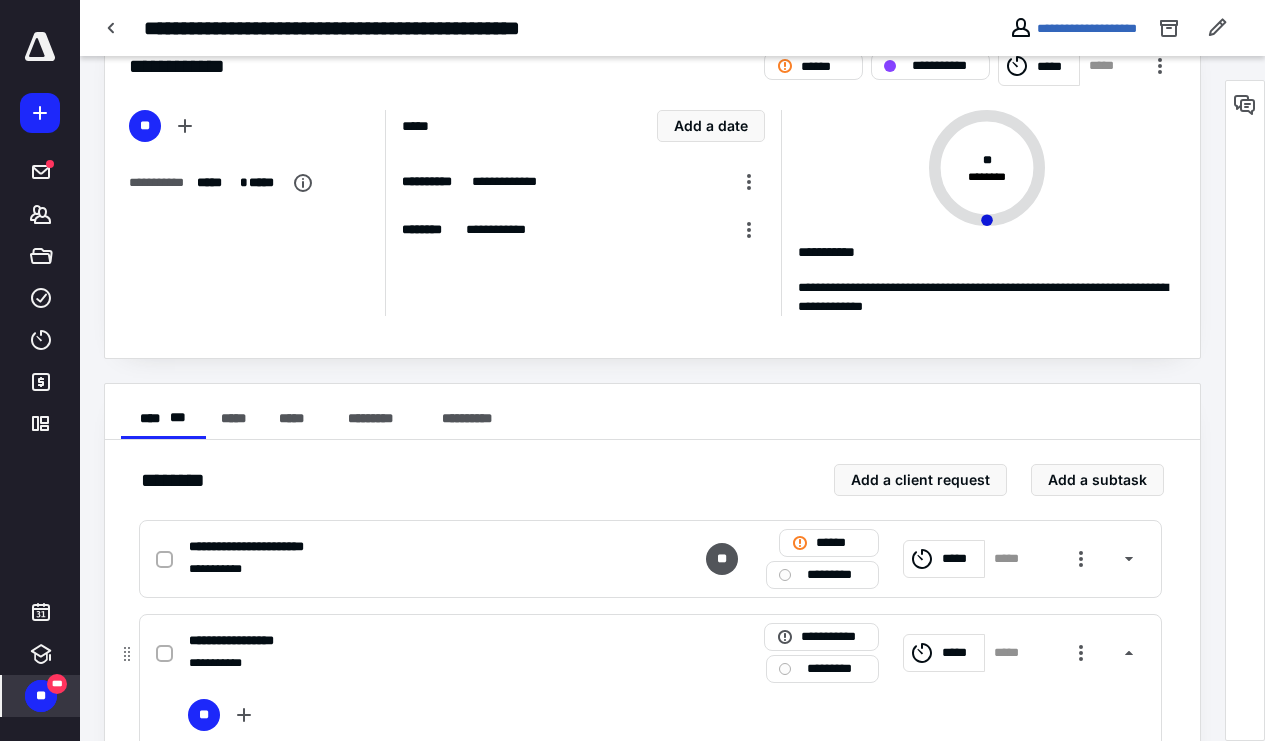 scroll, scrollTop: 221, scrollLeft: 0, axis: vertical 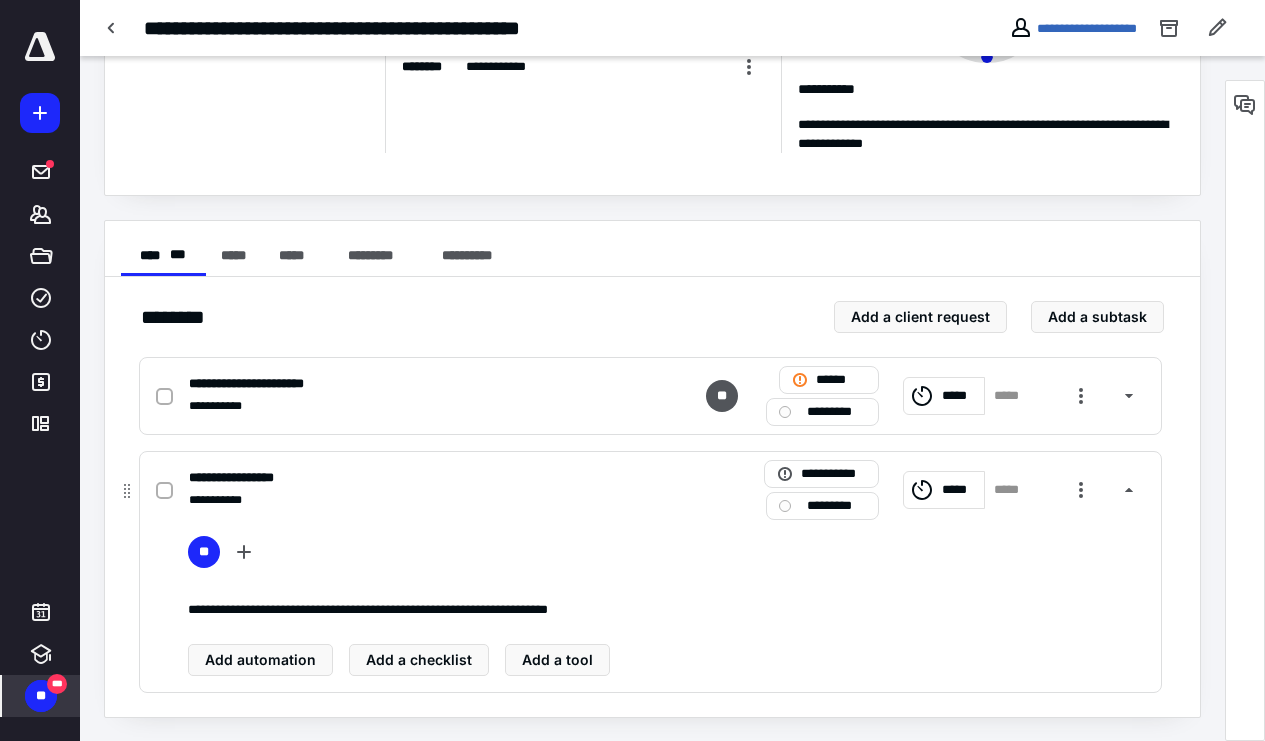 click on "**********" at bounding box center (942, 490) 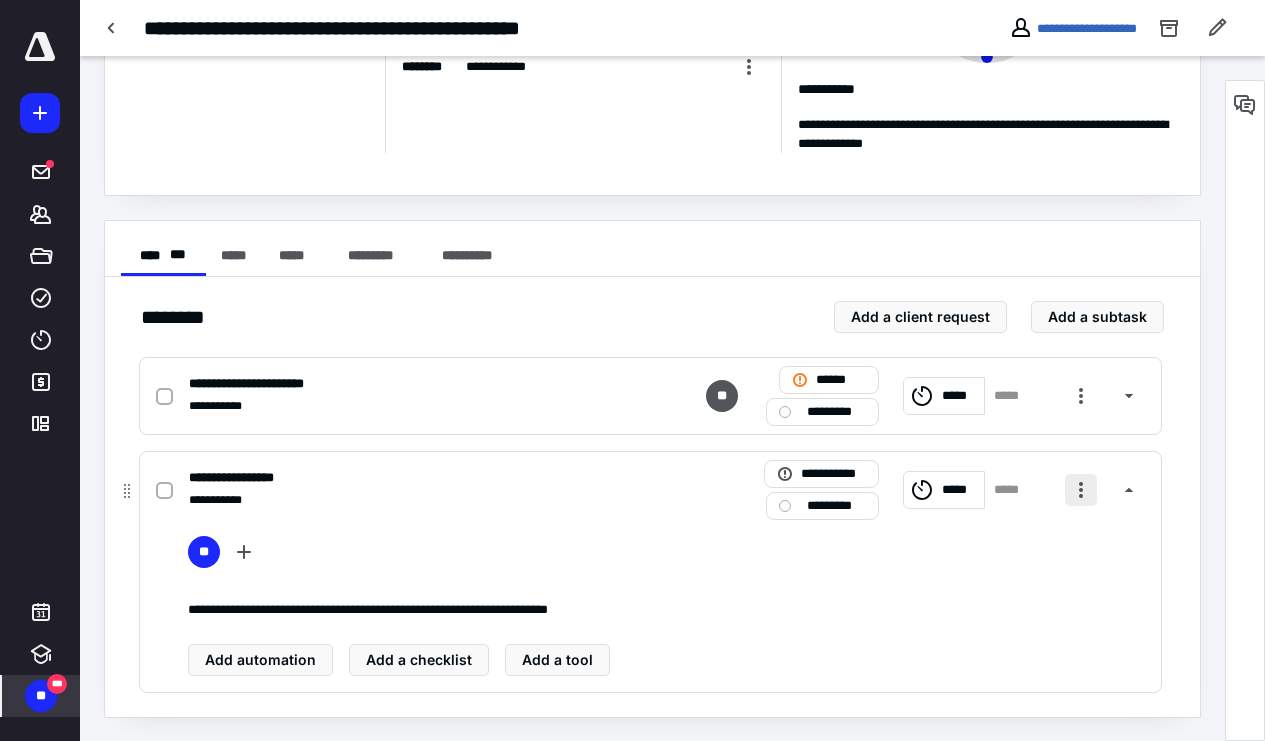 click at bounding box center (1081, 490) 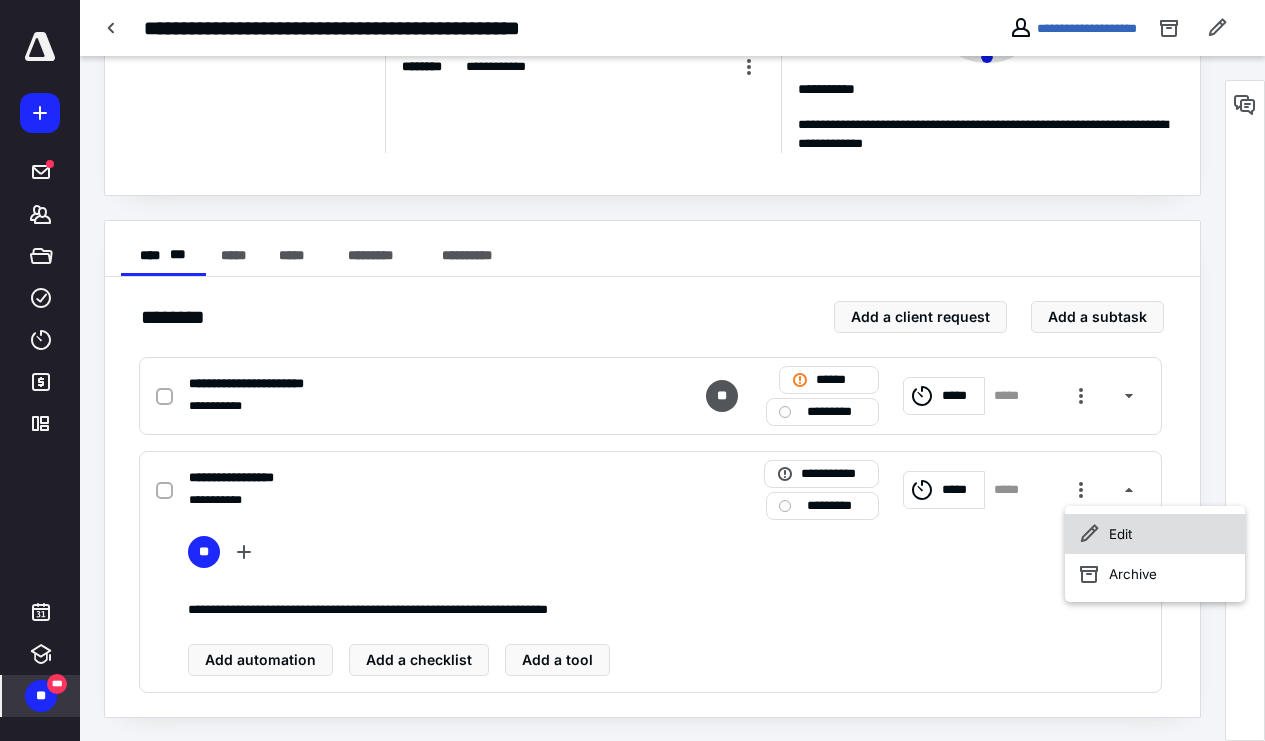 click 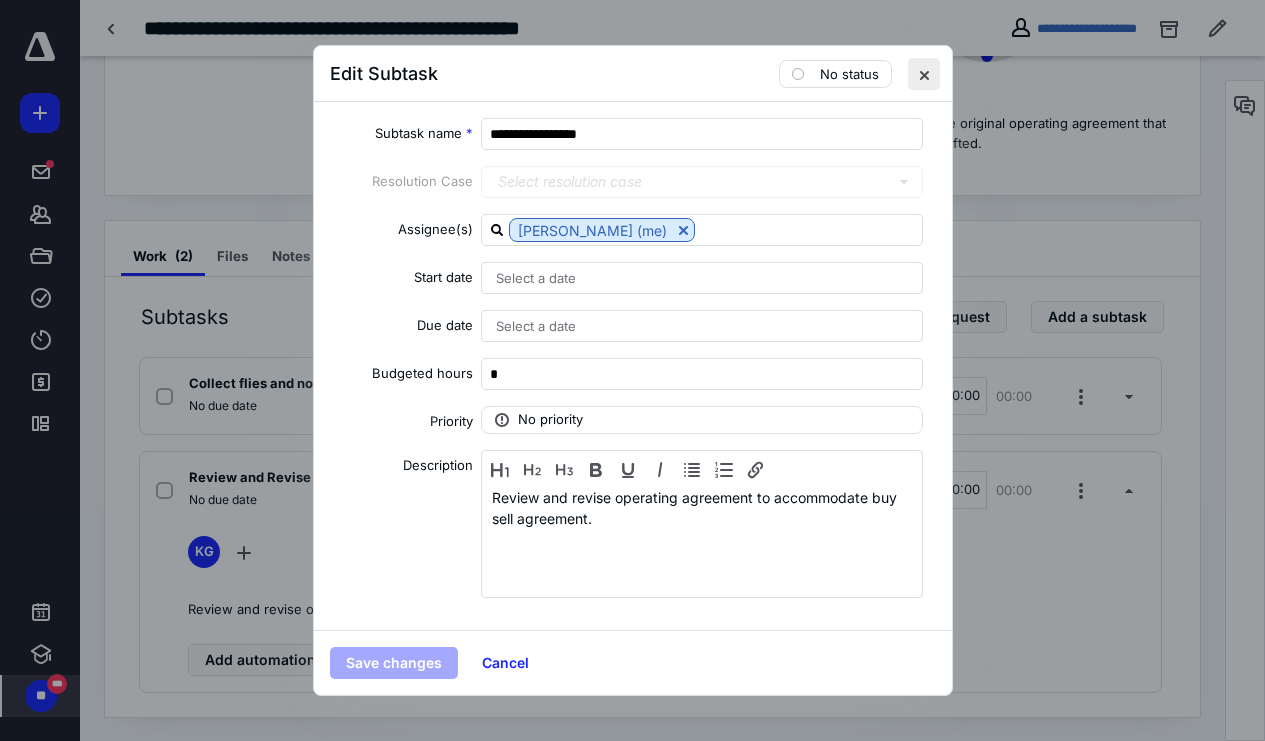 click at bounding box center [924, 74] 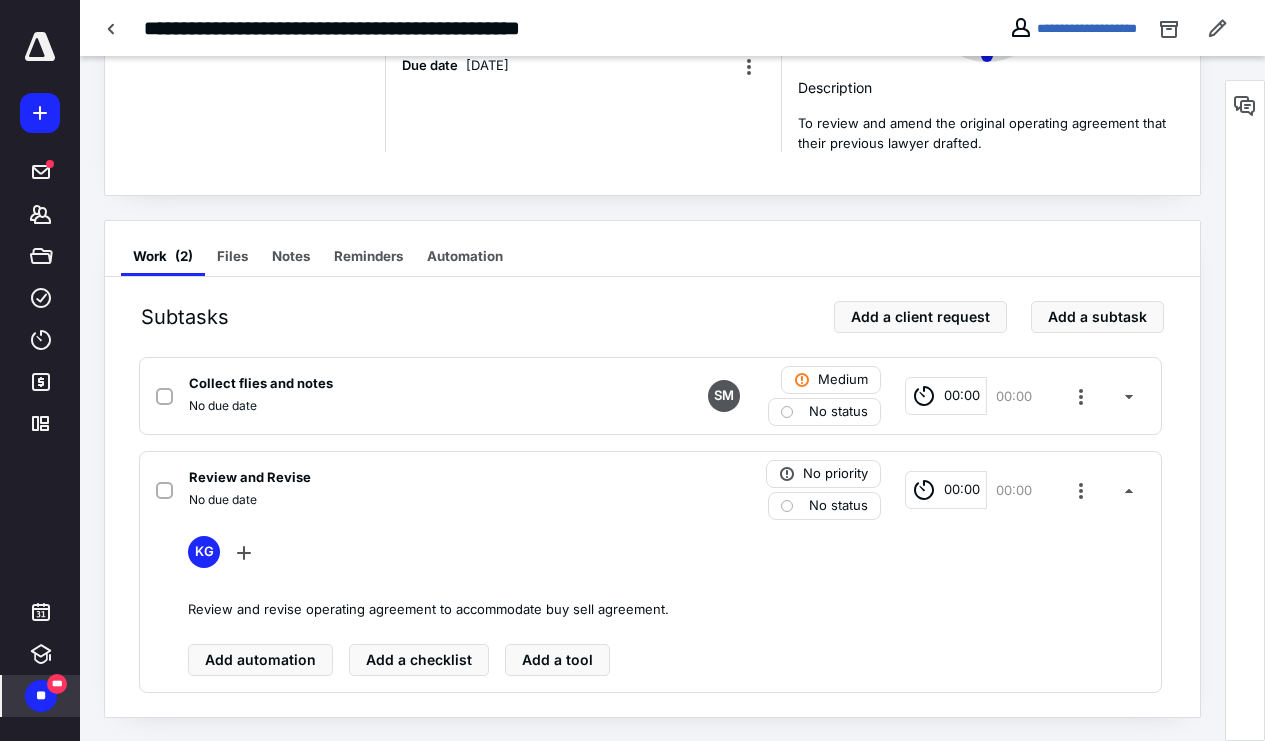 click on "**" at bounding box center [41, 696] 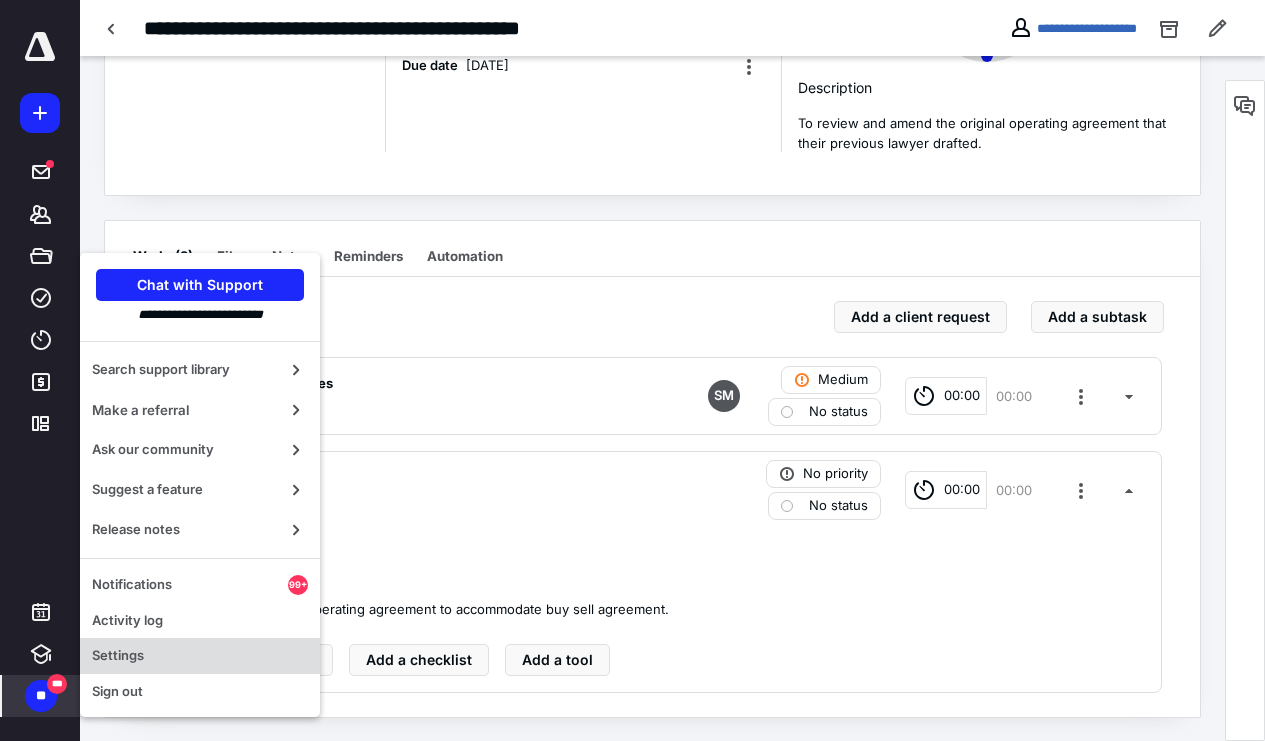 click on "Settings" at bounding box center (200, 656) 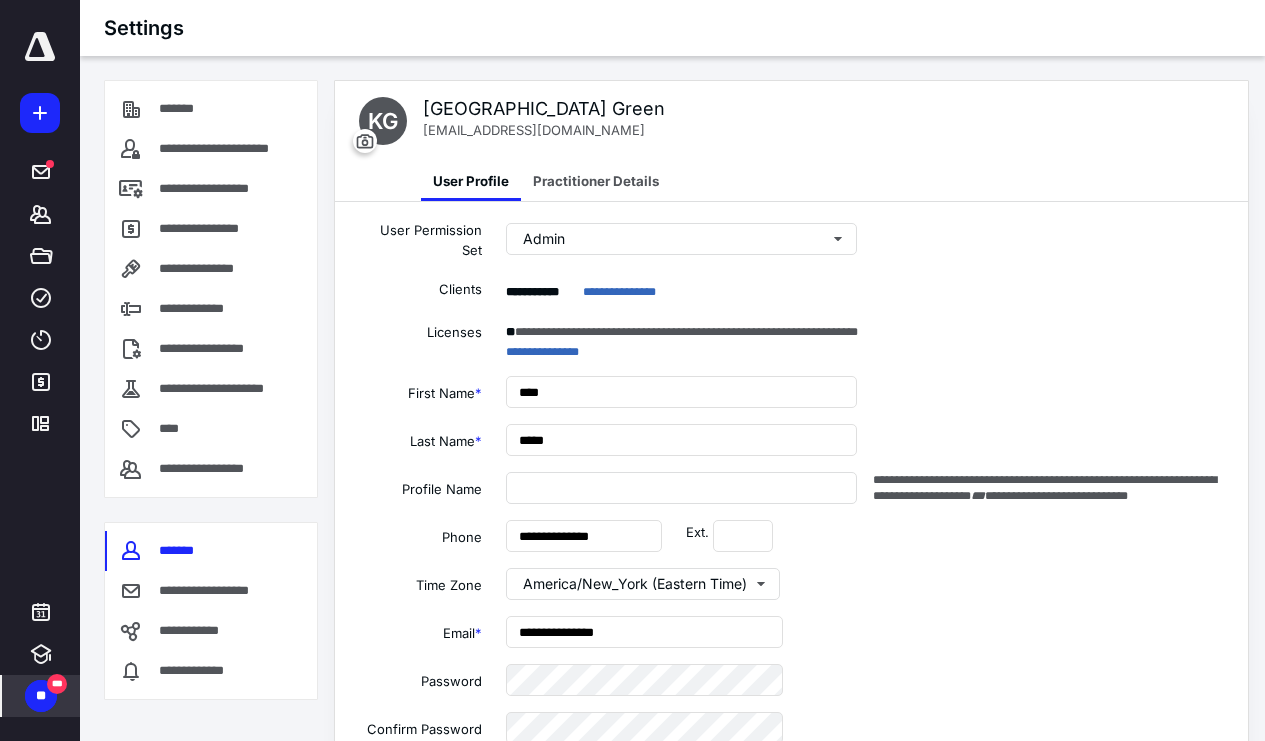 type on "**********" 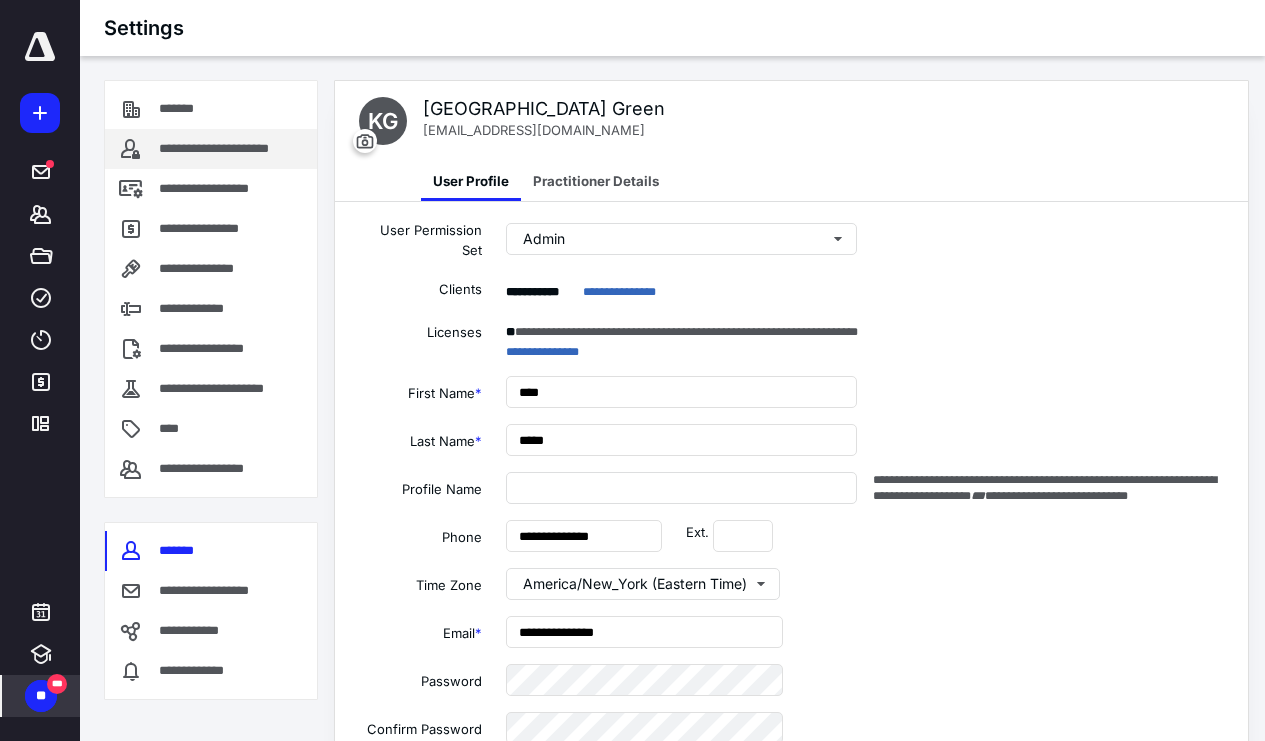click on "**********" at bounding box center [211, 149] 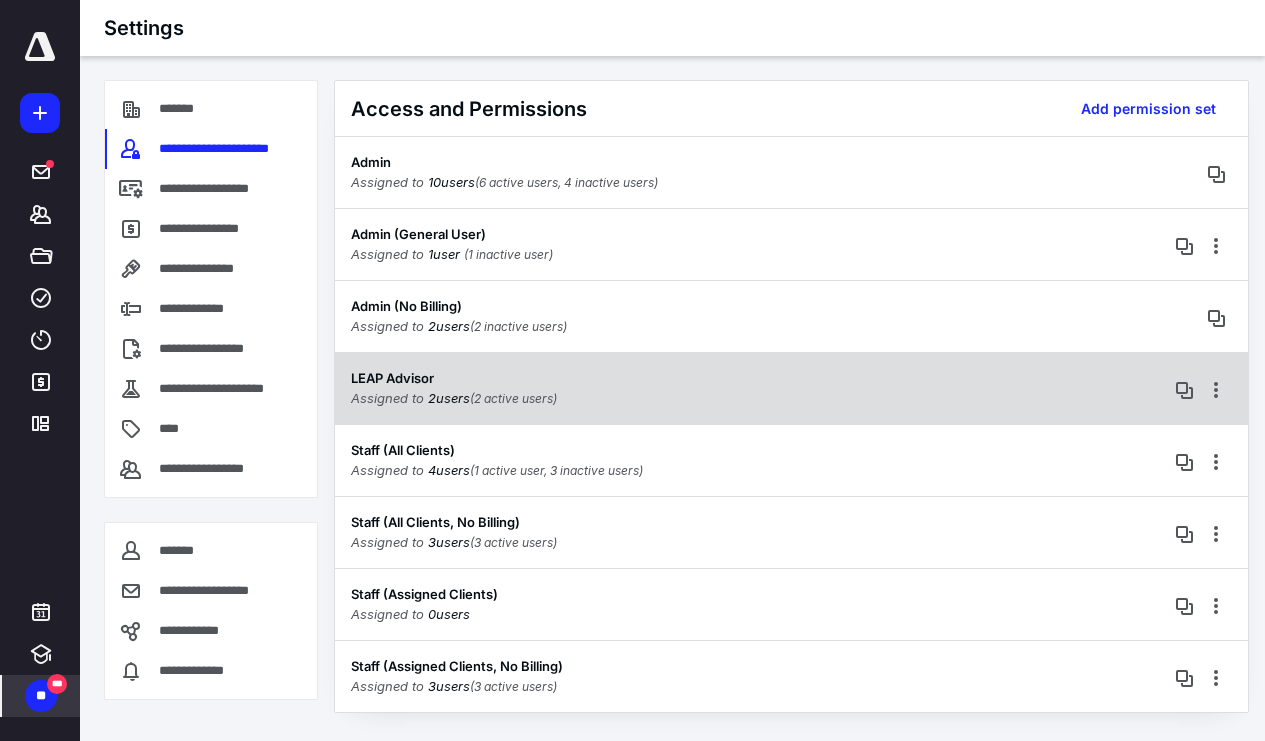 click on "LEAP Advisor" at bounding box center [454, 379] 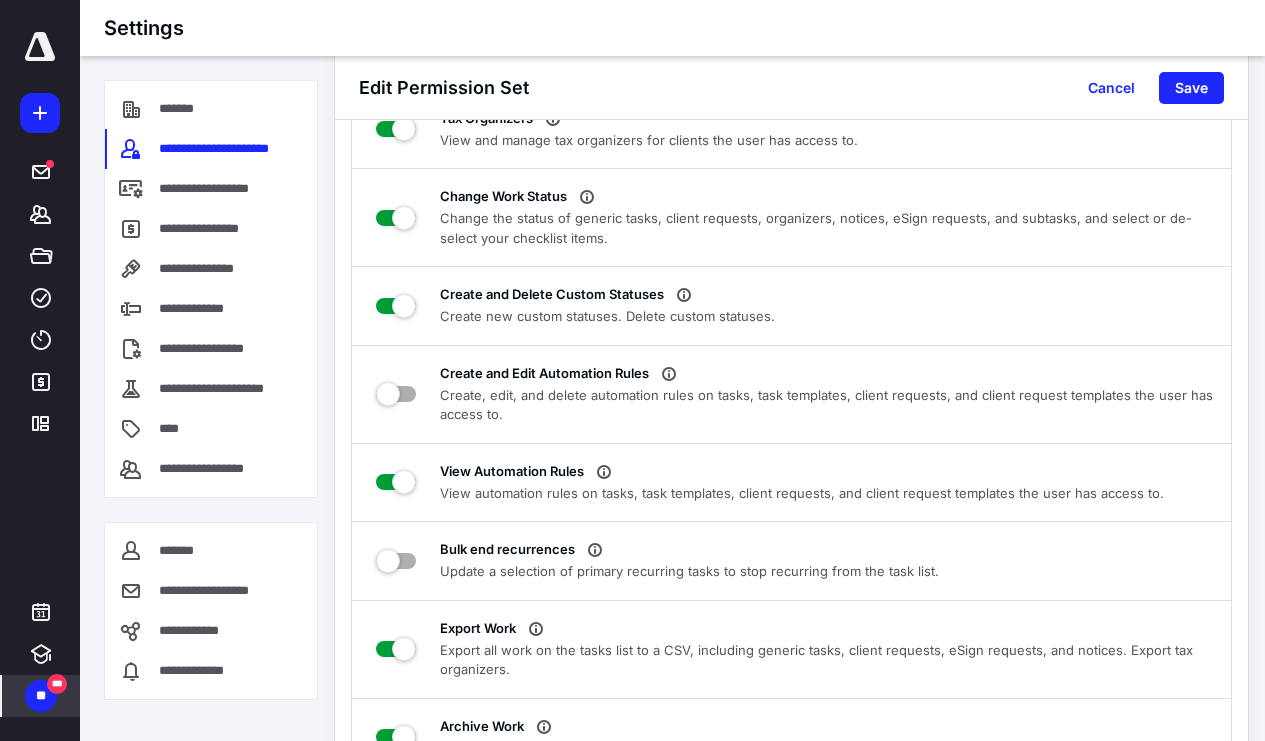 scroll, scrollTop: 2009, scrollLeft: 0, axis: vertical 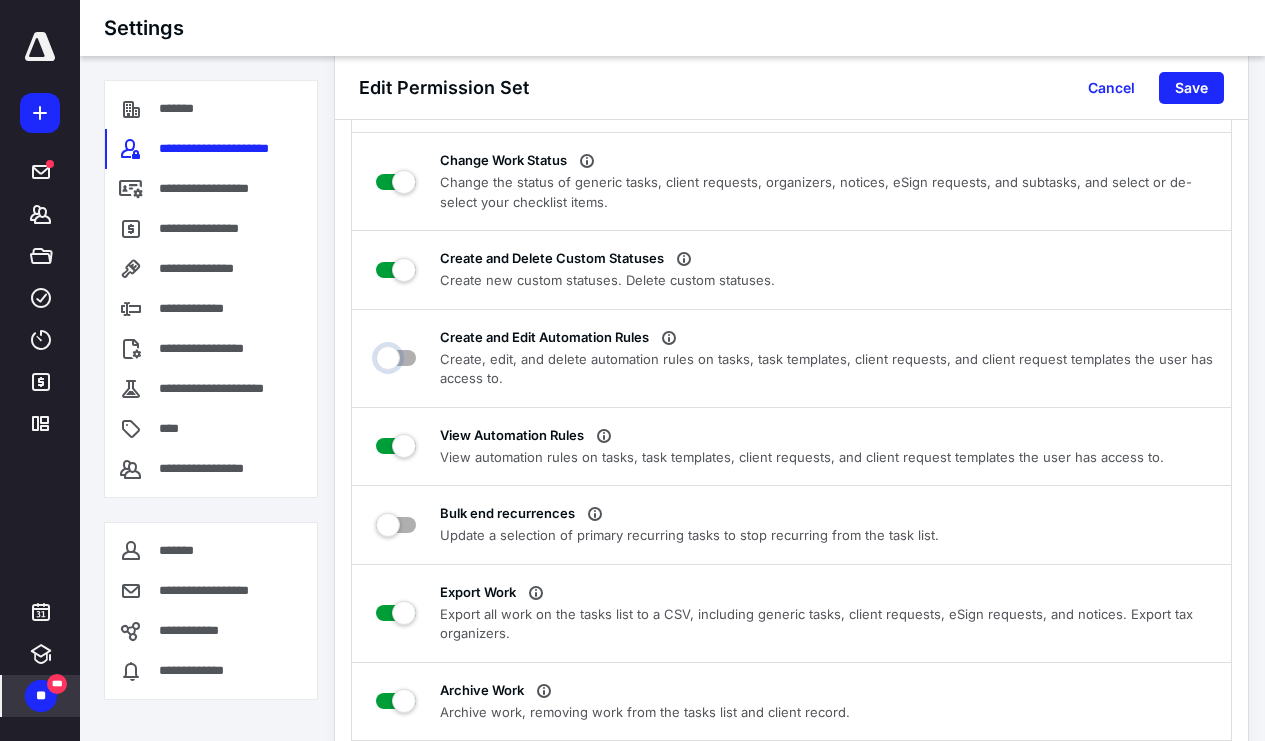 click on "Create and Edit Automation Rules" at bounding box center (396, 355) 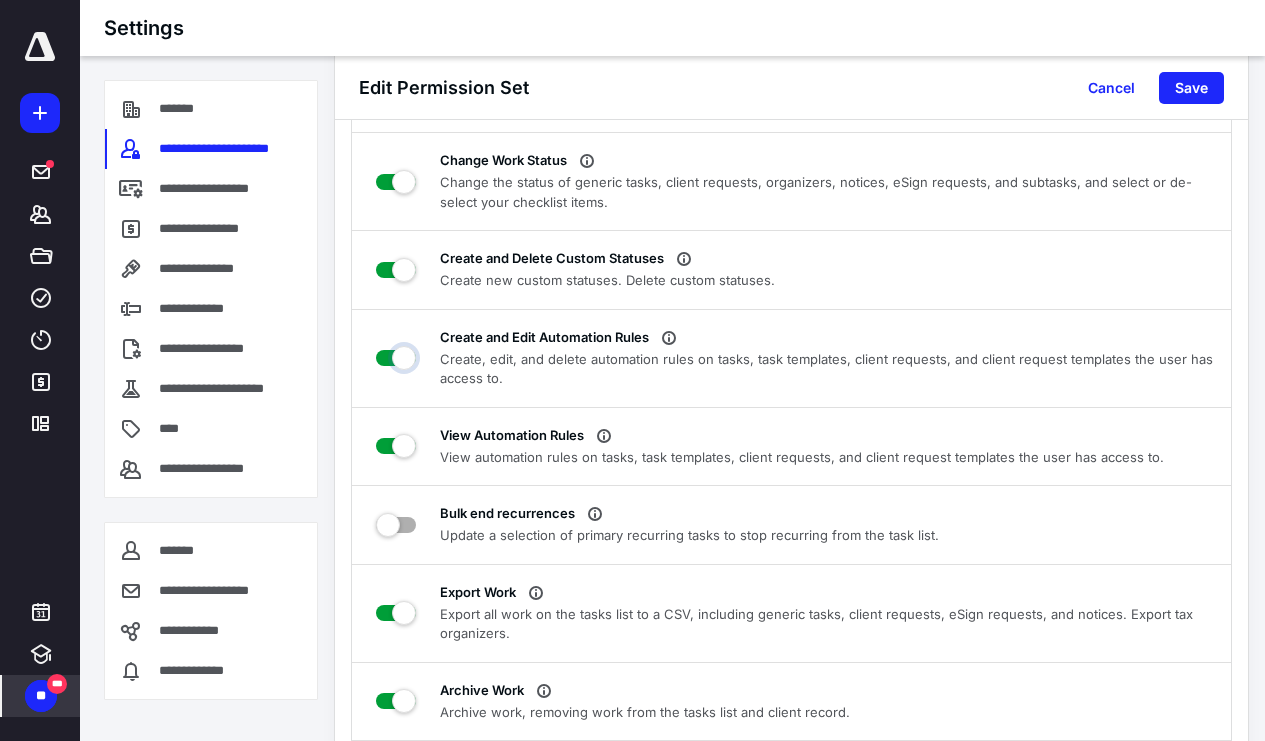 checkbox on "true" 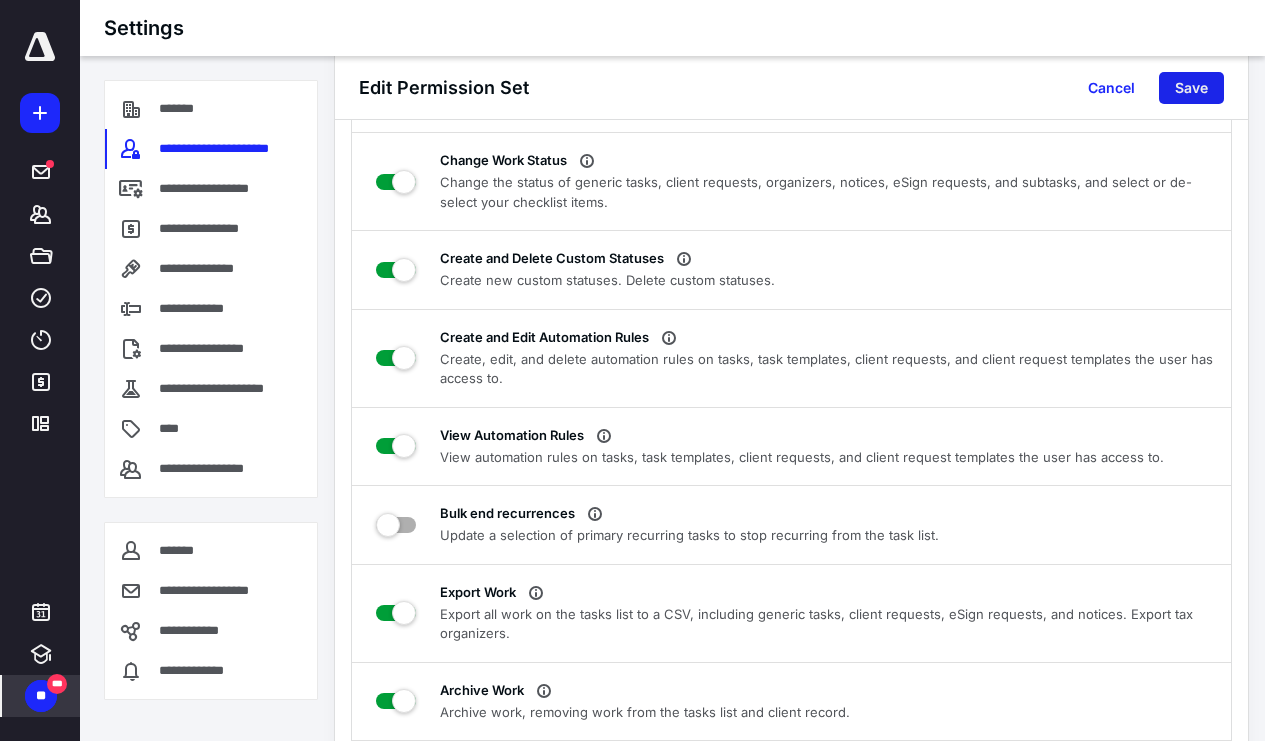 click on "Save" at bounding box center [1191, 88] 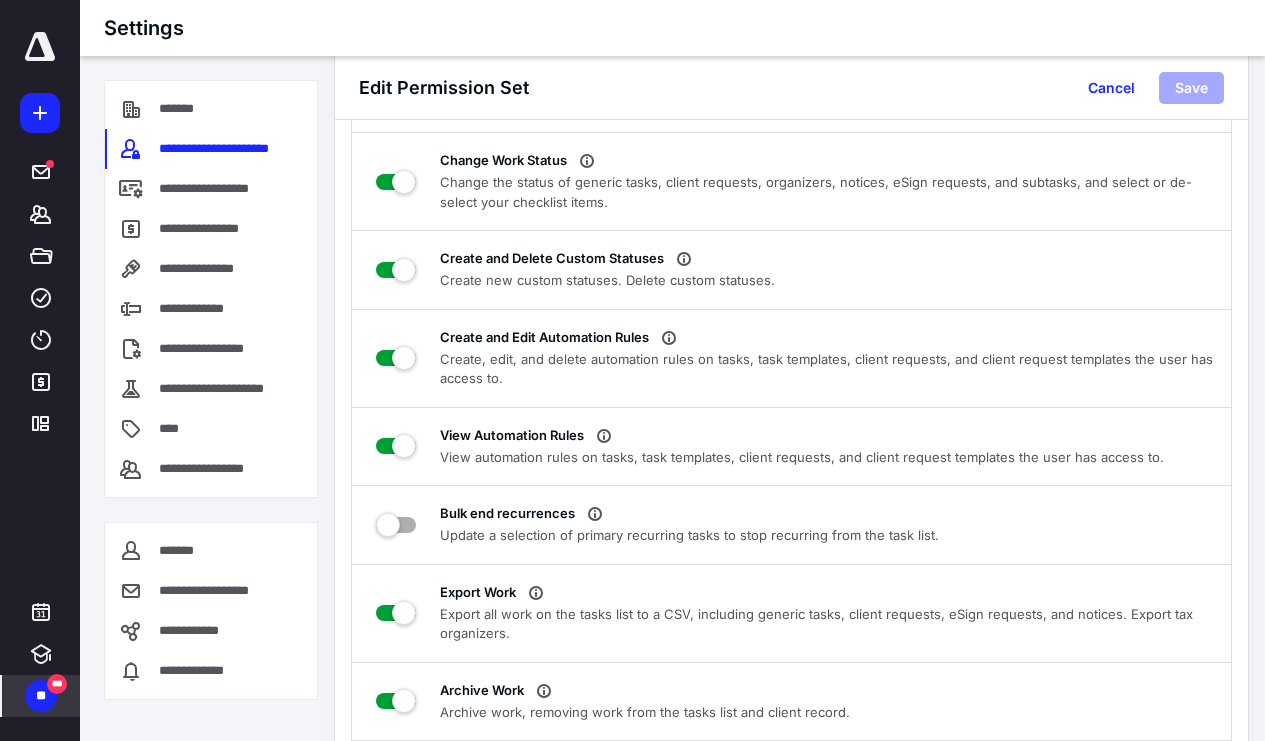 scroll, scrollTop: 0, scrollLeft: 0, axis: both 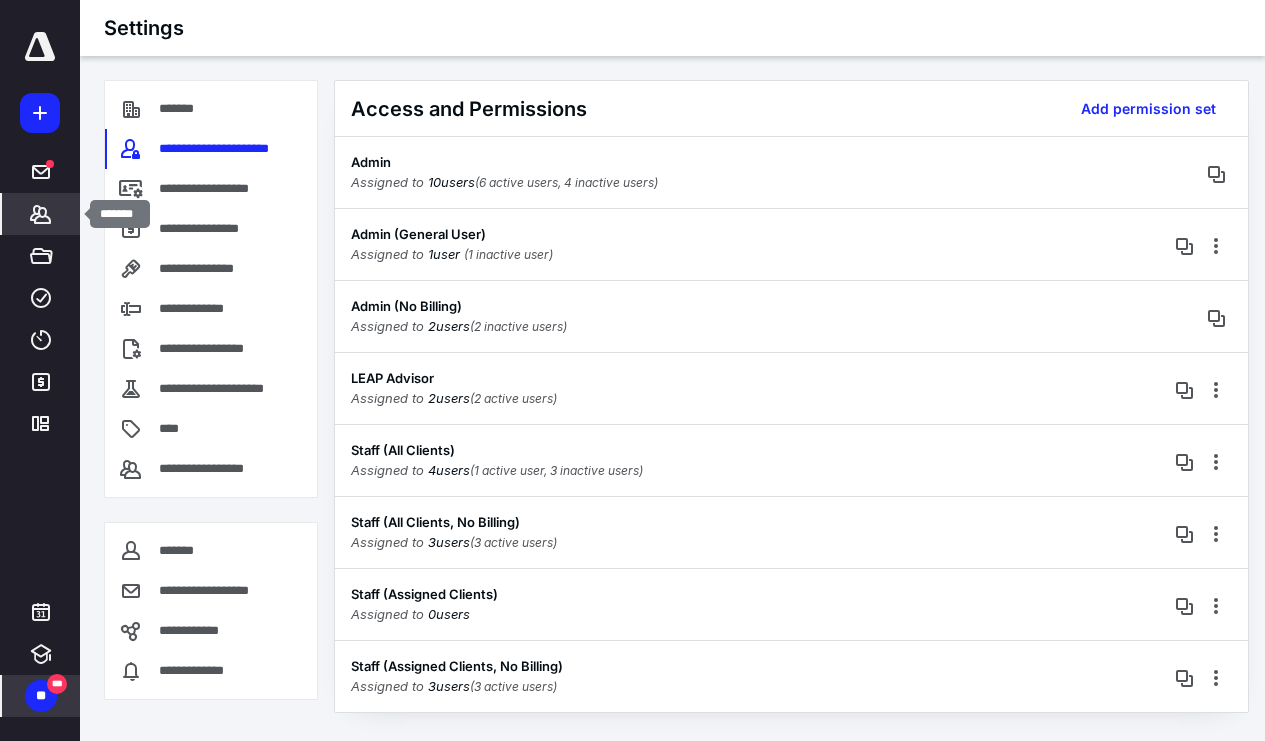 click 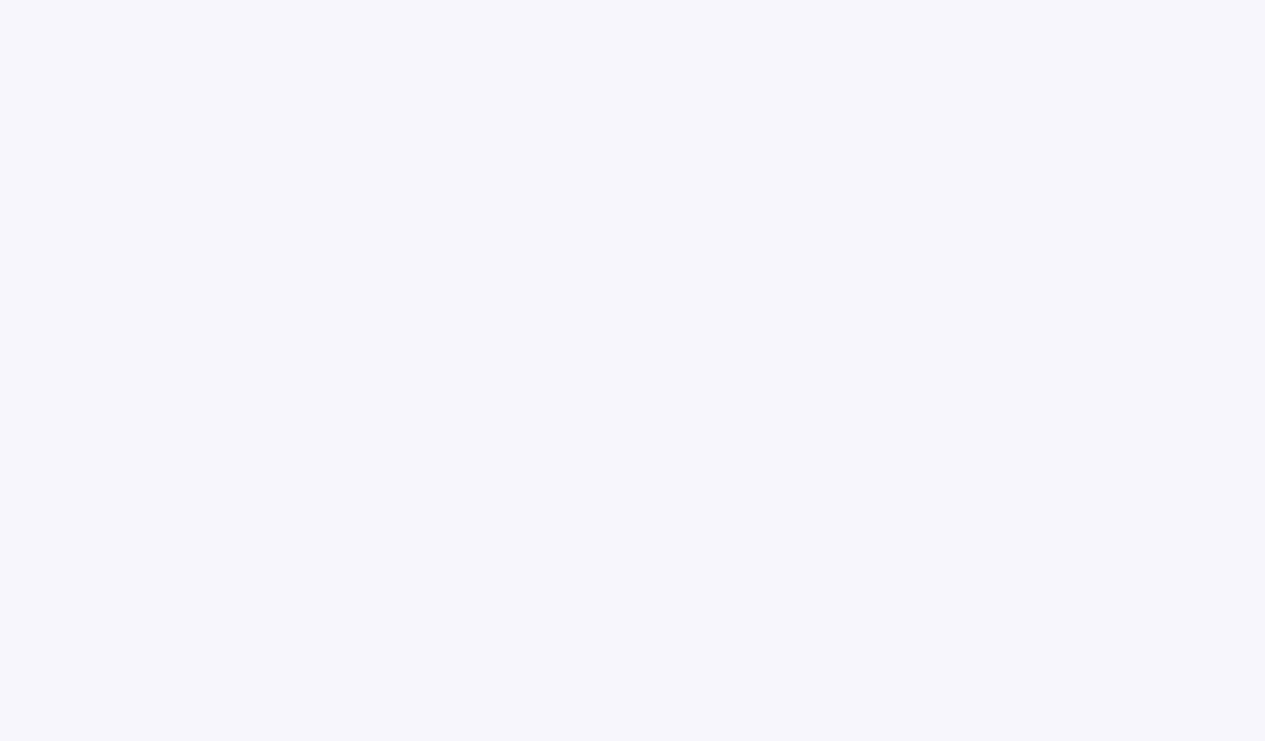 scroll, scrollTop: 0, scrollLeft: 0, axis: both 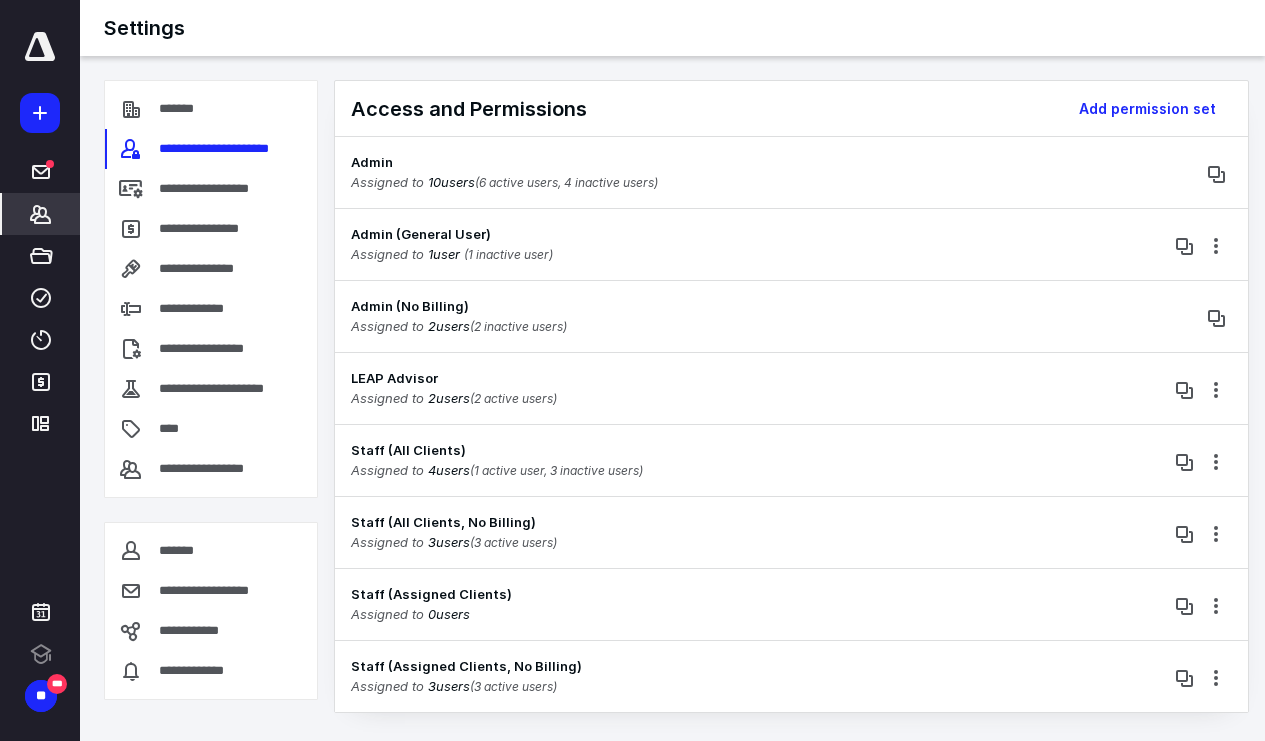 click on "*******" at bounding box center (41, 214) 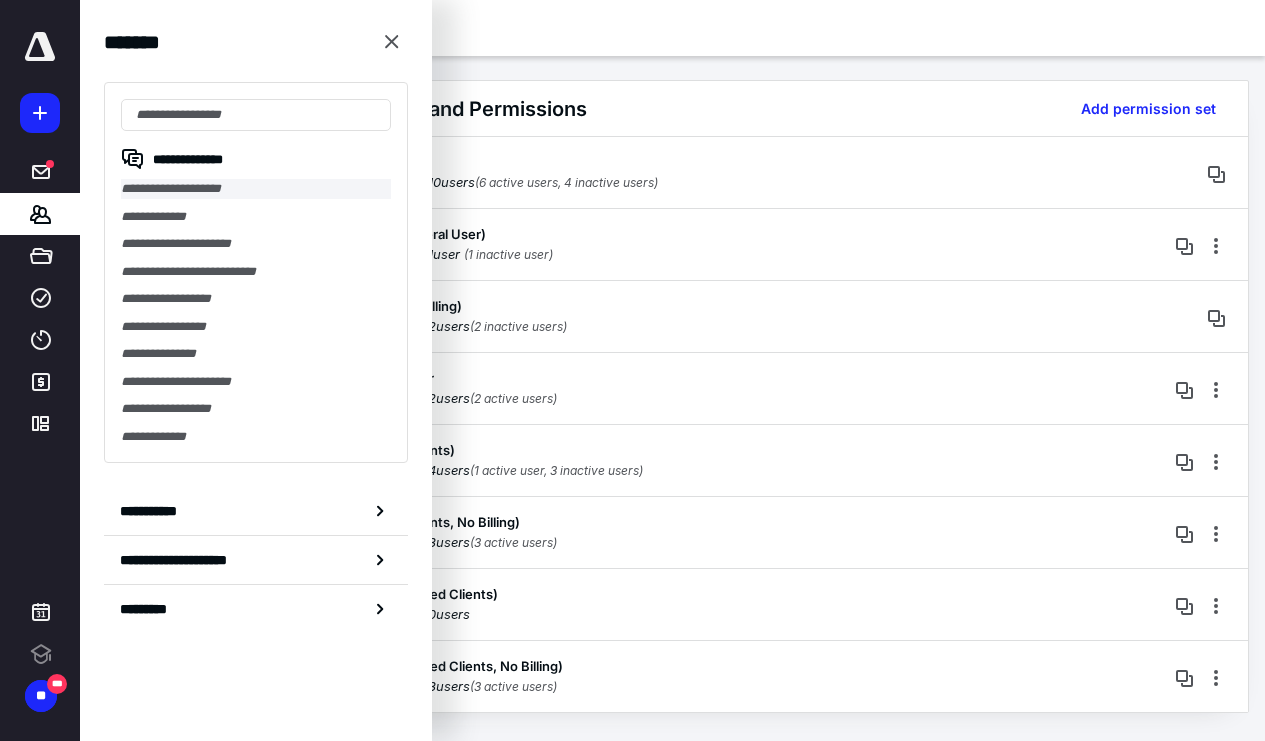 scroll, scrollTop: 0, scrollLeft: 0, axis: both 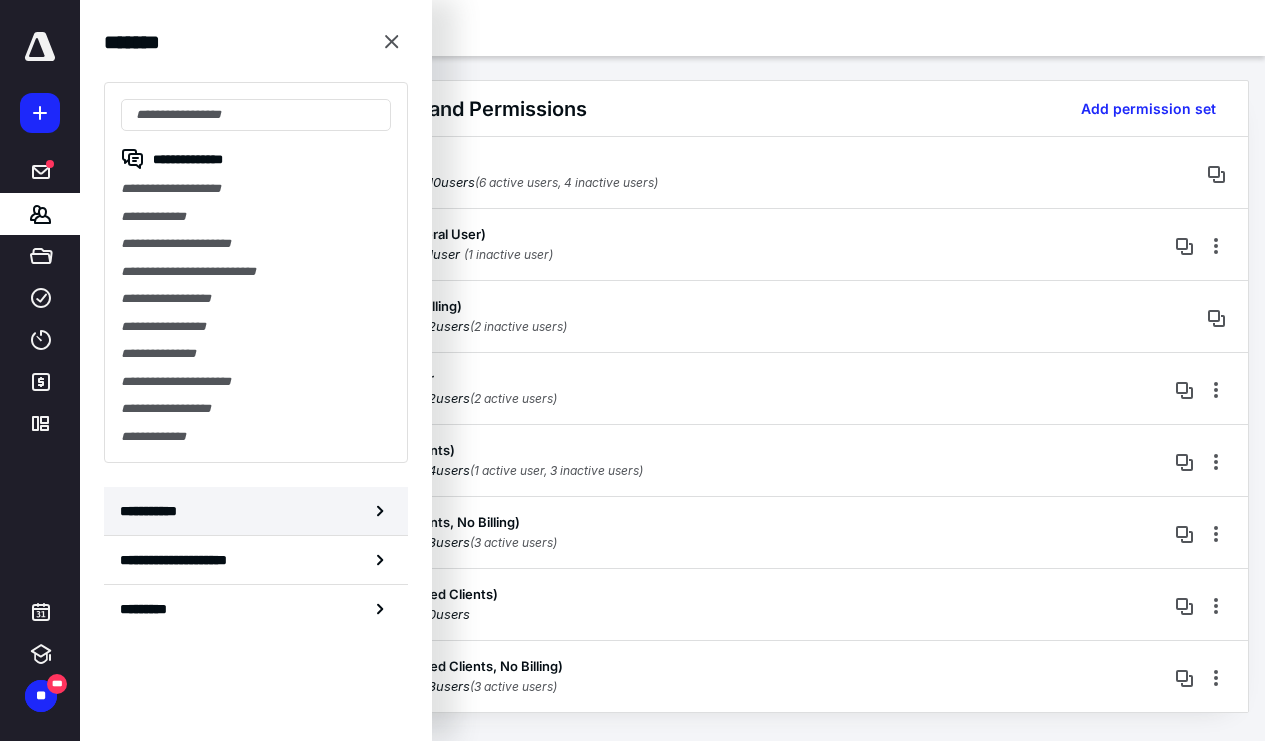 click on "**********" at bounding box center [153, 511] 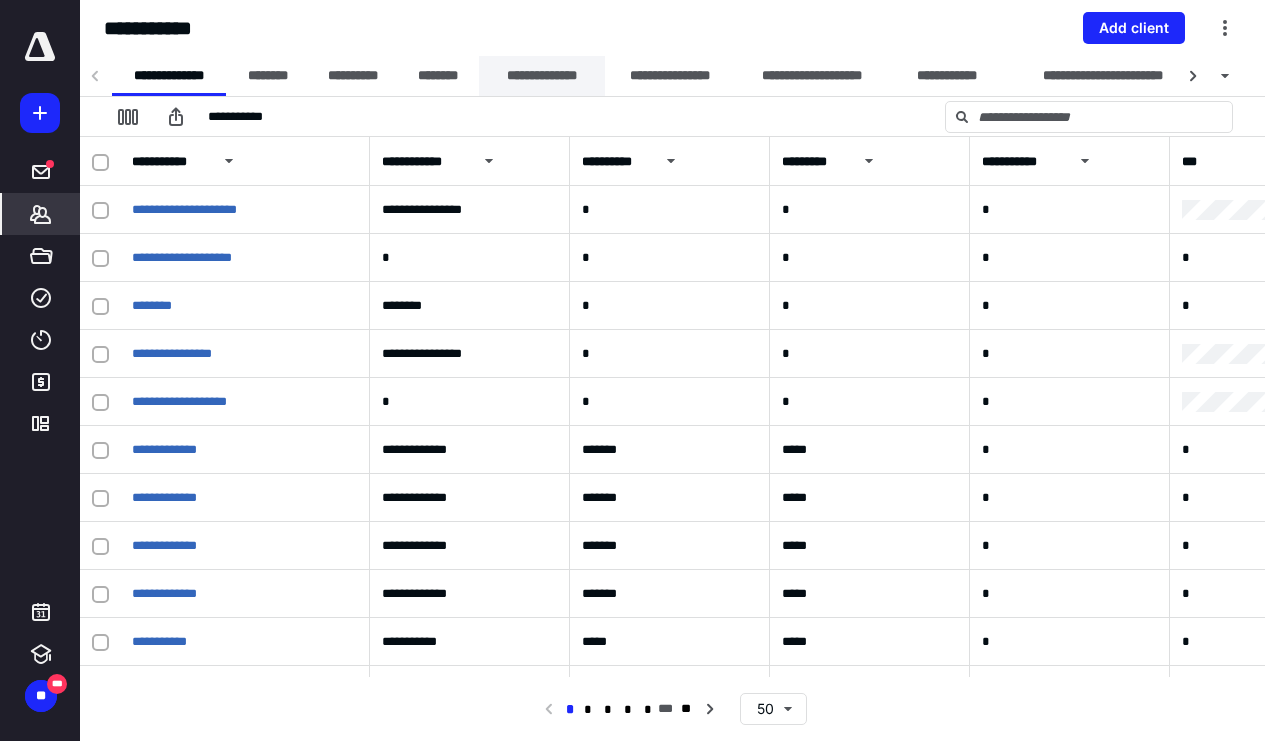 click on "**********" at bounding box center [542, 76] 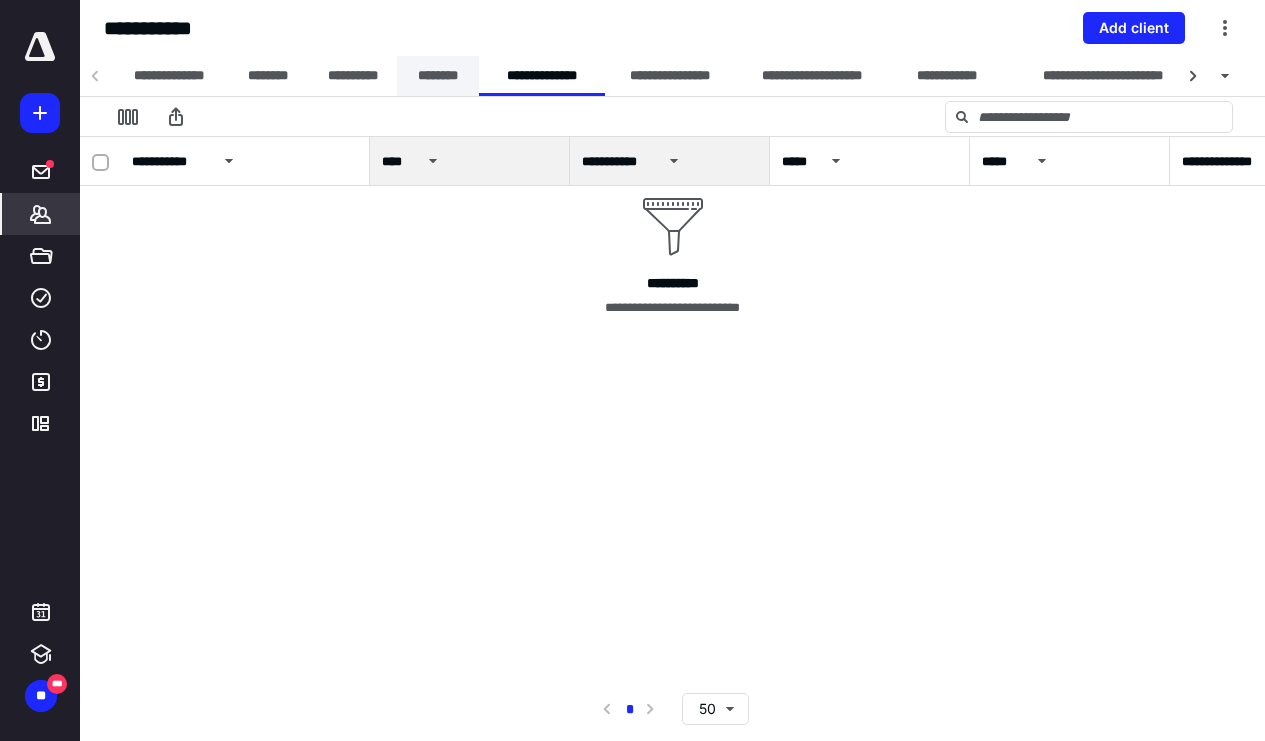 click on "********" at bounding box center [438, 76] 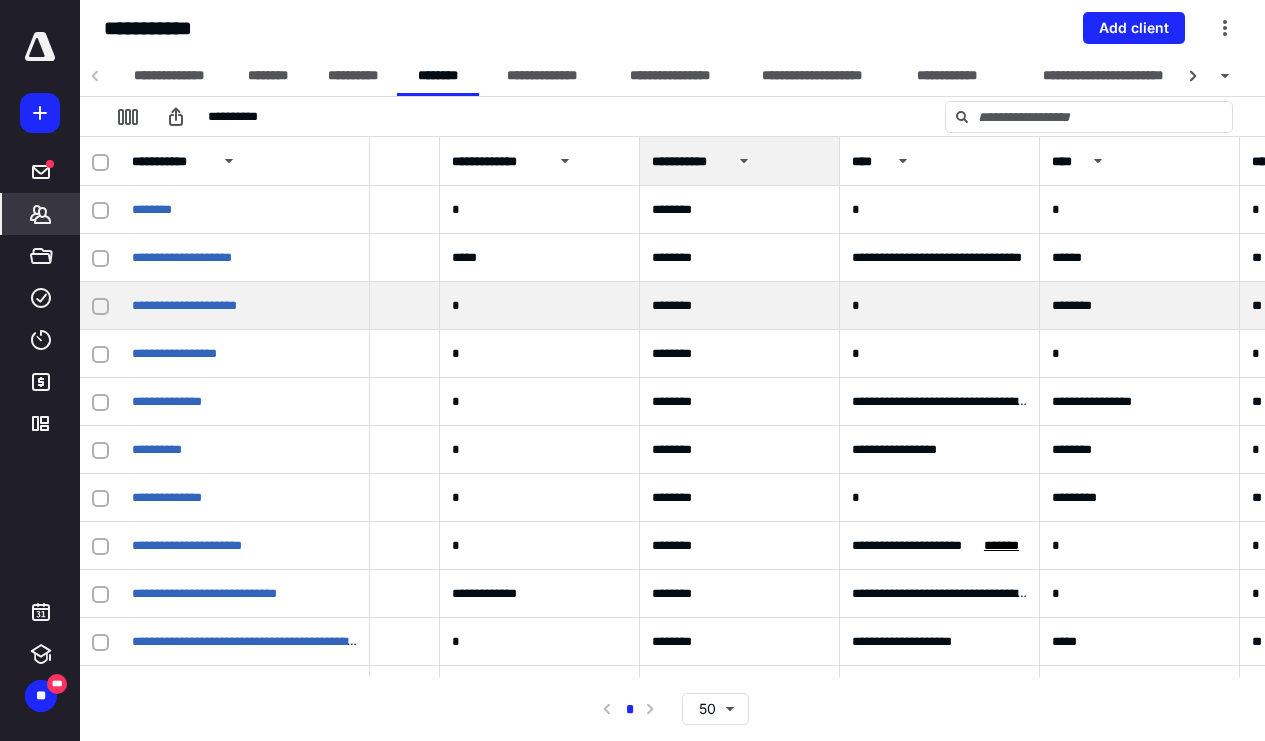 scroll, scrollTop: 0, scrollLeft: 2085, axis: horizontal 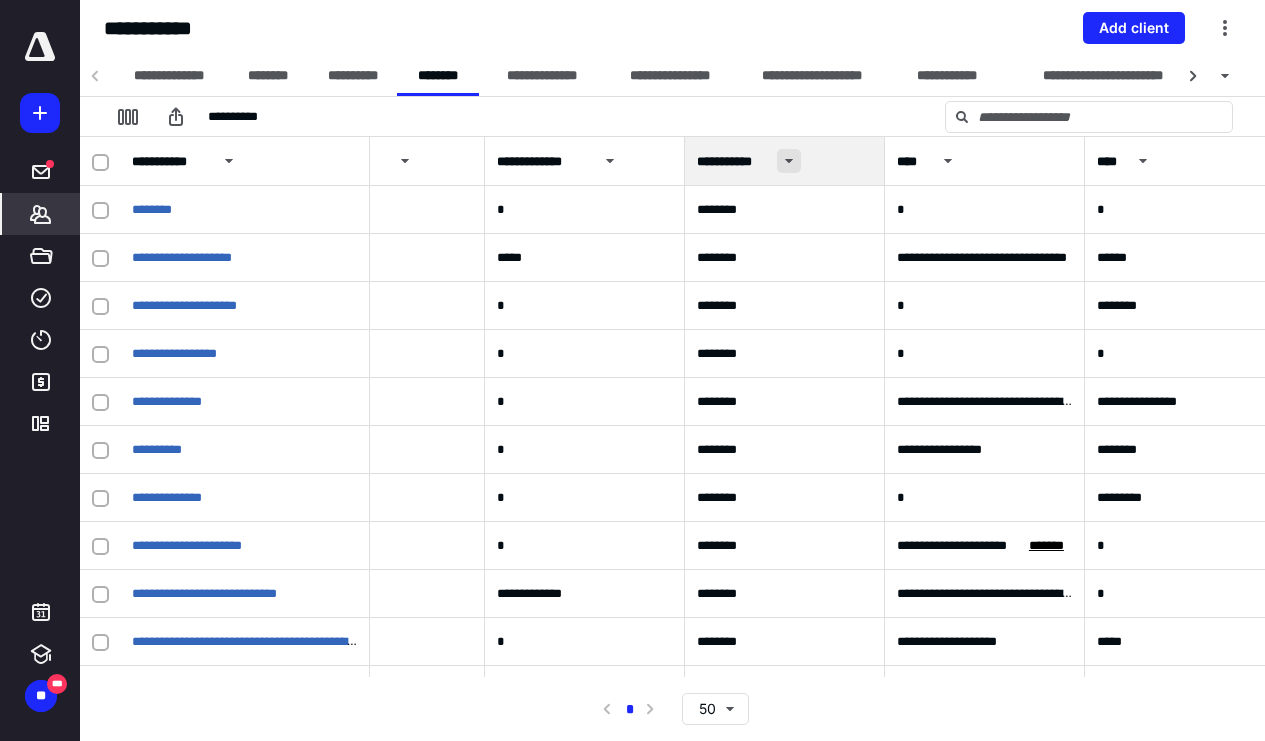 click at bounding box center [789, 161] 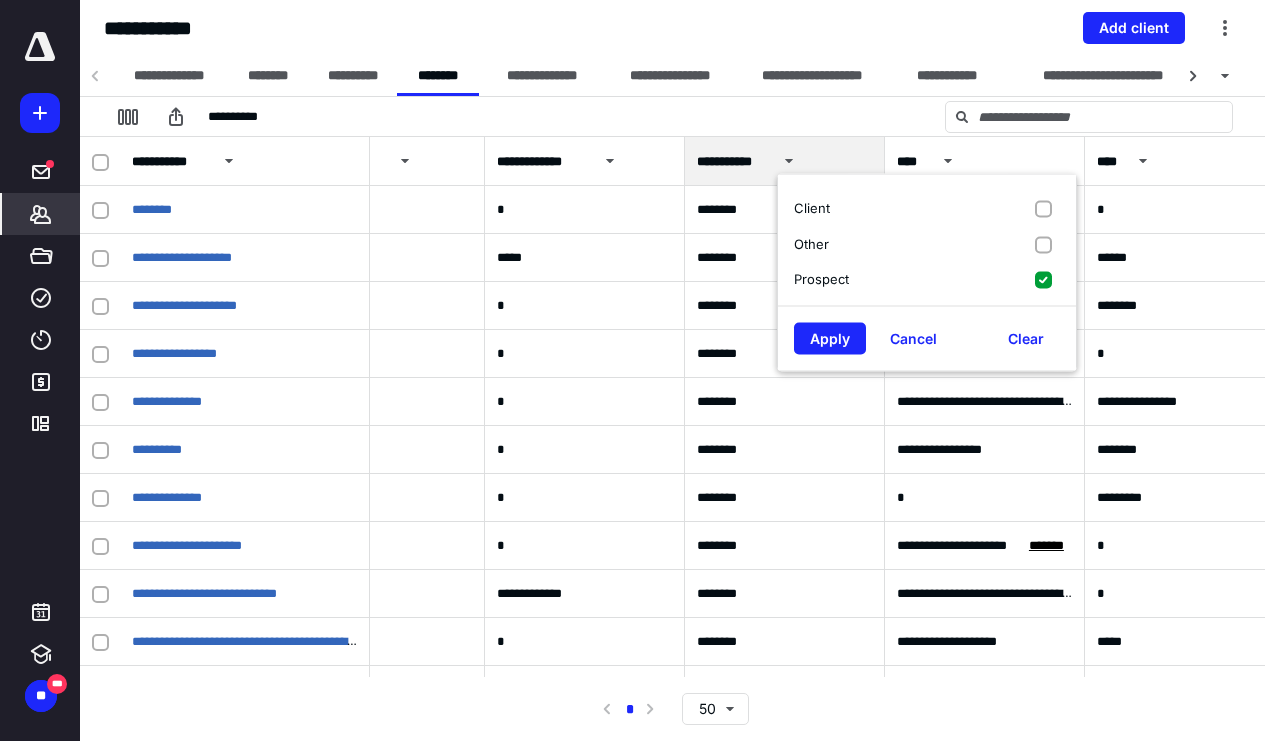 click on "**********" at bounding box center [672, 28] 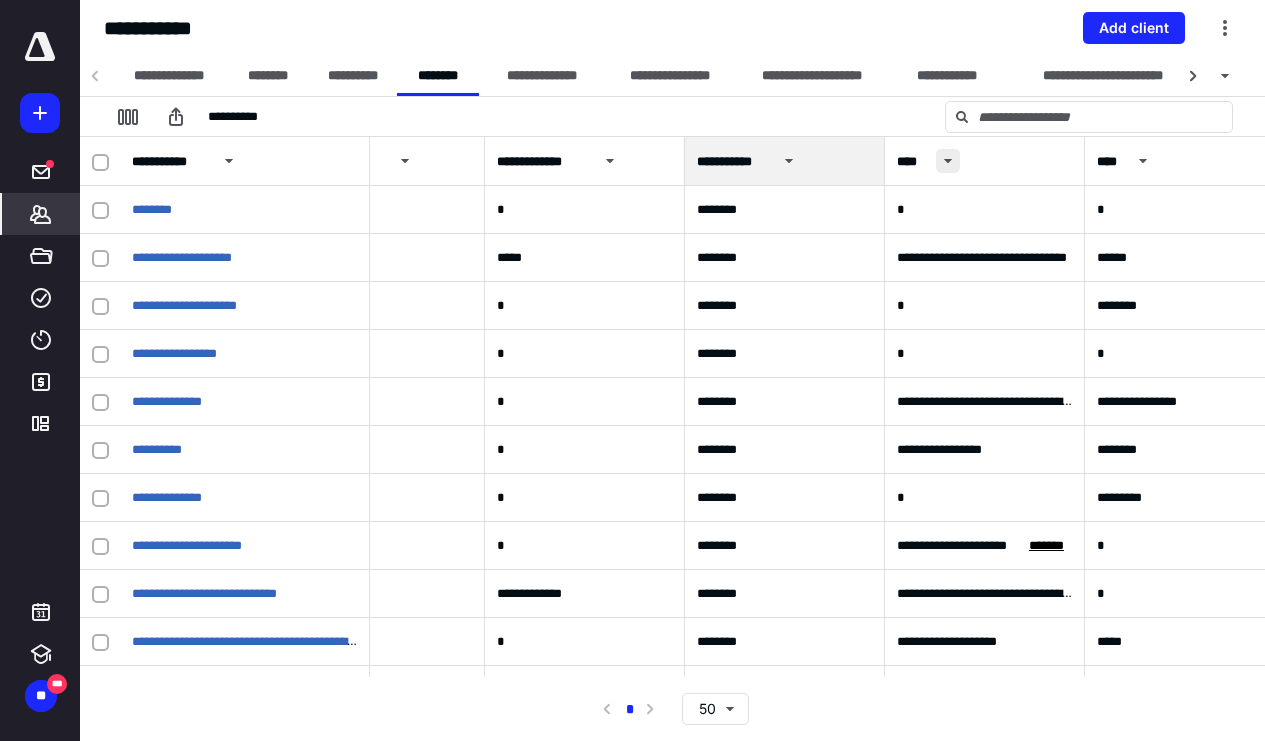 click at bounding box center (948, 161) 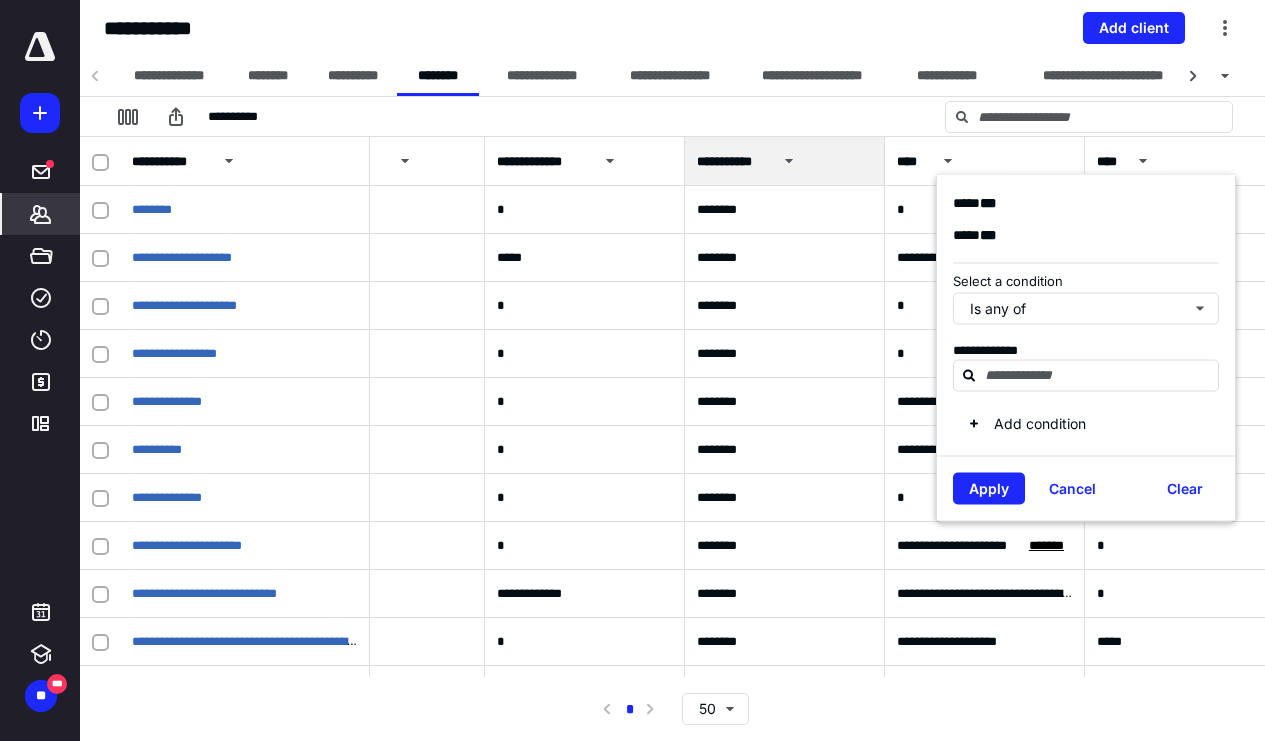 click on "**********" at bounding box center (672, 28) 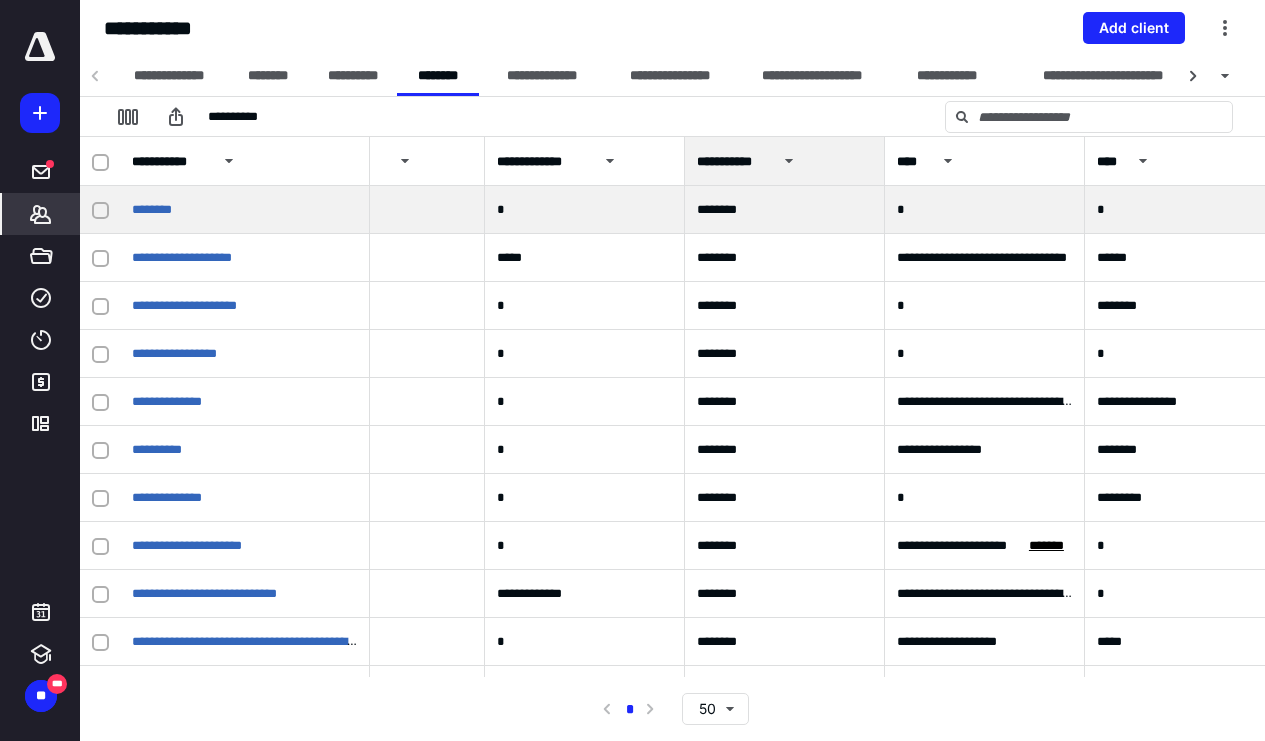 click on "********" at bounding box center (245, 210) 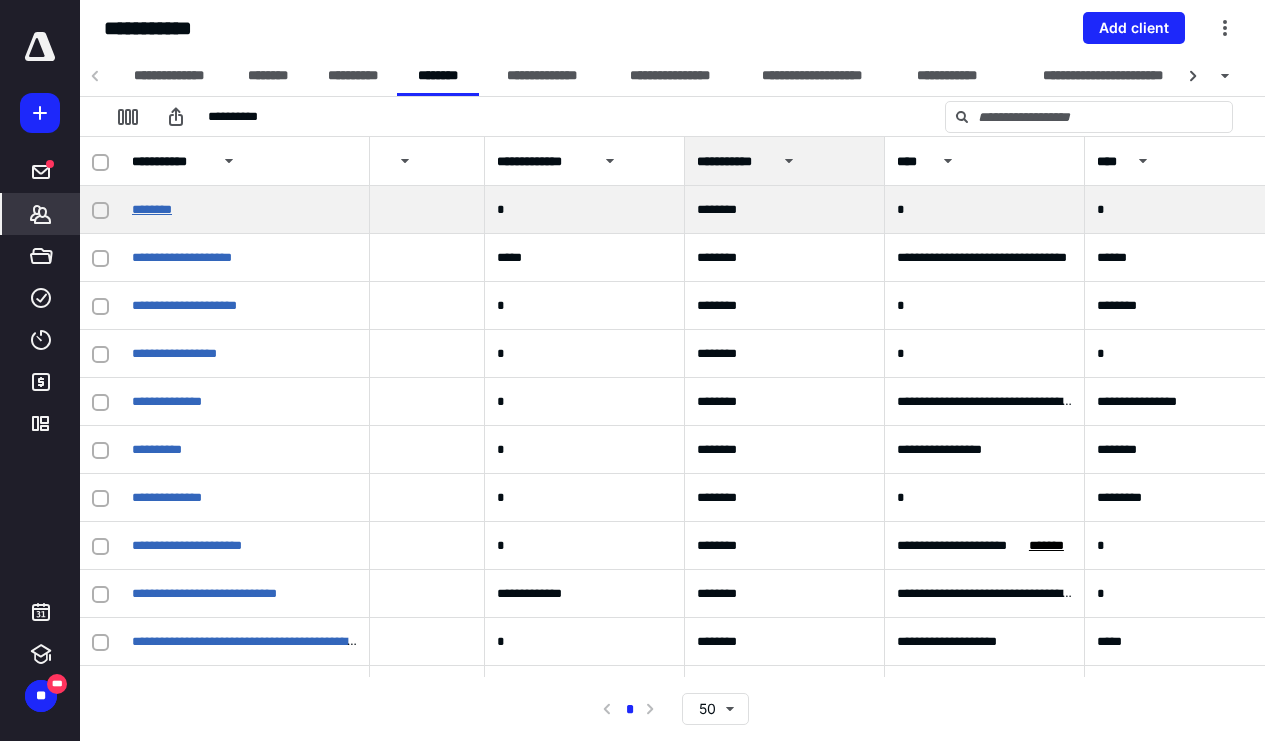click on "********" at bounding box center (152, 209) 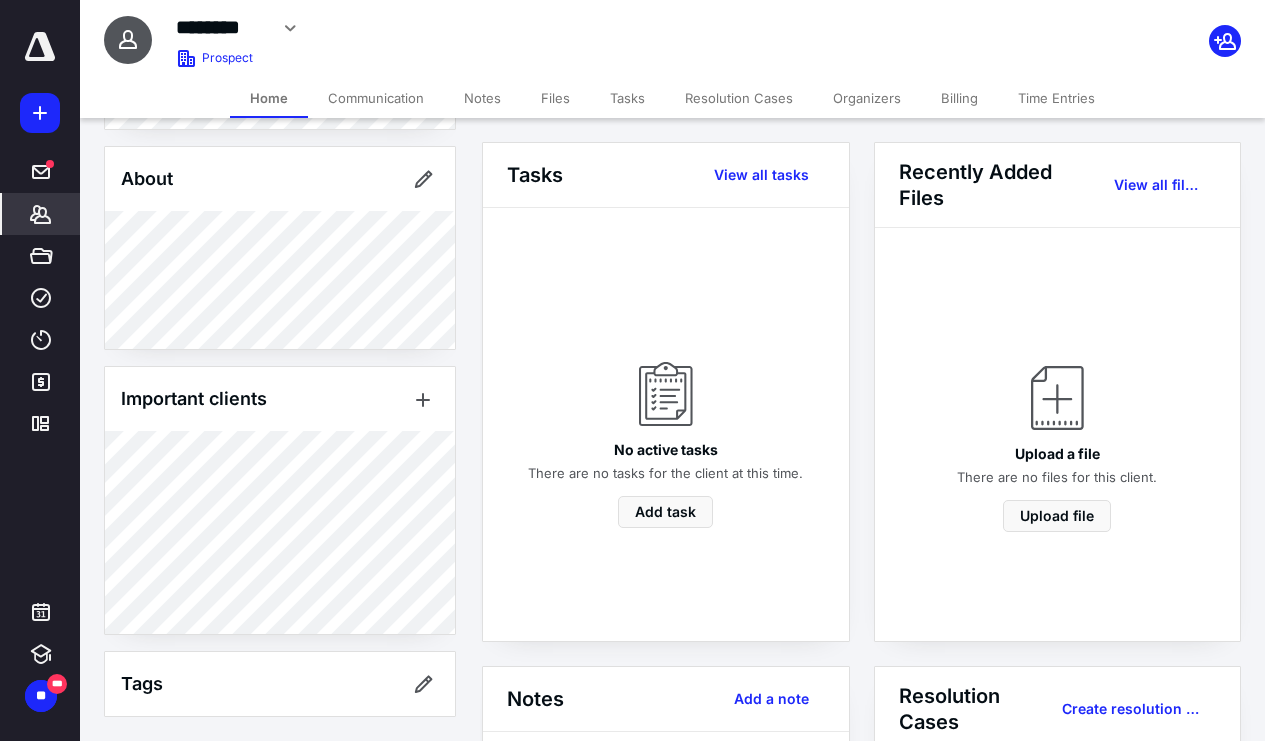 scroll, scrollTop: 393, scrollLeft: 0, axis: vertical 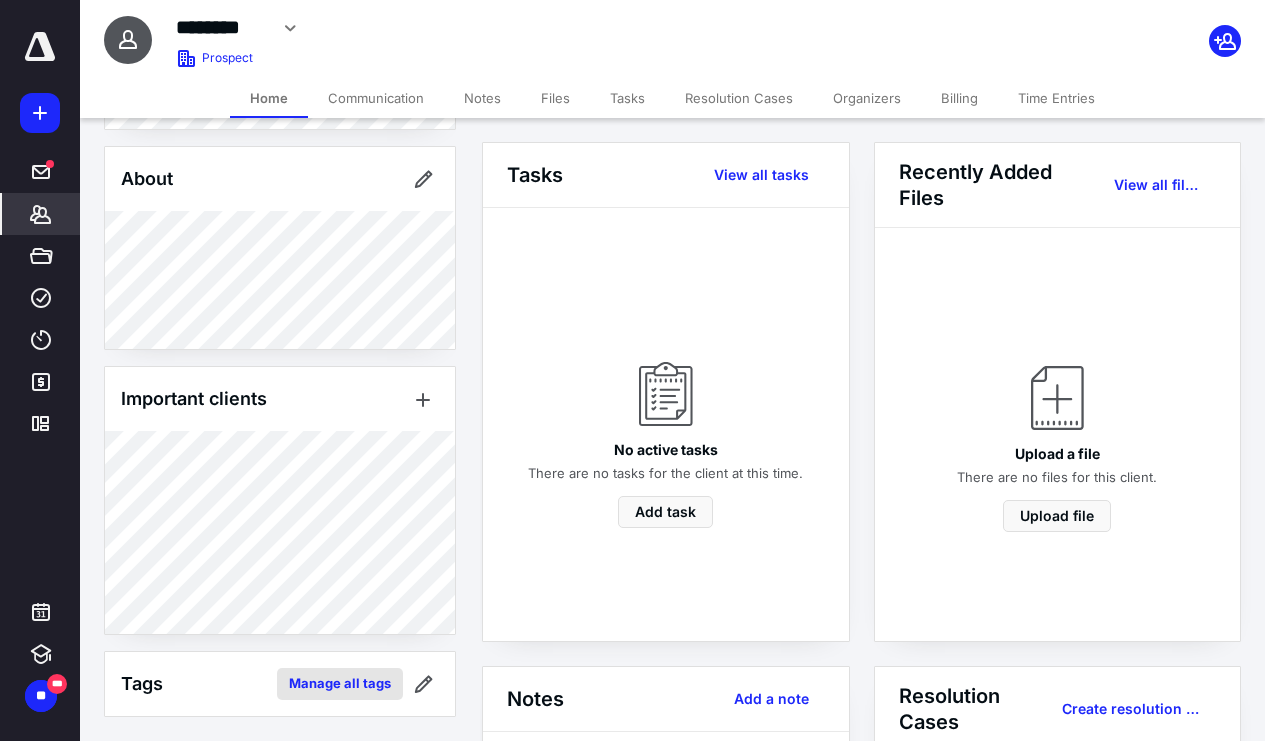 click on "Manage all tags" at bounding box center (340, 684) 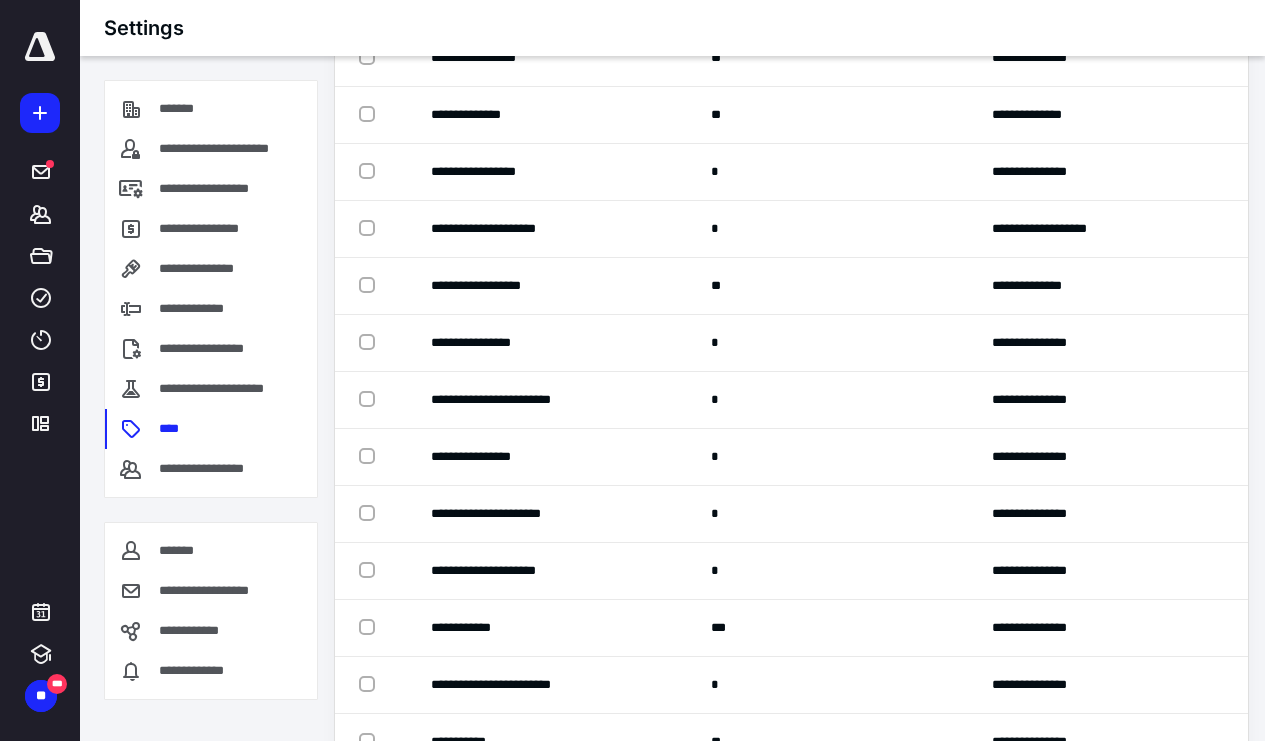 scroll, scrollTop: 1040, scrollLeft: 0, axis: vertical 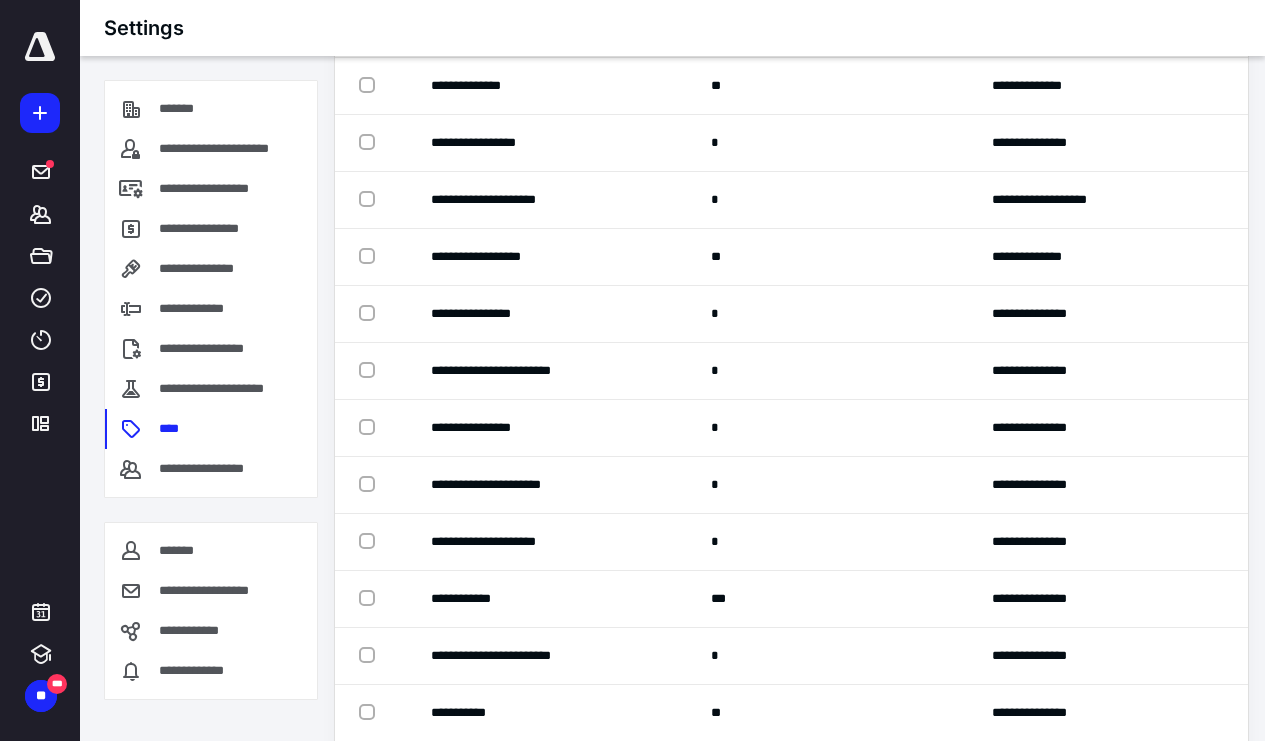 click on "Settings" at bounding box center (672, 28) 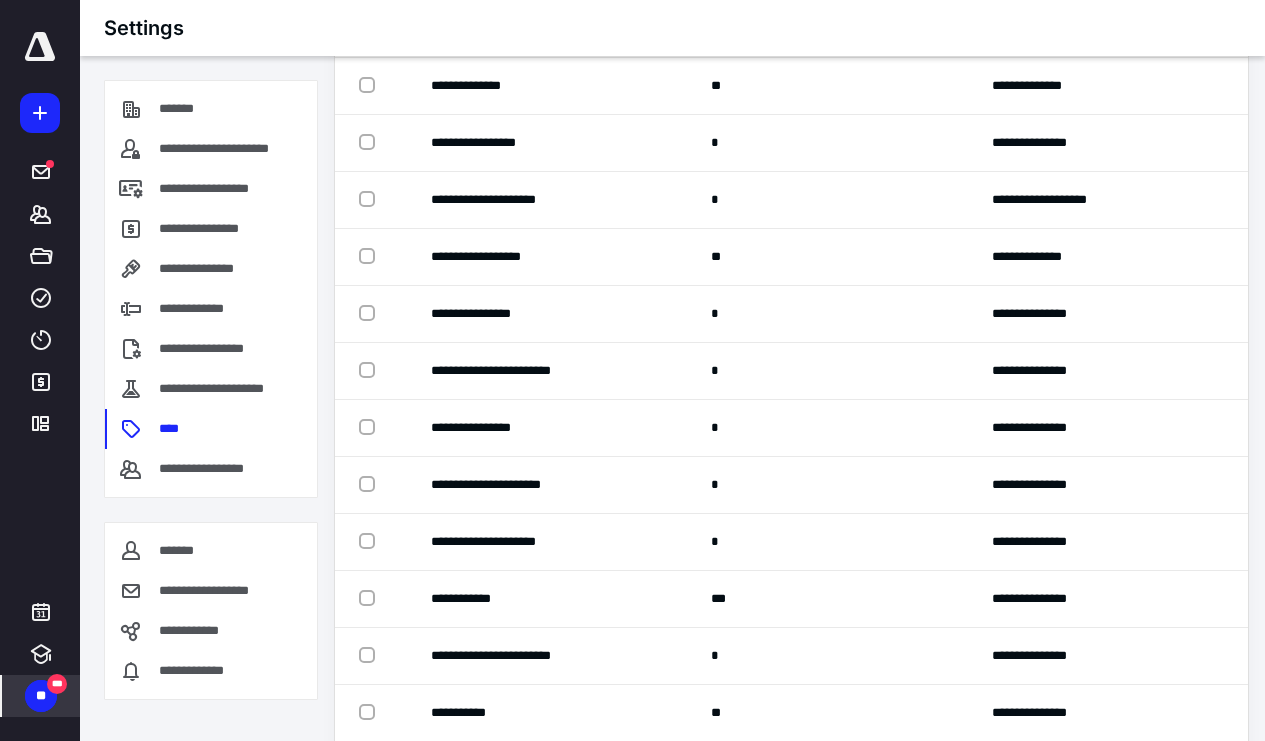 click on "***" at bounding box center (57, 684) 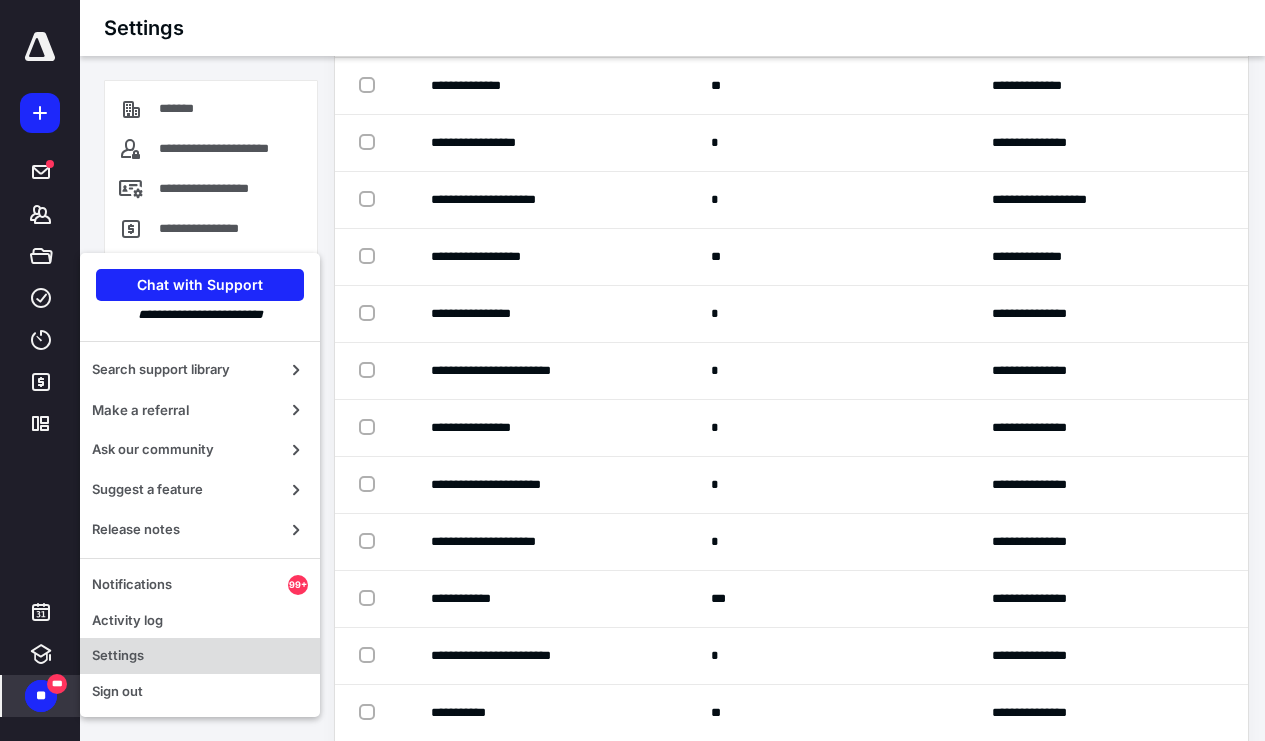 click on "Settings" at bounding box center [200, 656] 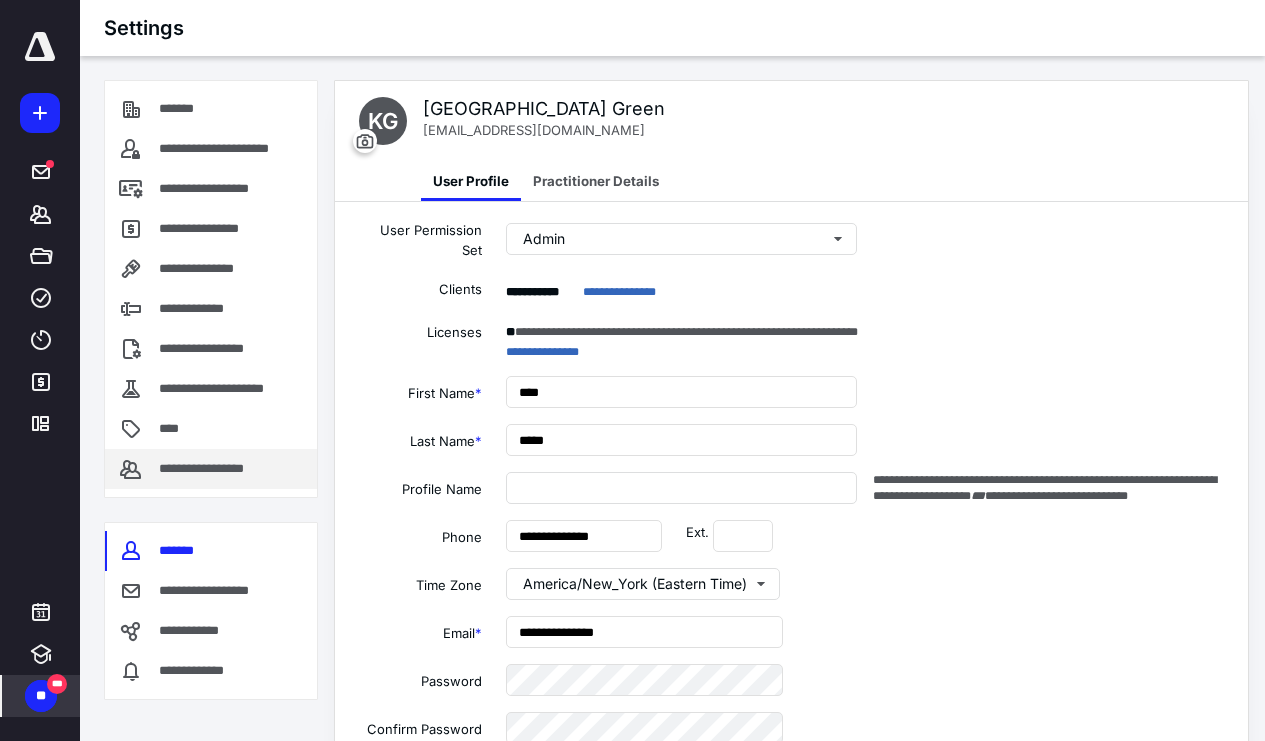 type on "**********" 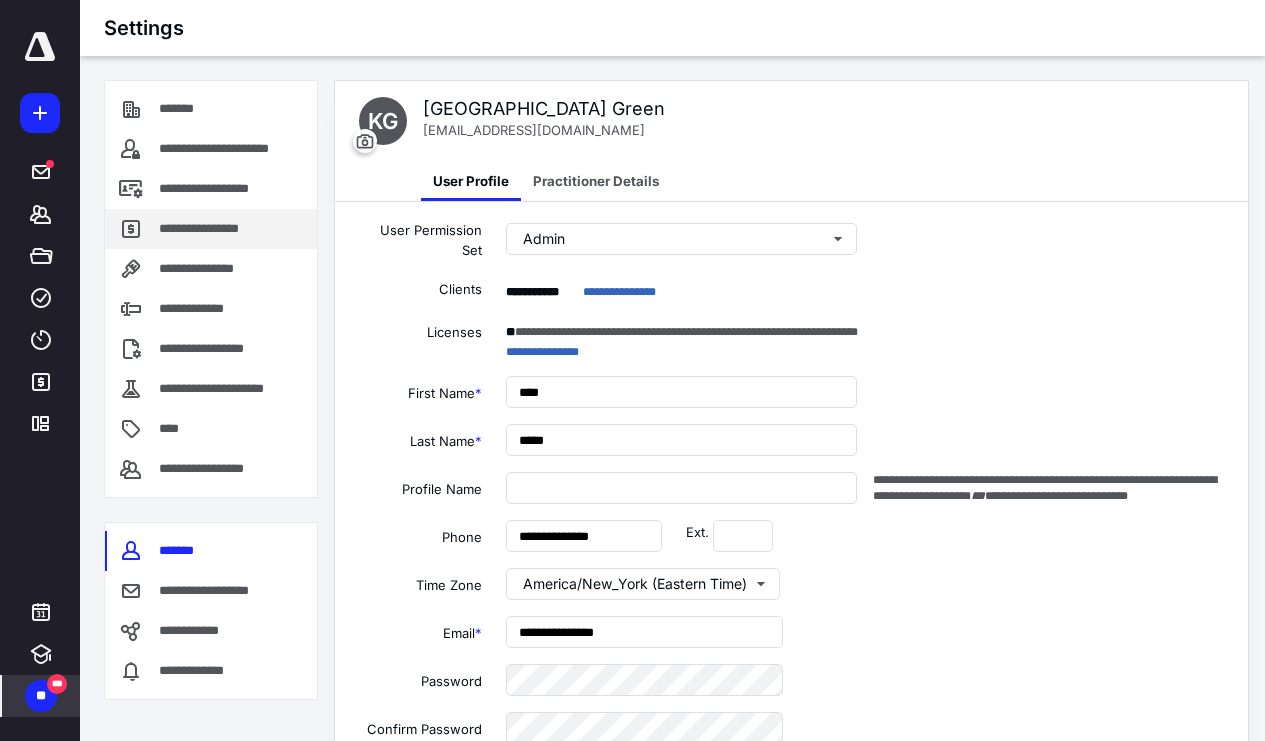 click on "**********" at bounding box center (211, 229) 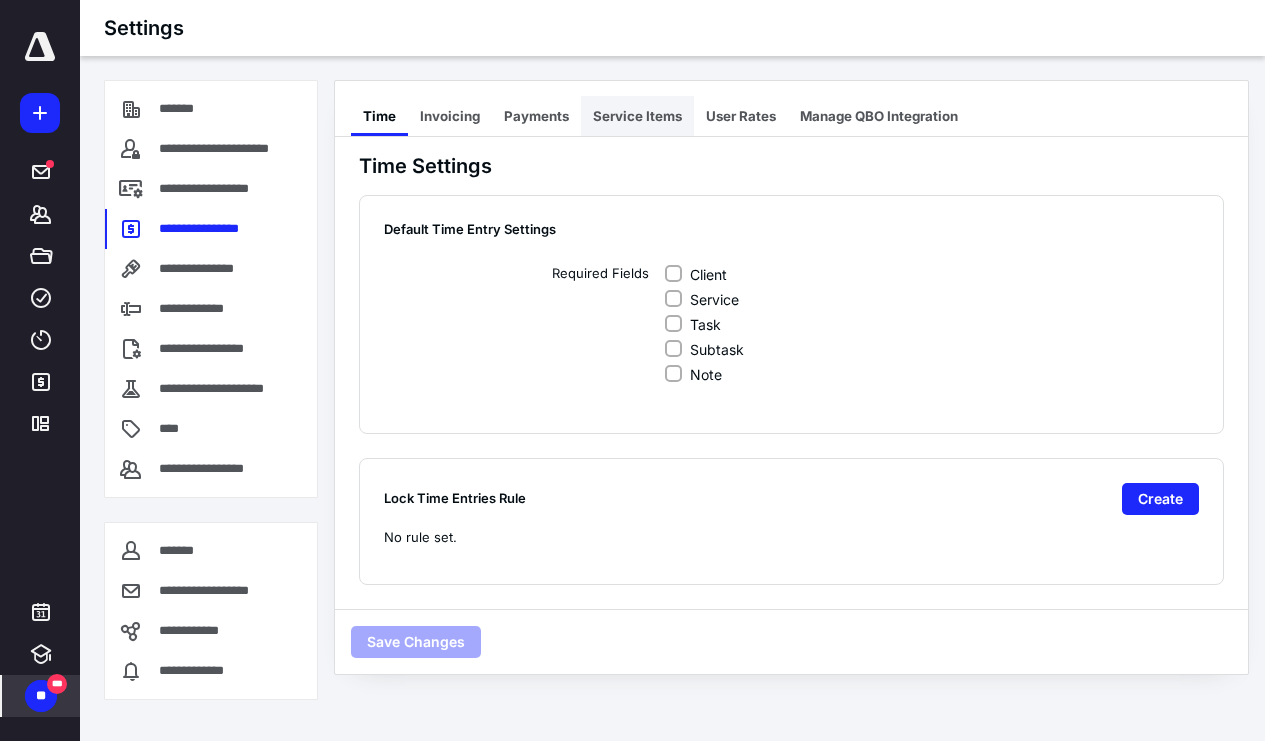 click on "Service Items" at bounding box center (637, 116) 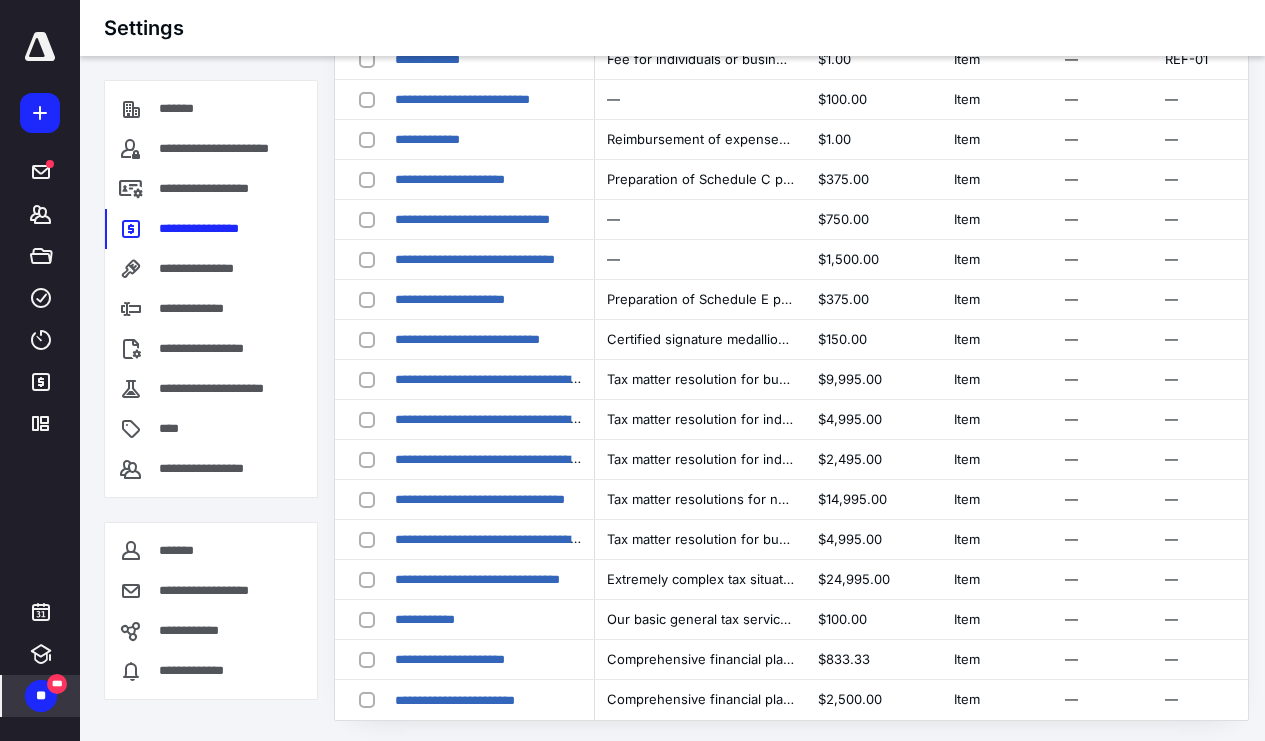 scroll, scrollTop: 3791, scrollLeft: 0, axis: vertical 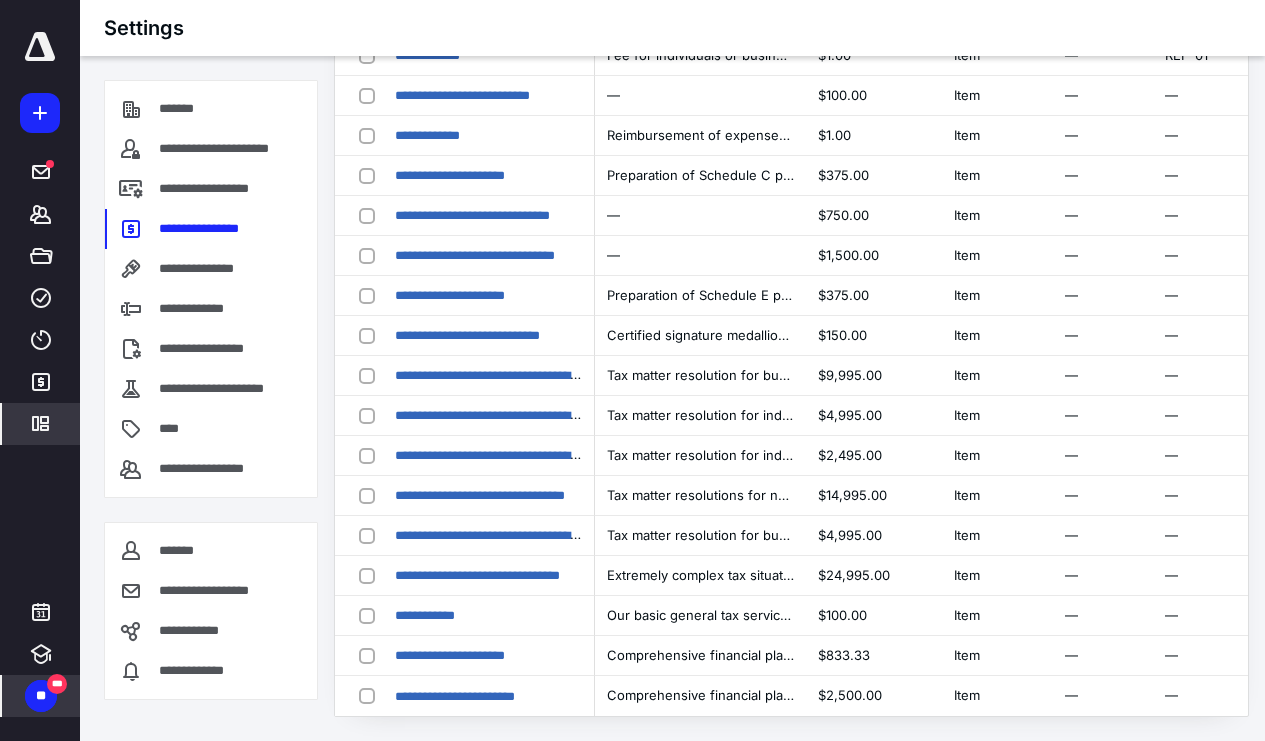 click 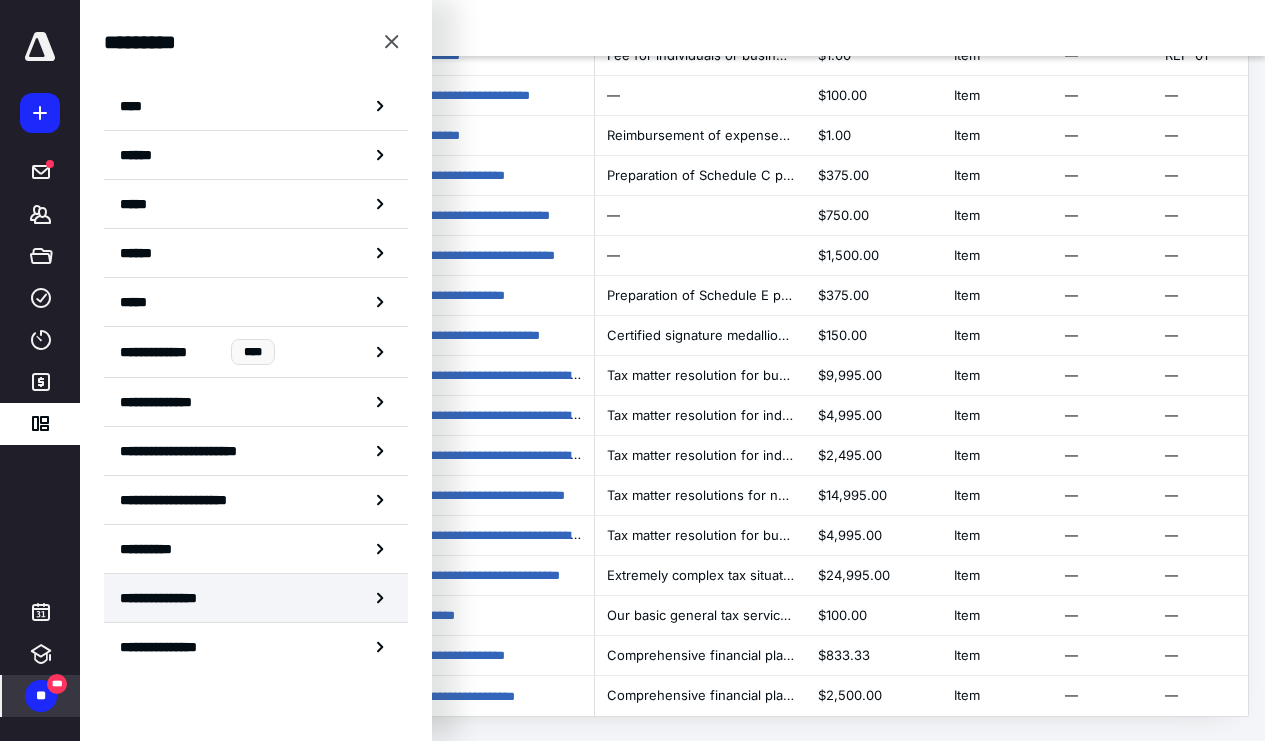 click on "**********" at bounding box center (256, 598) 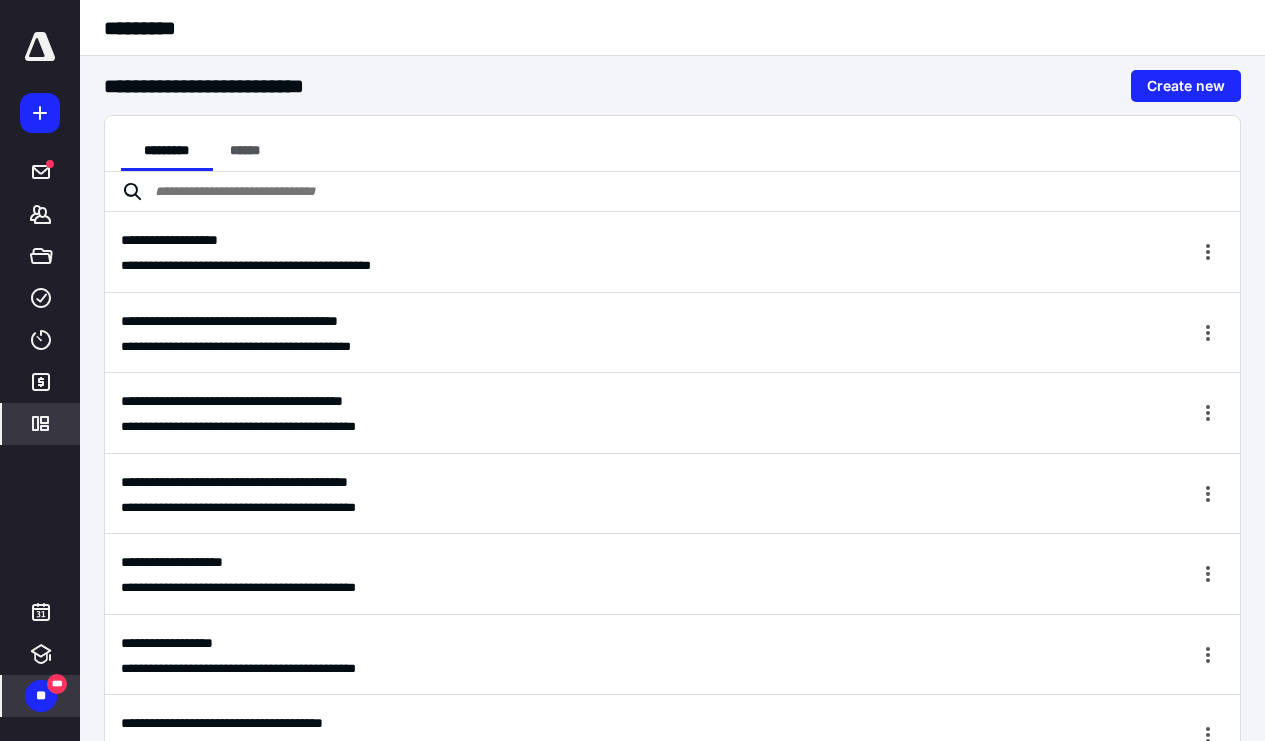 click at bounding box center [672, 192] 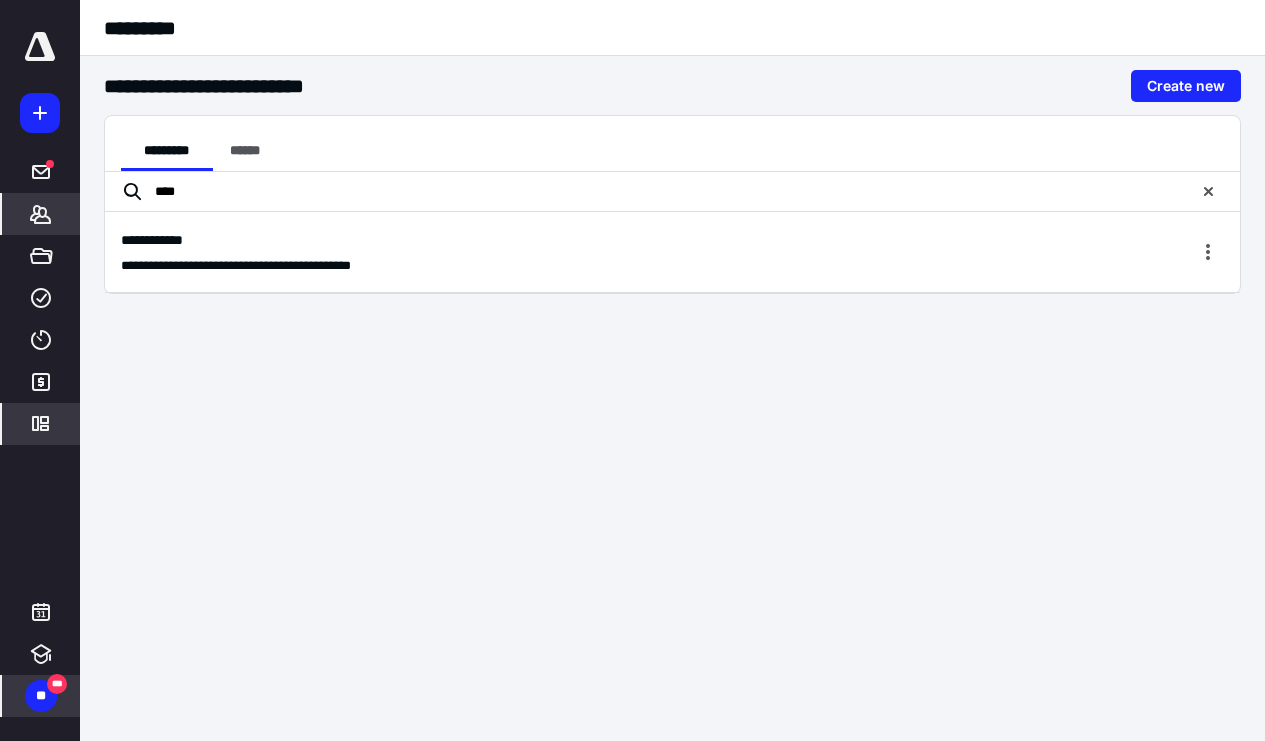 type on "****" 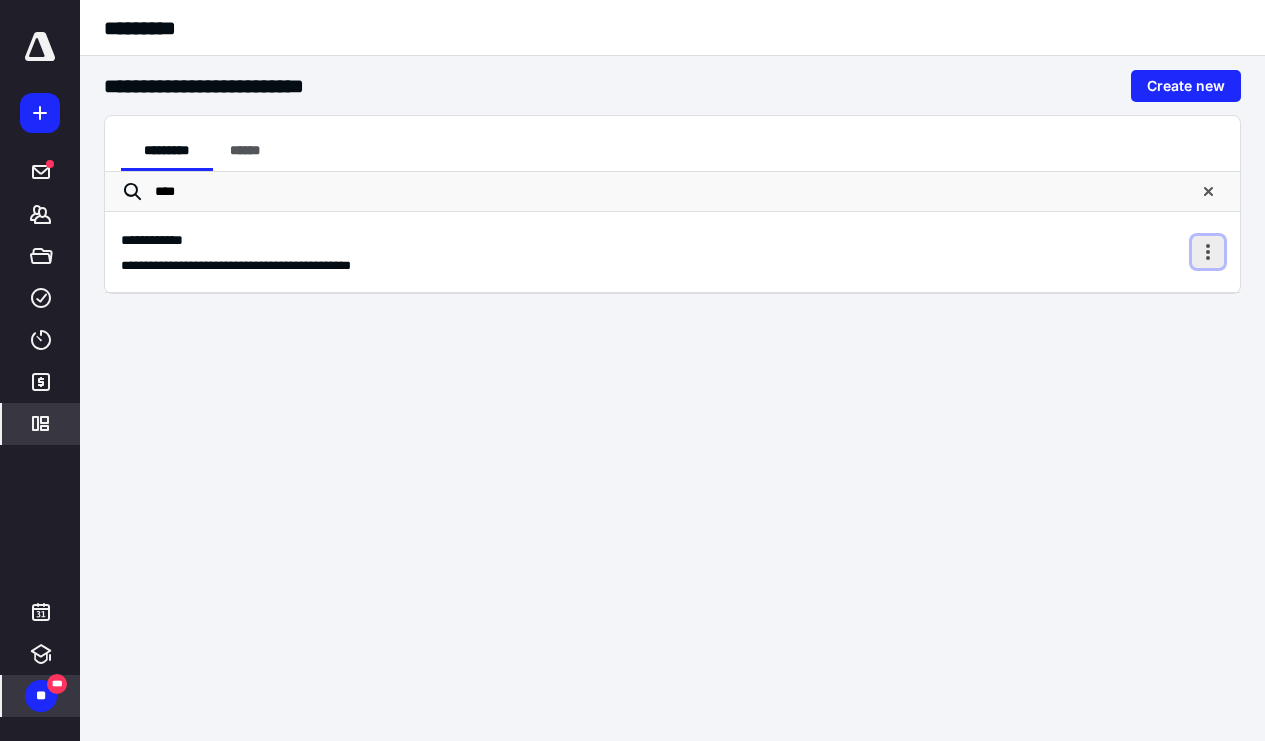 click at bounding box center [1208, 252] 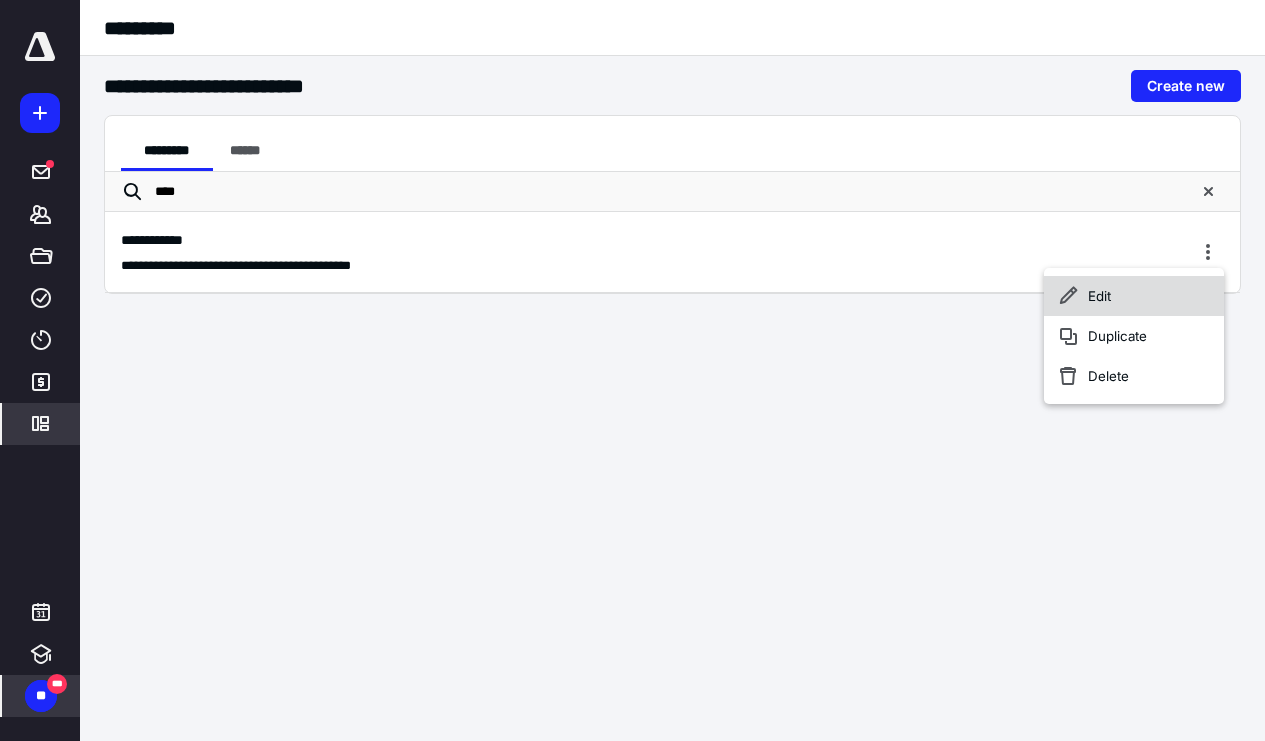 click on "Edit" at bounding box center (1134, 296) 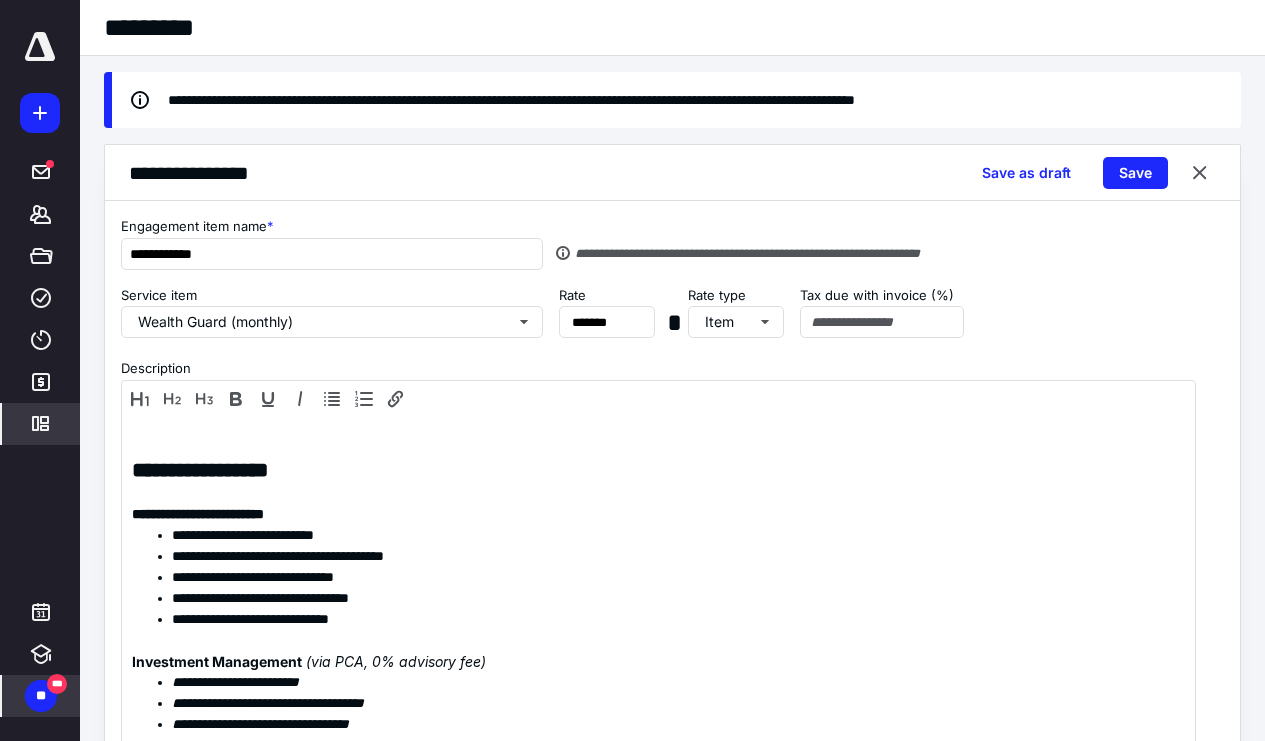 scroll, scrollTop: 515, scrollLeft: 0, axis: vertical 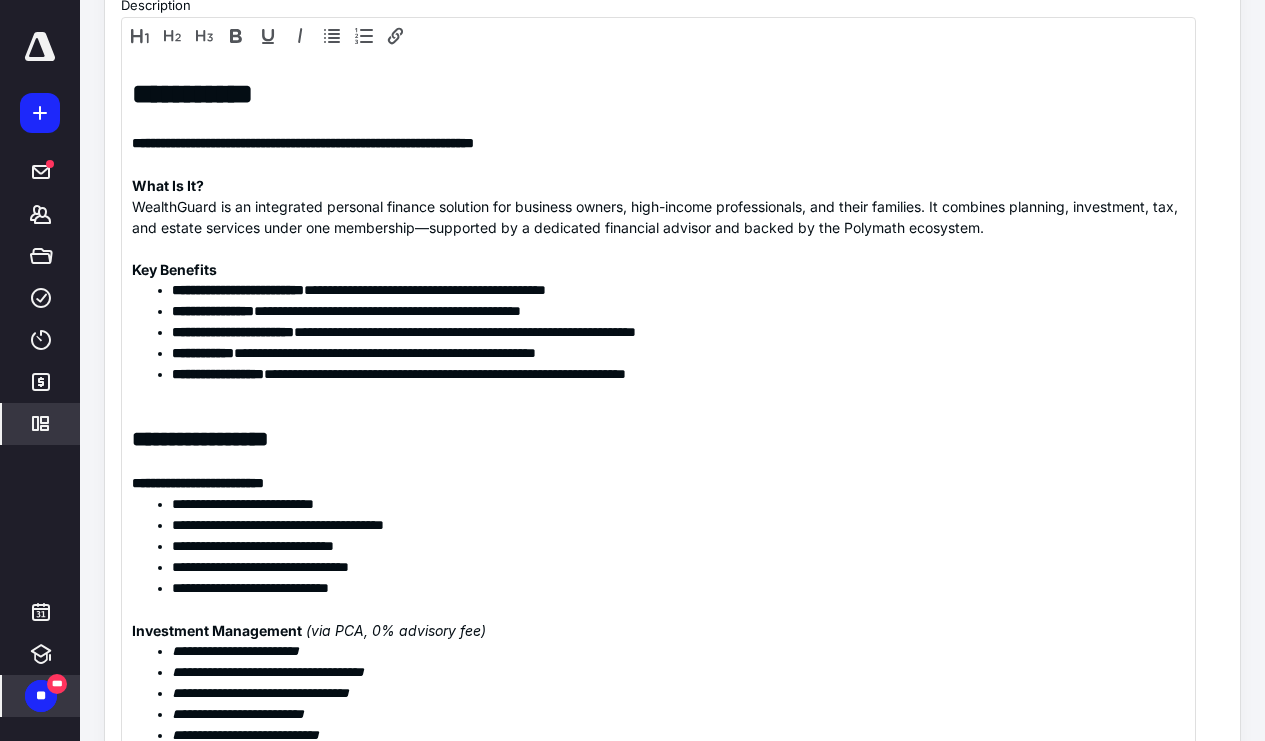 click 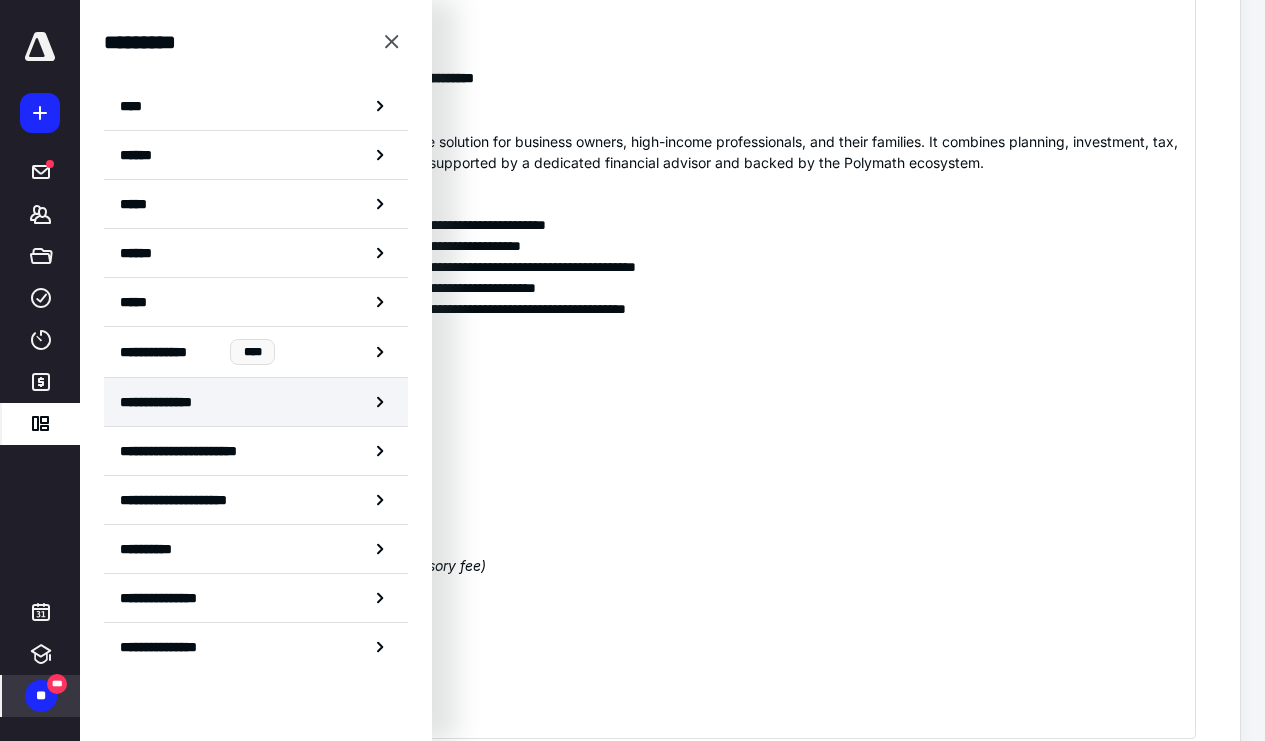 scroll, scrollTop: 464, scrollLeft: 0, axis: vertical 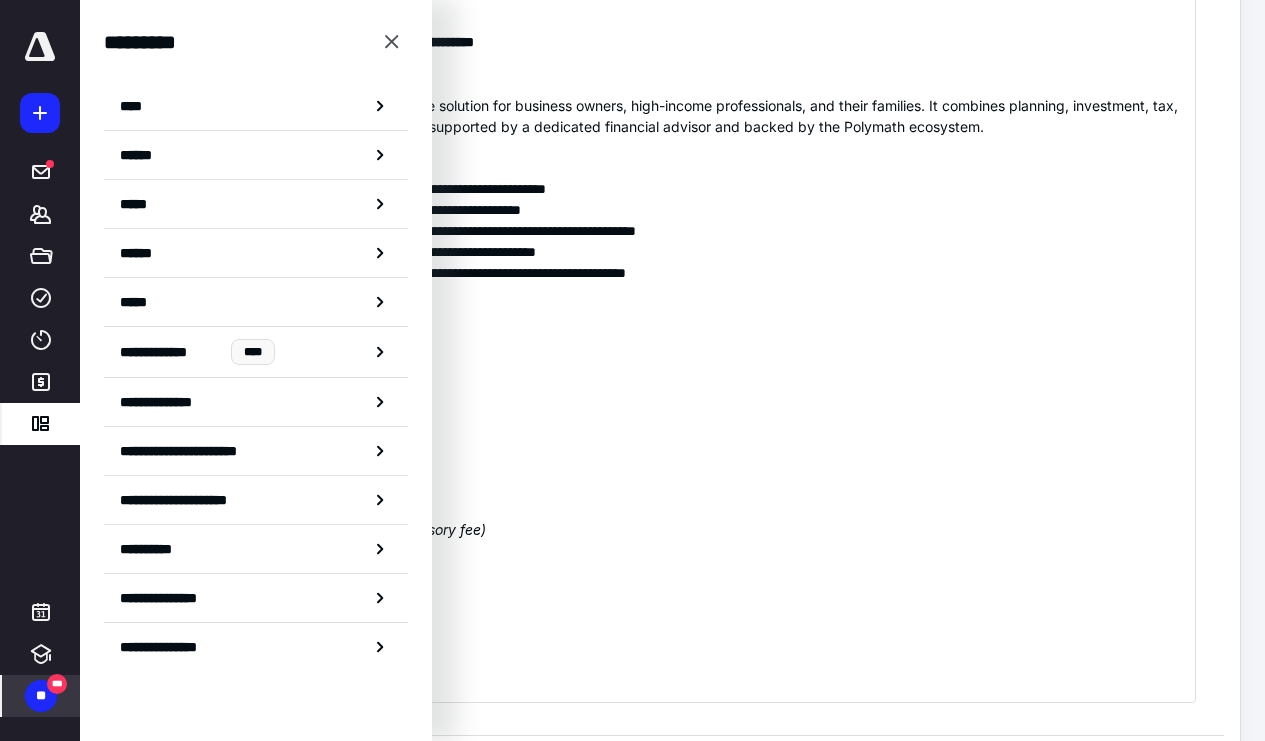click on "**" at bounding box center (41, 696) 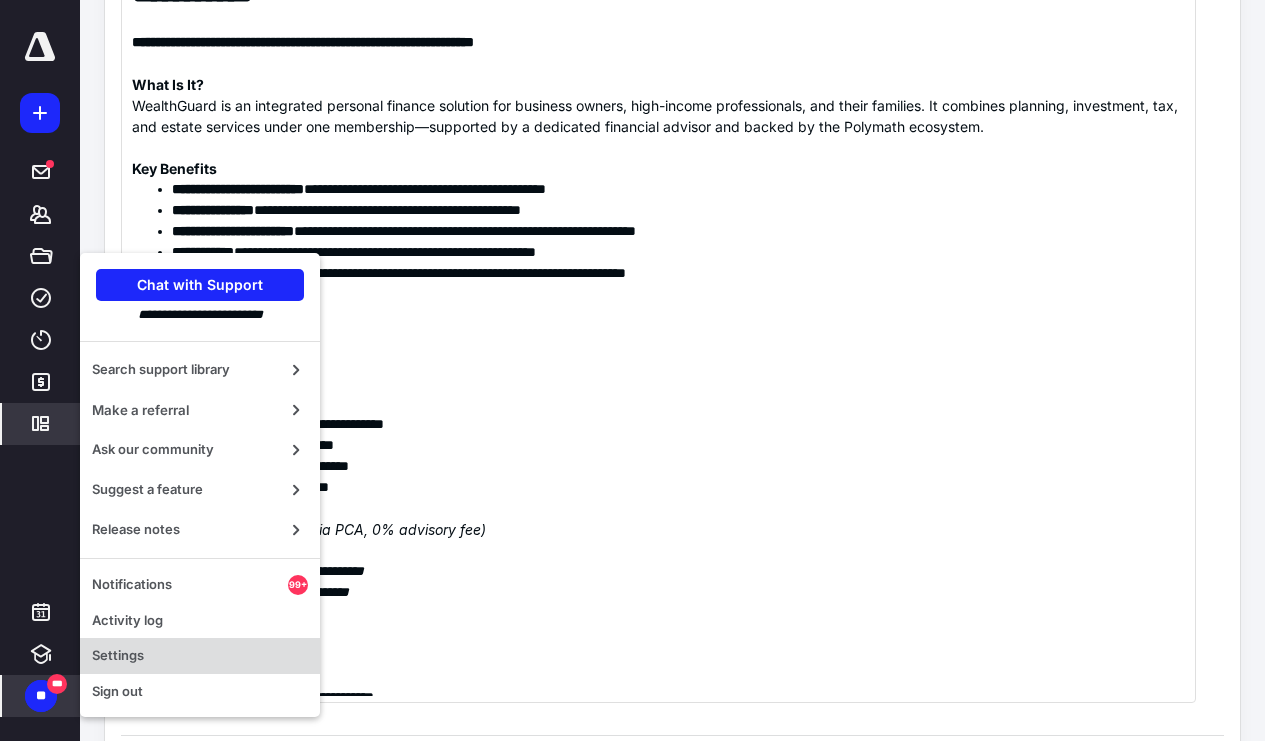 click on "Settings" at bounding box center [200, 656] 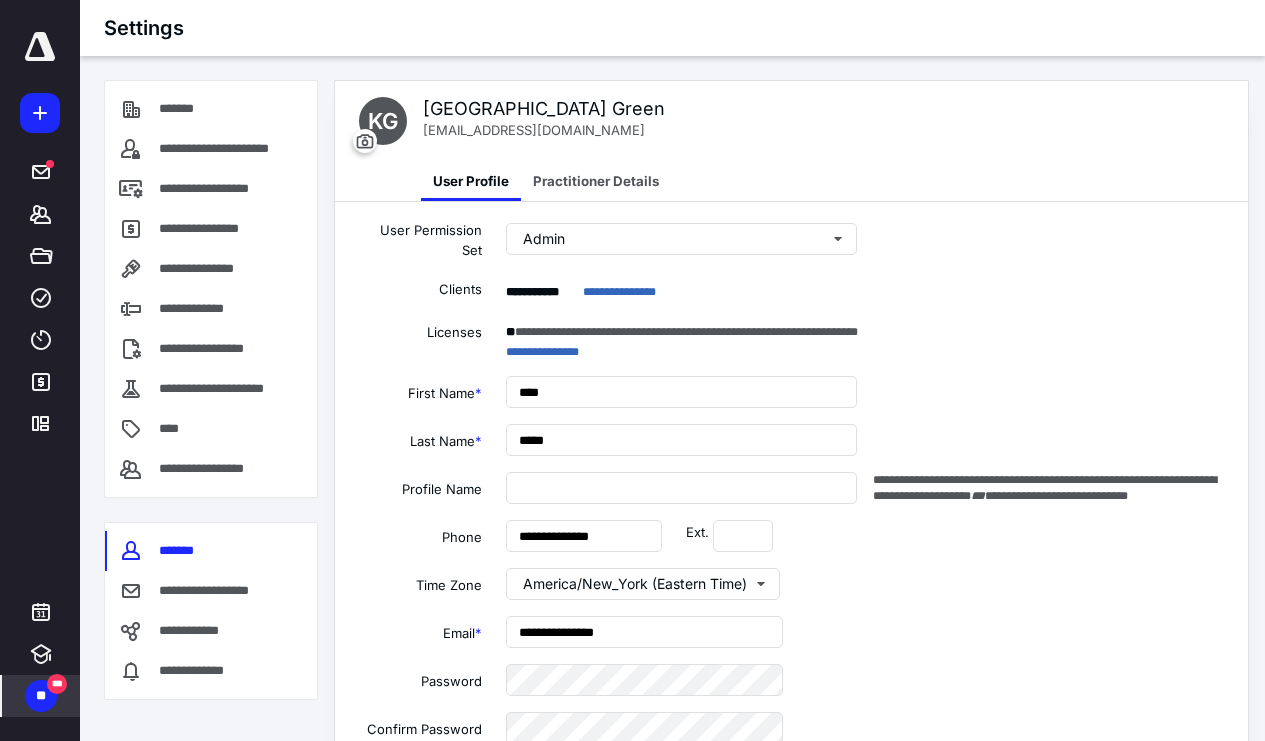 type on "**********" 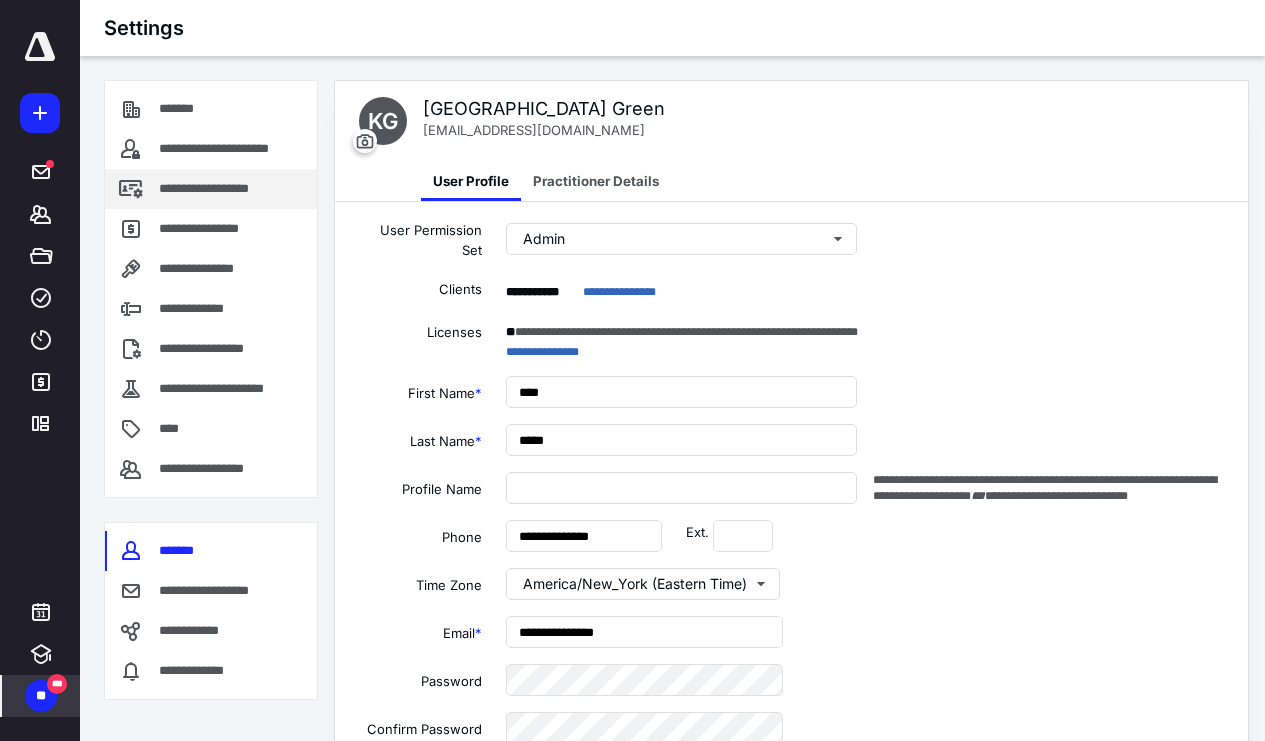 click on "**********" at bounding box center (211, 189) 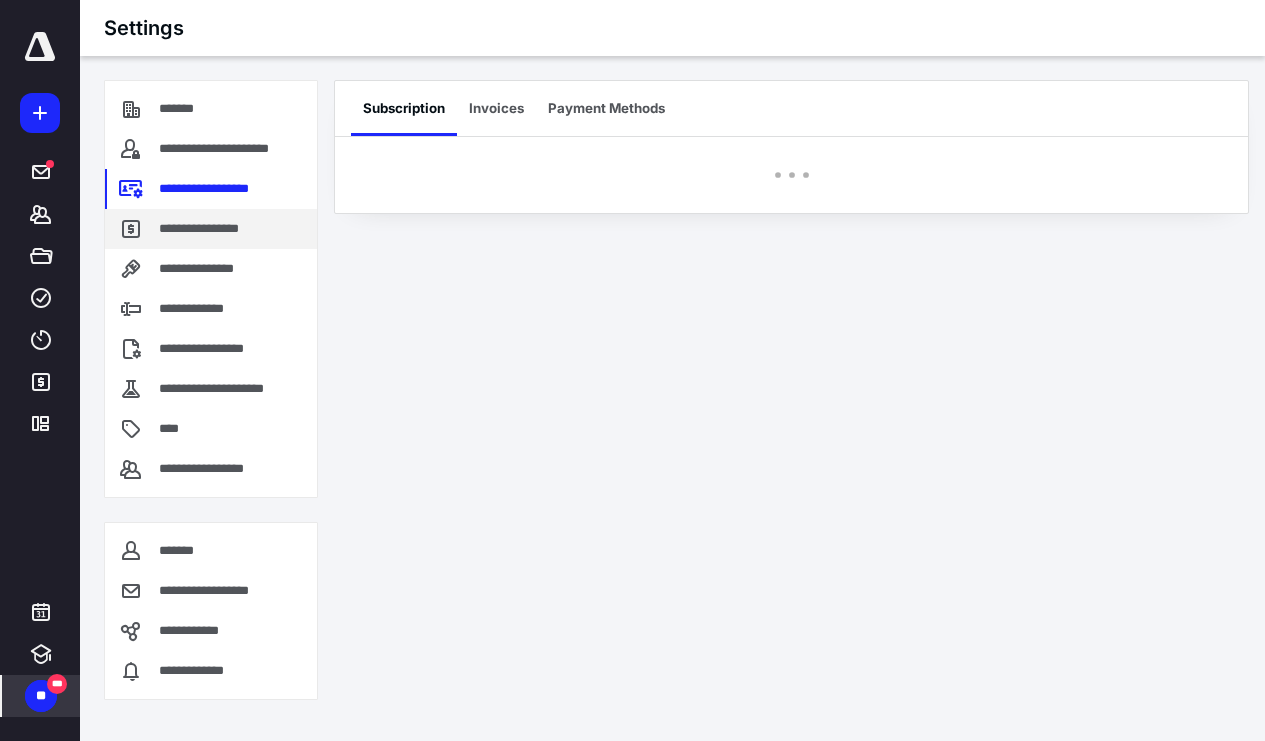 click on "**********" at bounding box center (204, 229) 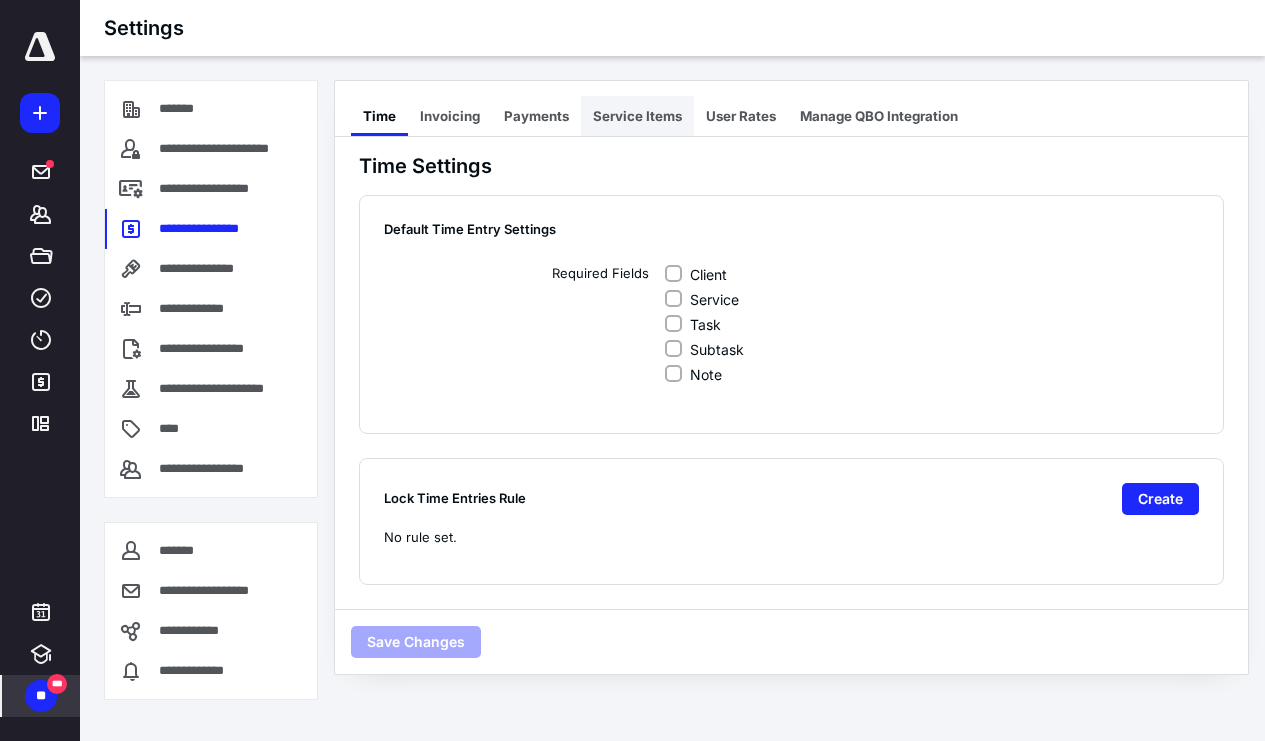 click on "Service Items" at bounding box center [637, 116] 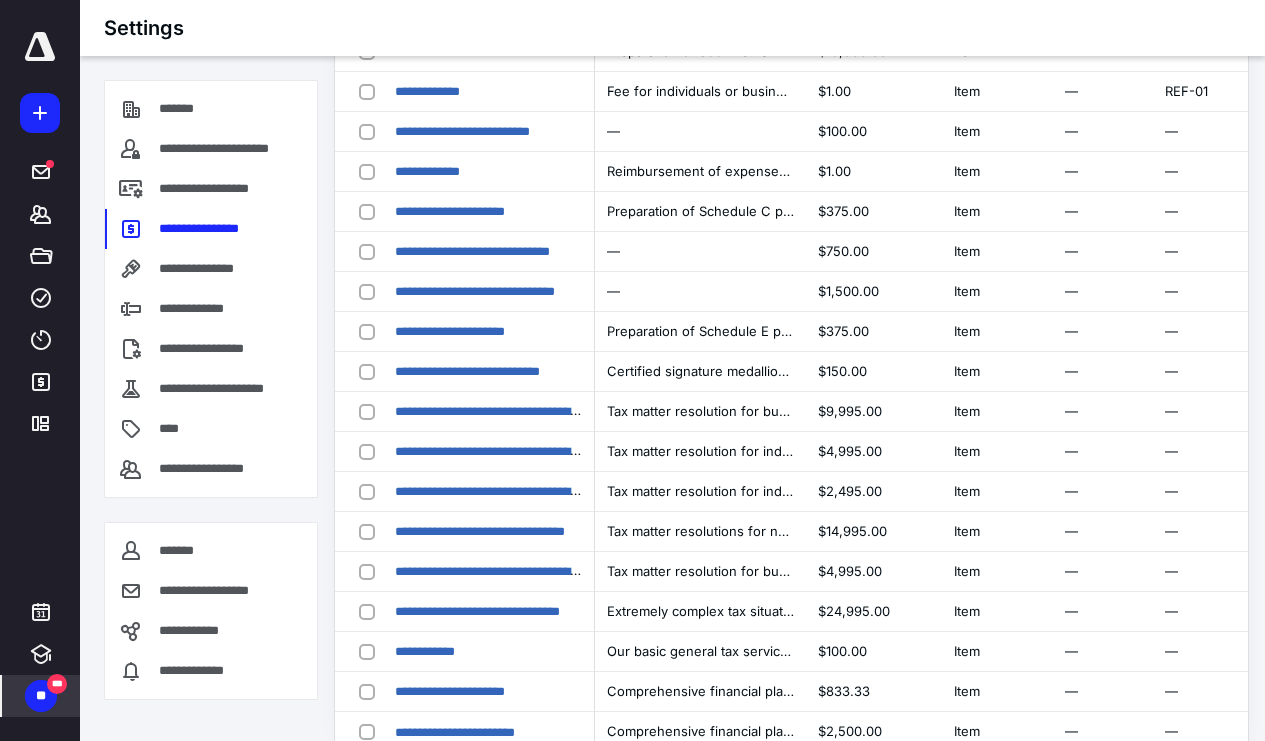 scroll, scrollTop: 3791, scrollLeft: 0, axis: vertical 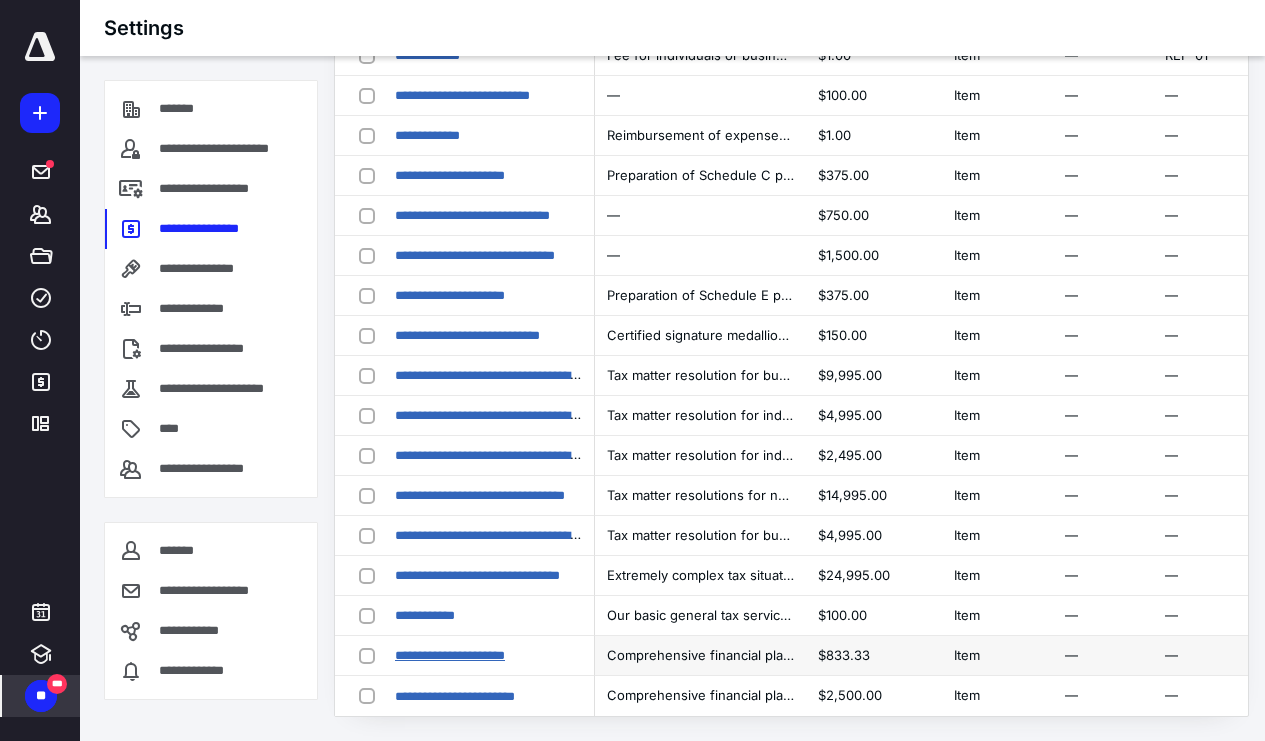 click on "**********" at bounding box center (450, 655) 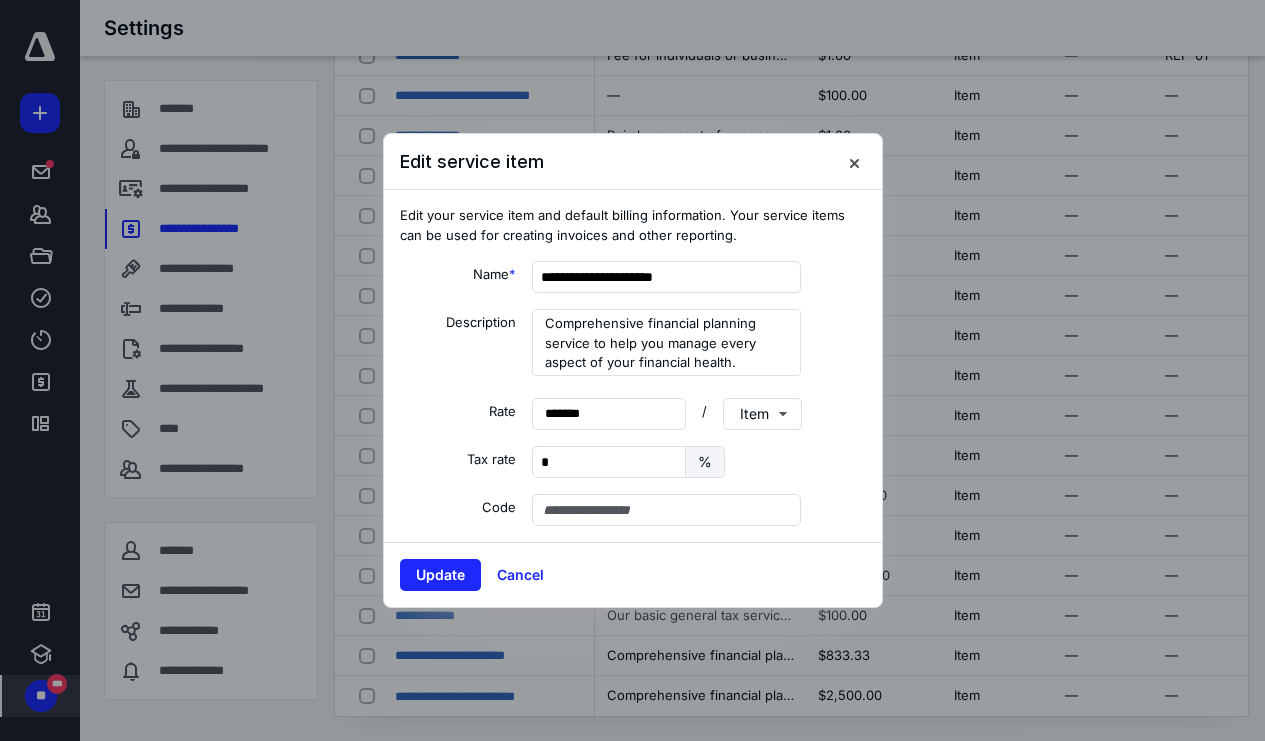 click on "**********" at bounding box center [633, 366] 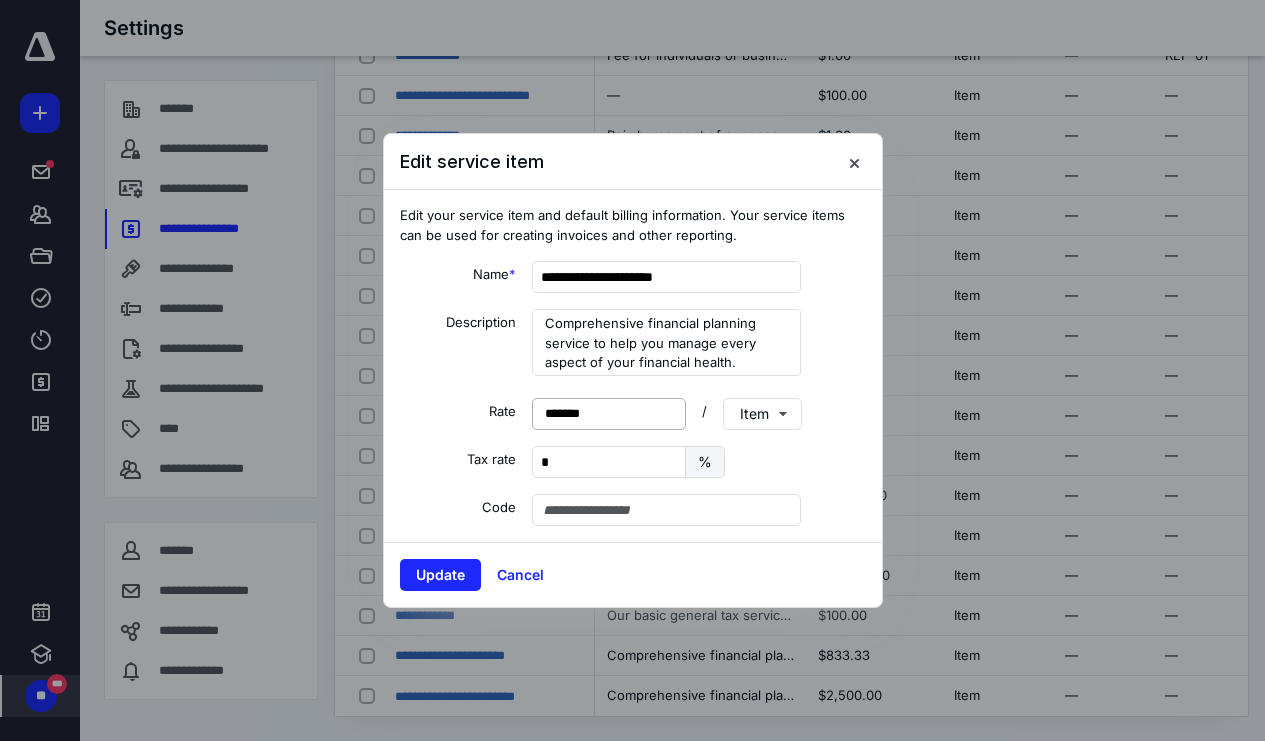 click on "****** *******" at bounding box center (609, 414) 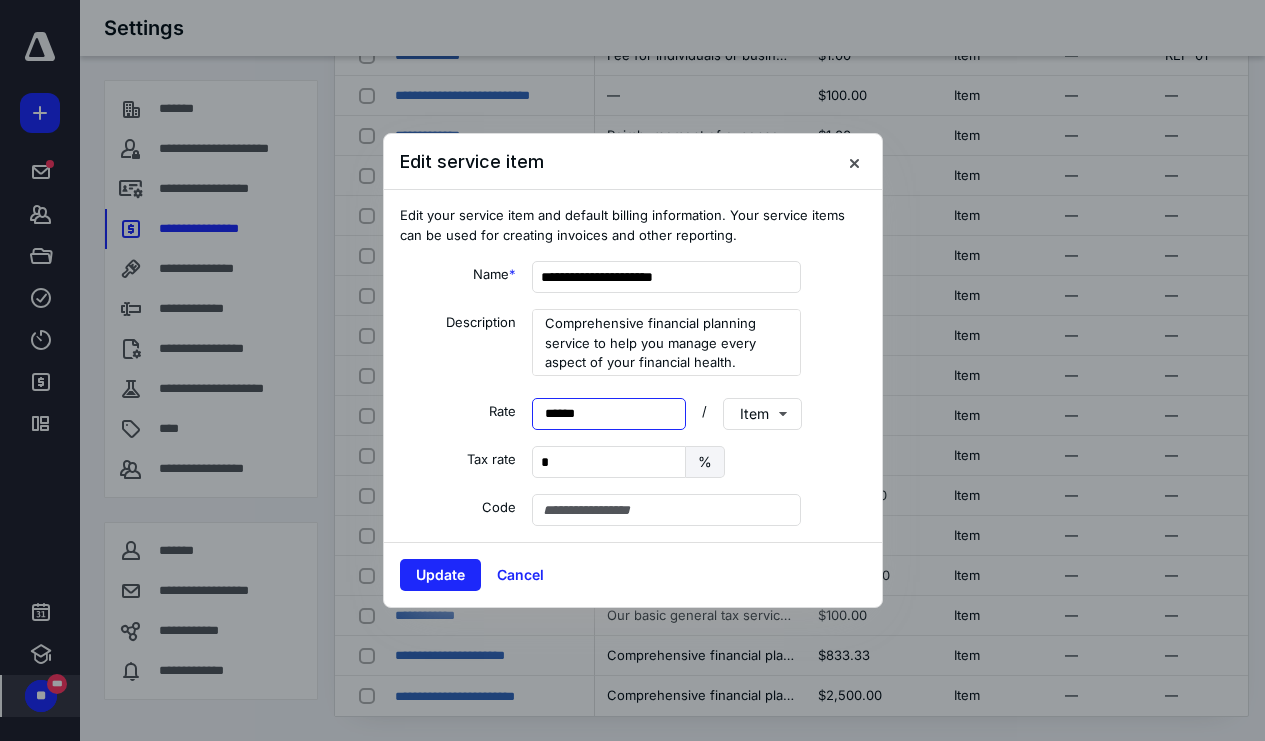 click on "******" at bounding box center (609, 414) 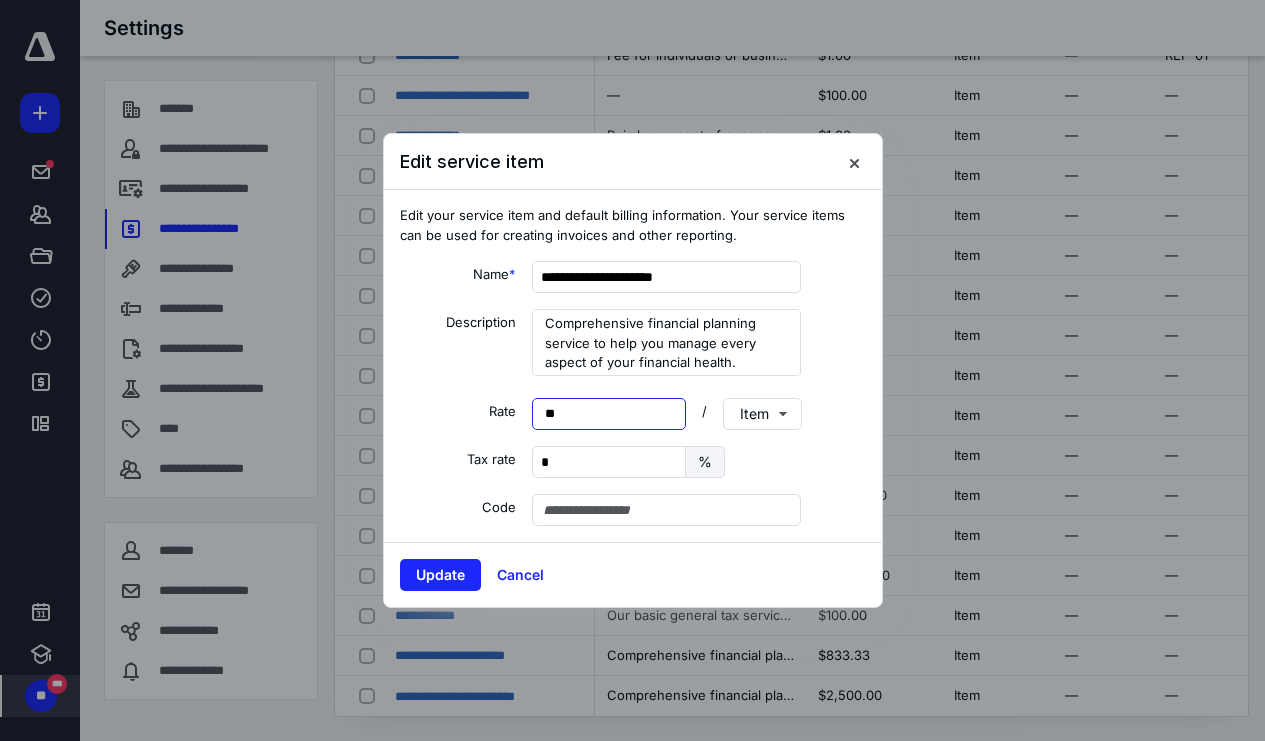 type on "***" 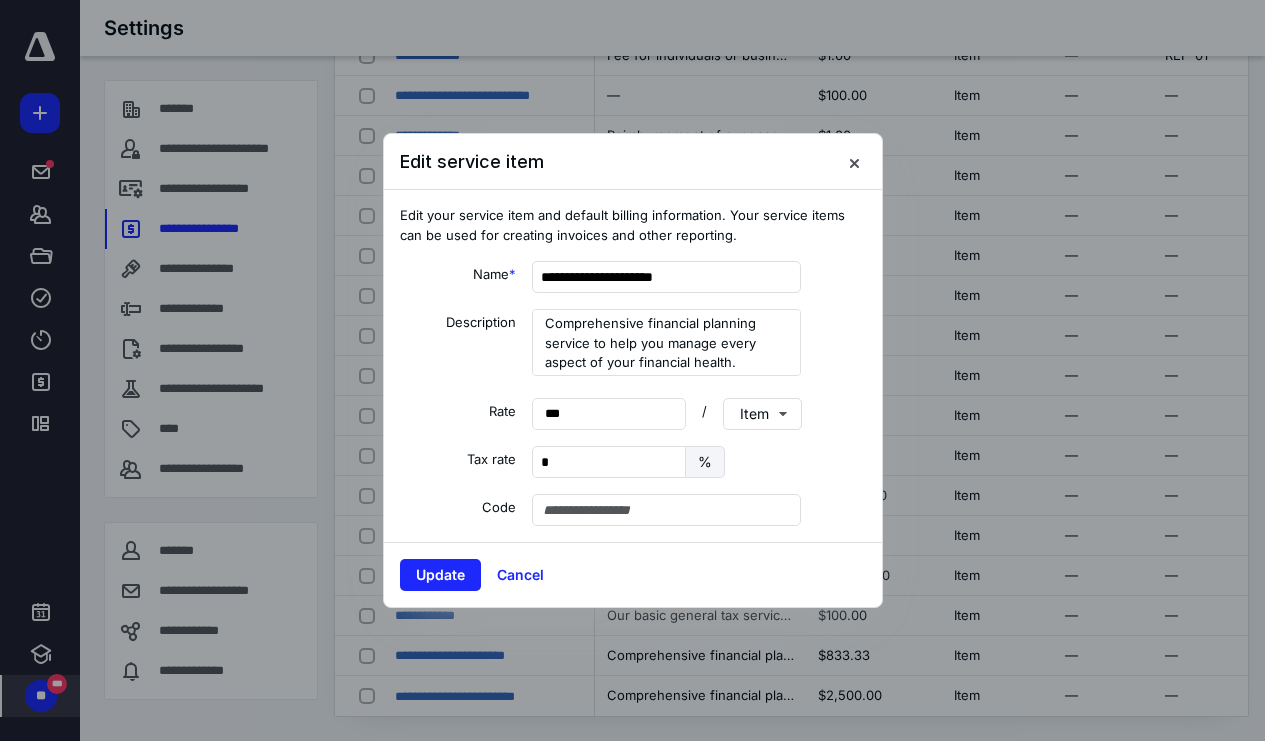 click on "Tax rate * % Tax rate must be between 0% and 100%" at bounding box center (633, 462) 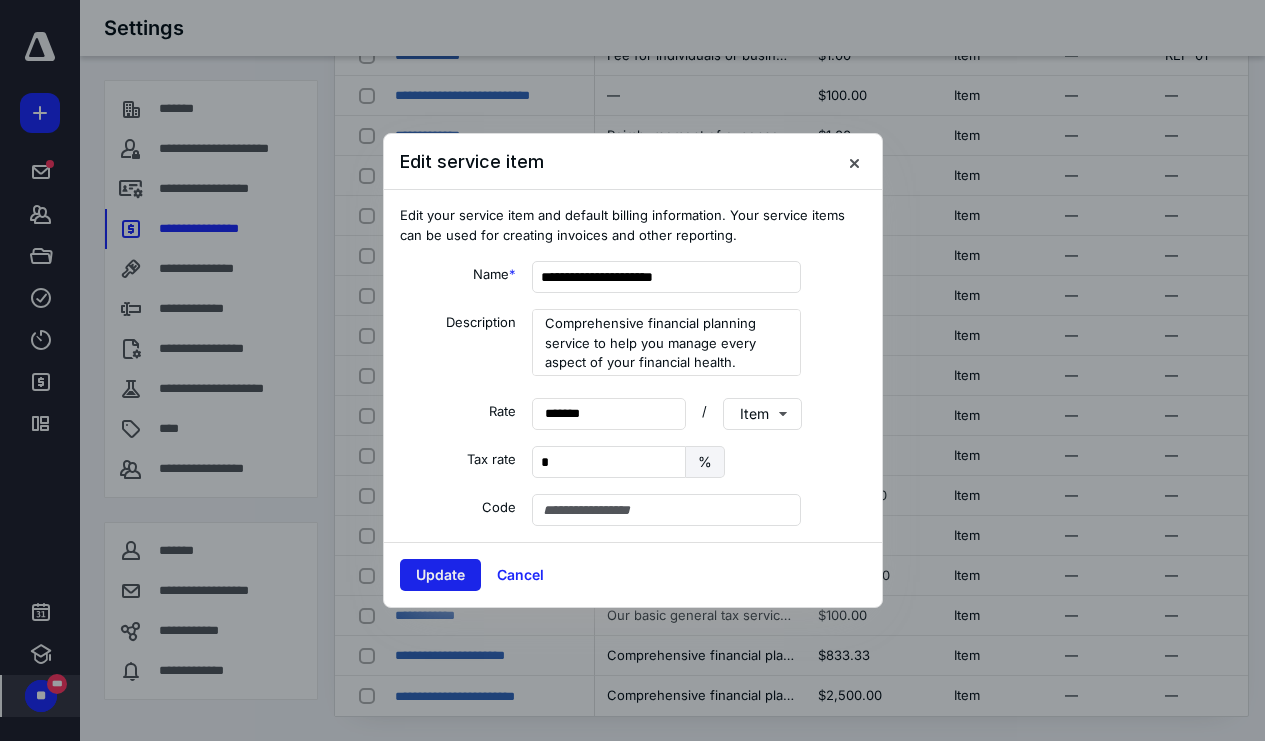 click on "Update" at bounding box center [440, 575] 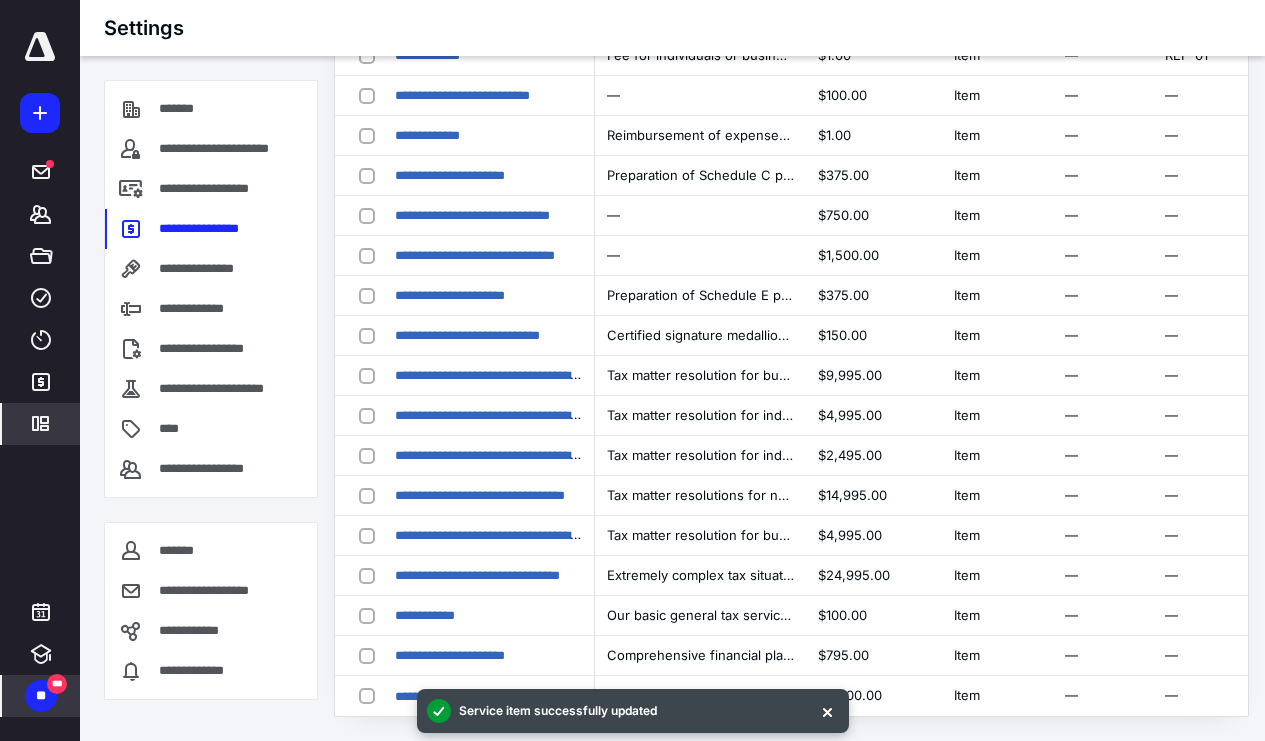 click 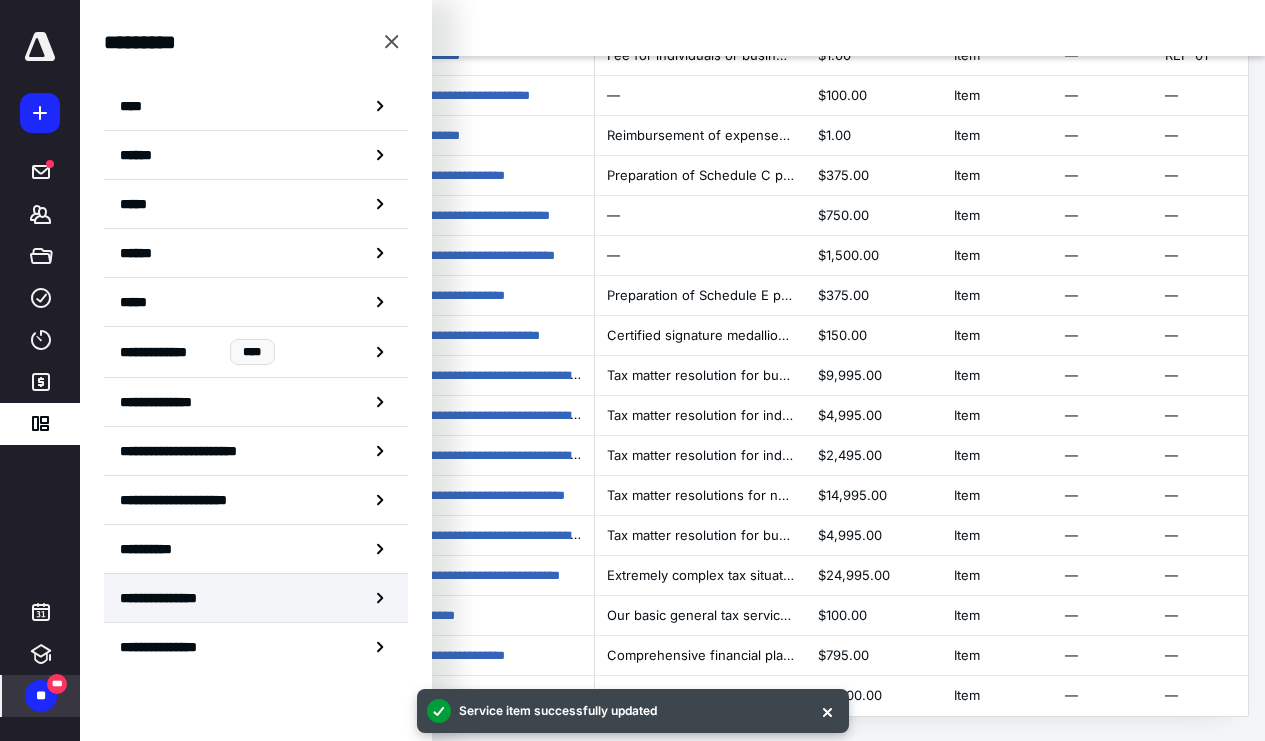 click on "**********" at bounding box center (179, 598) 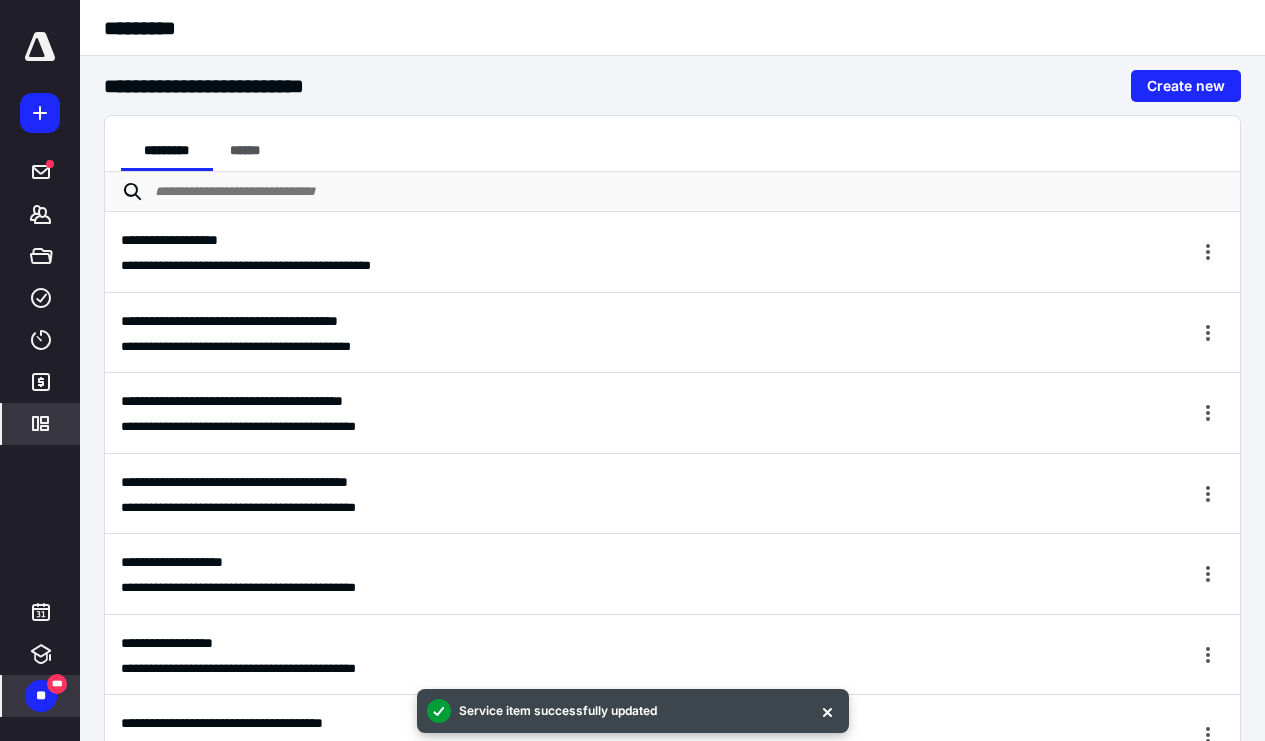 click on "********* ******" at bounding box center [672, 144] 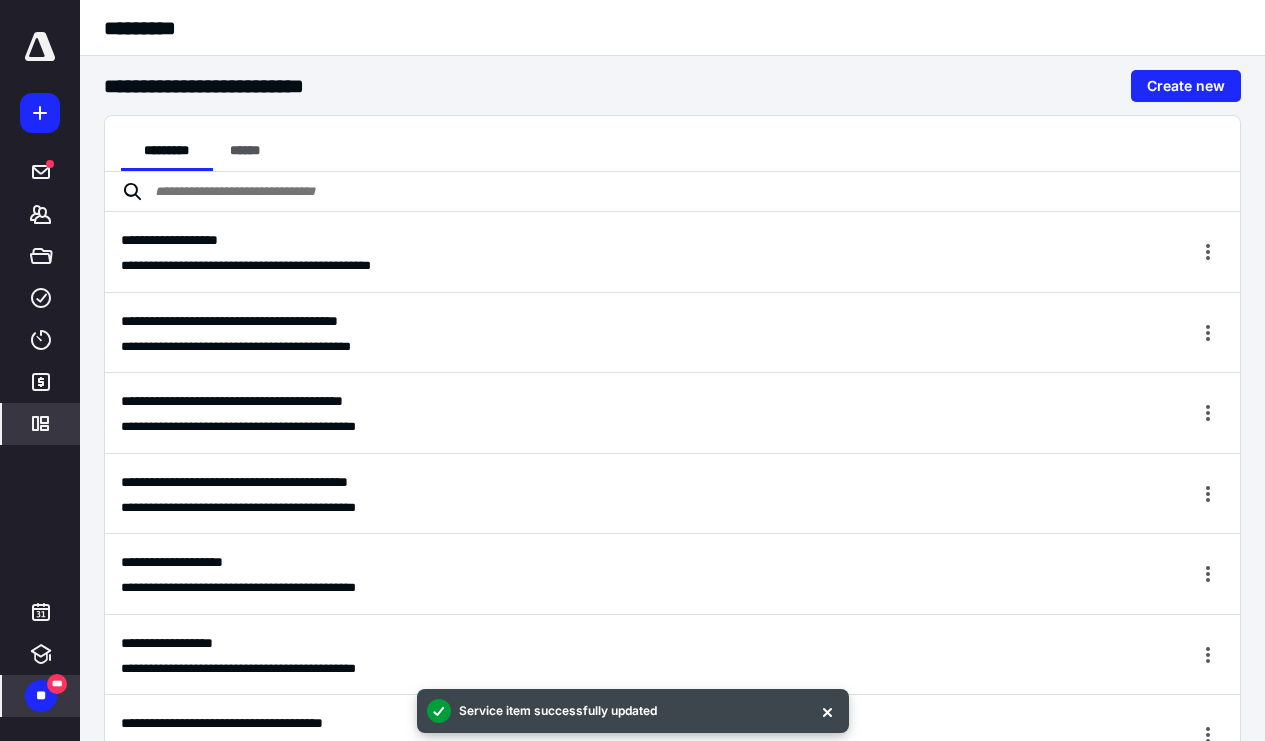 click at bounding box center [672, 192] 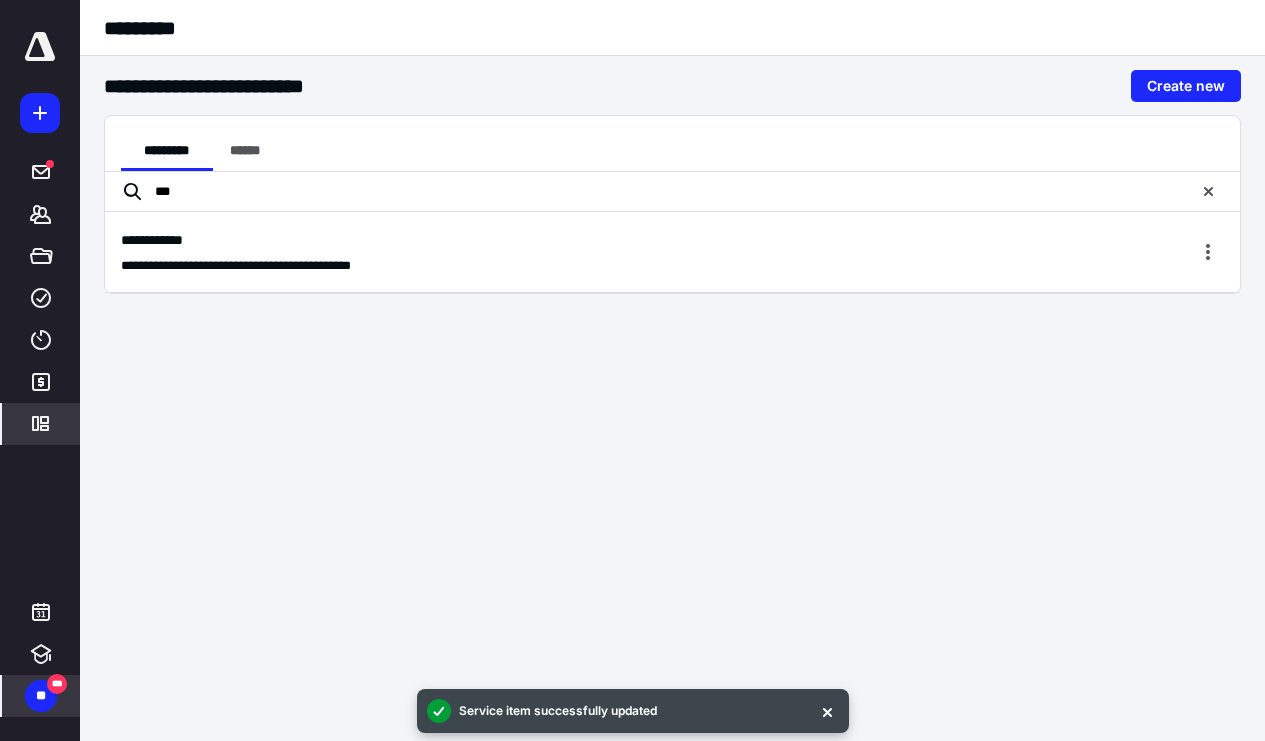 type on "***" 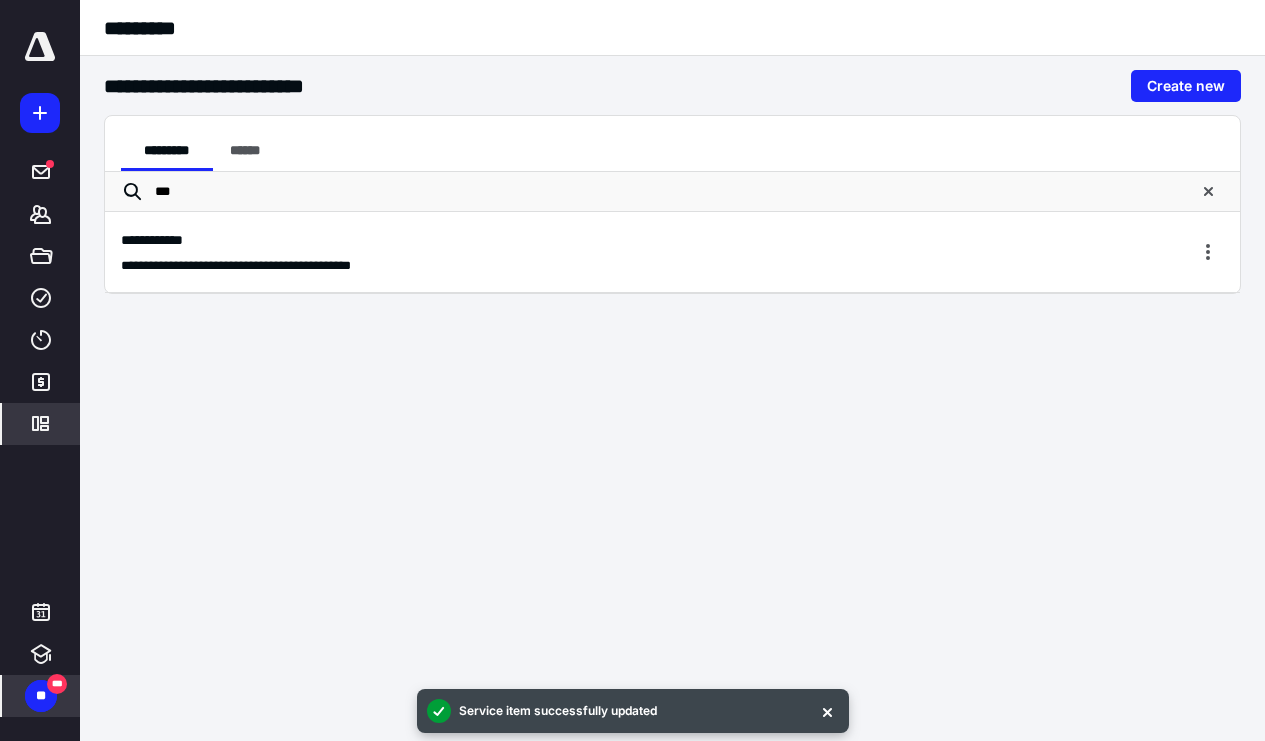 click on "**********" at bounding box center (597, 240) 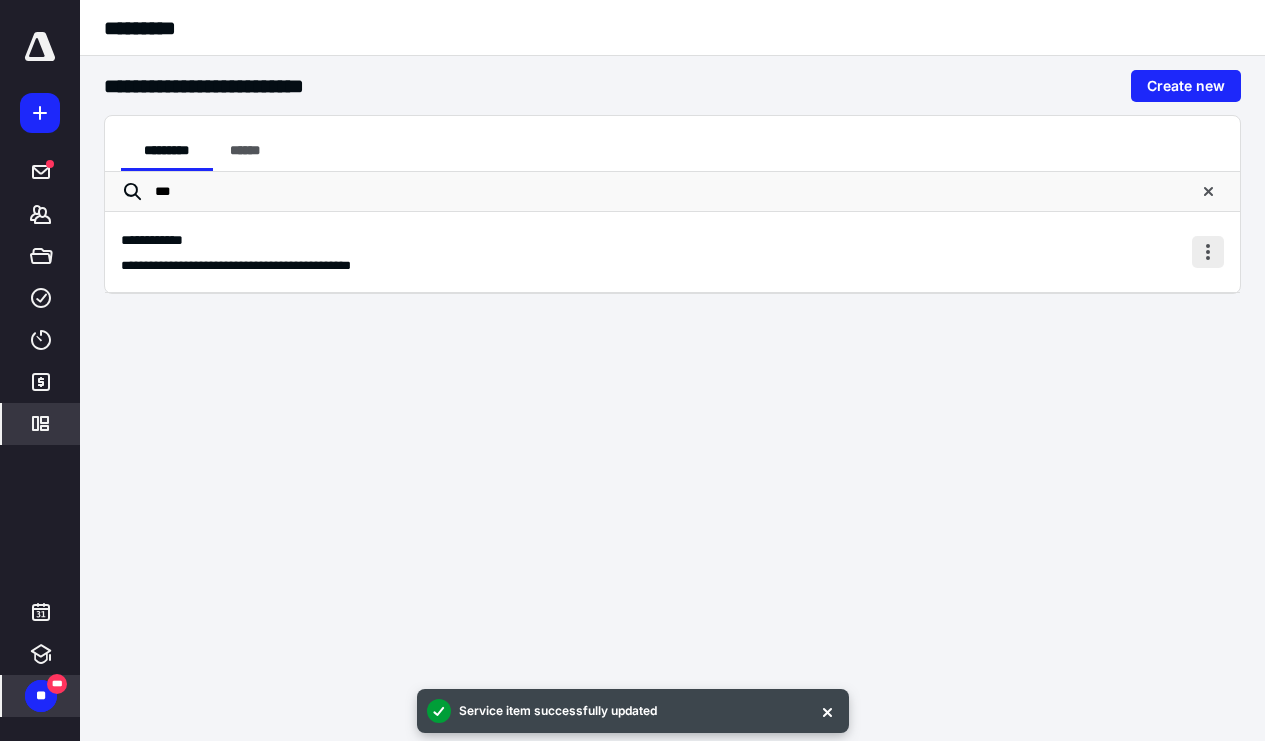 click at bounding box center (1208, 252) 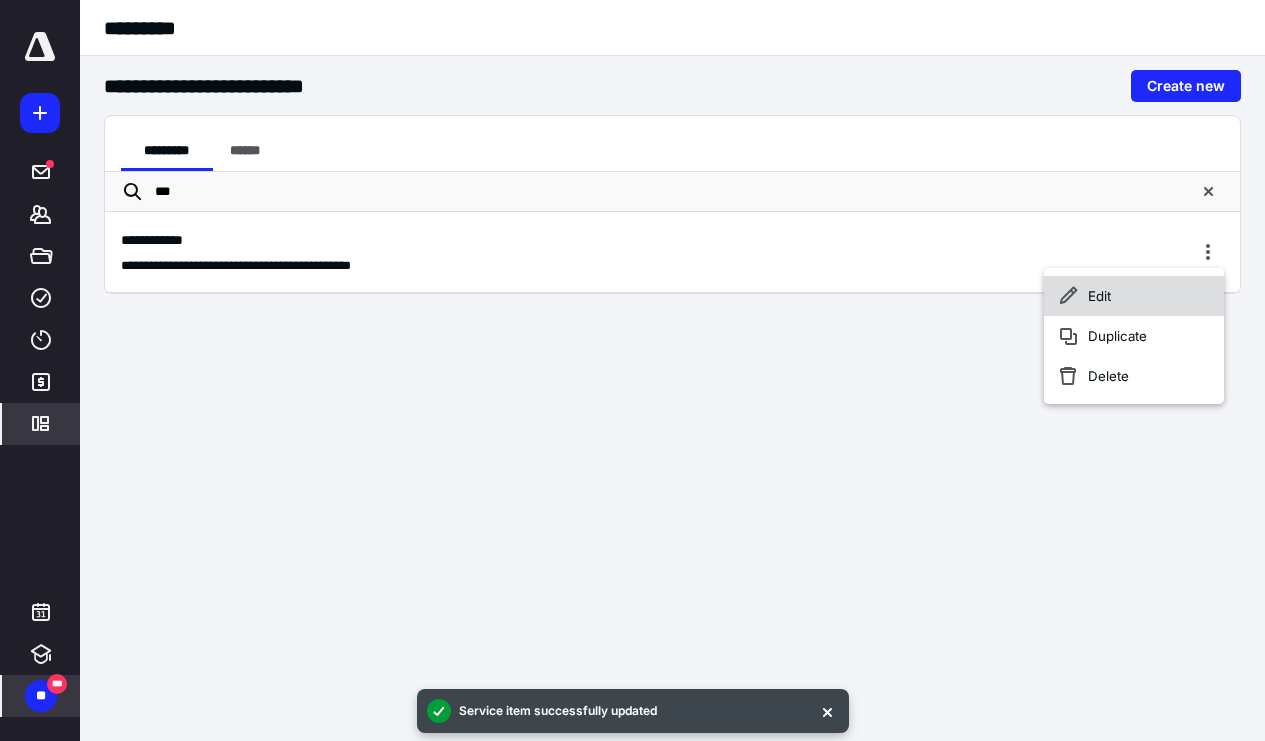 click on "Edit" at bounding box center (1134, 296) 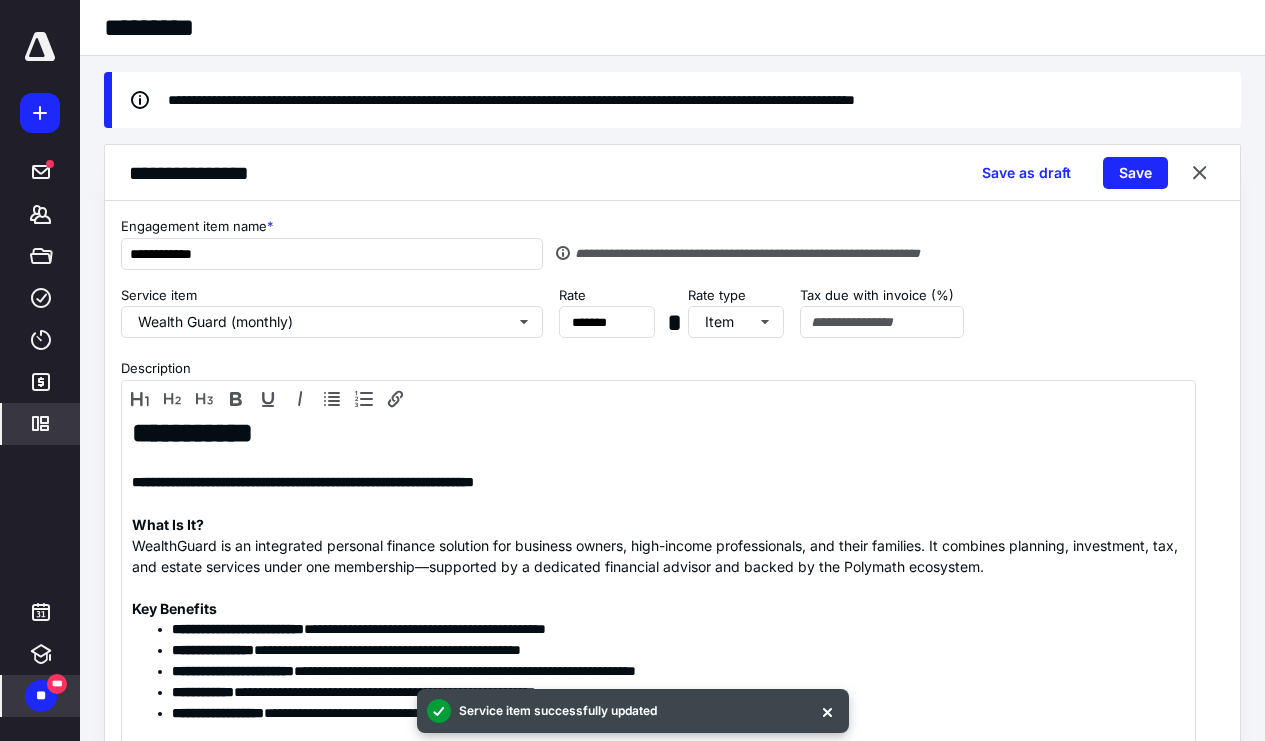 scroll, scrollTop: 23, scrollLeft: 0, axis: vertical 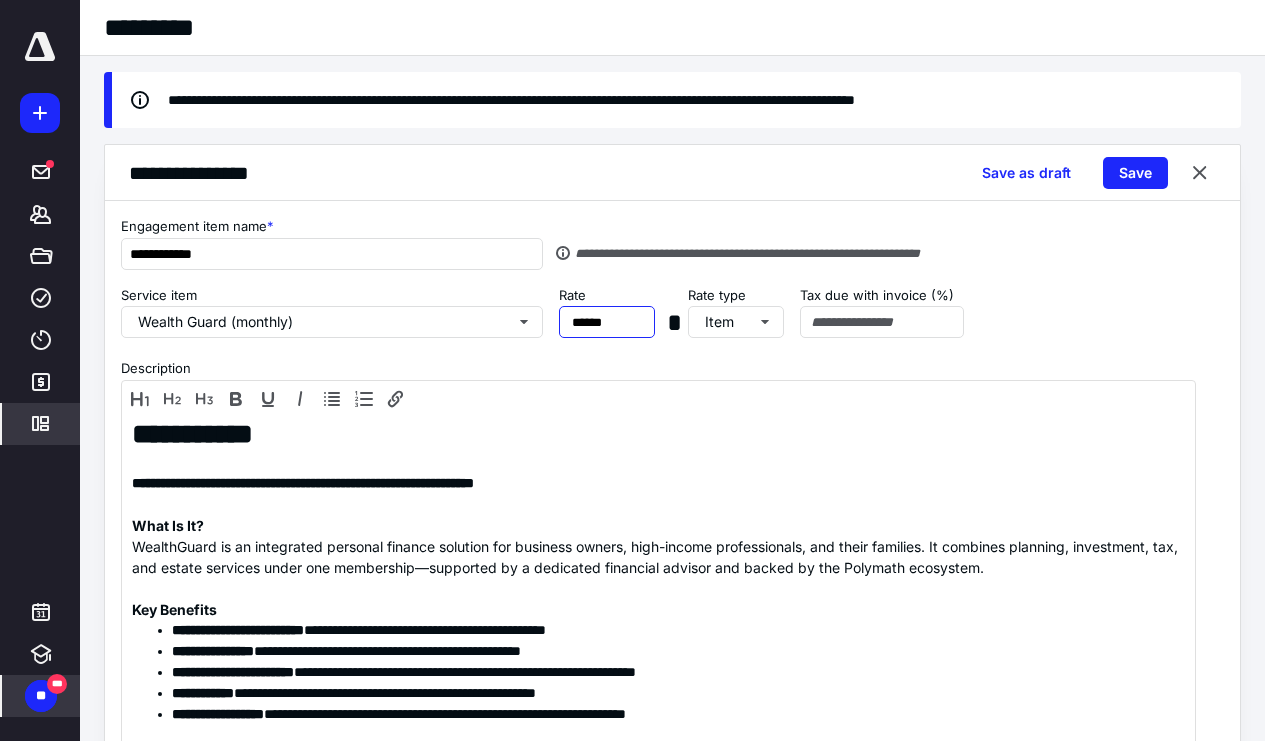 click on "Rate ****** *******" at bounding box center [607, 323] 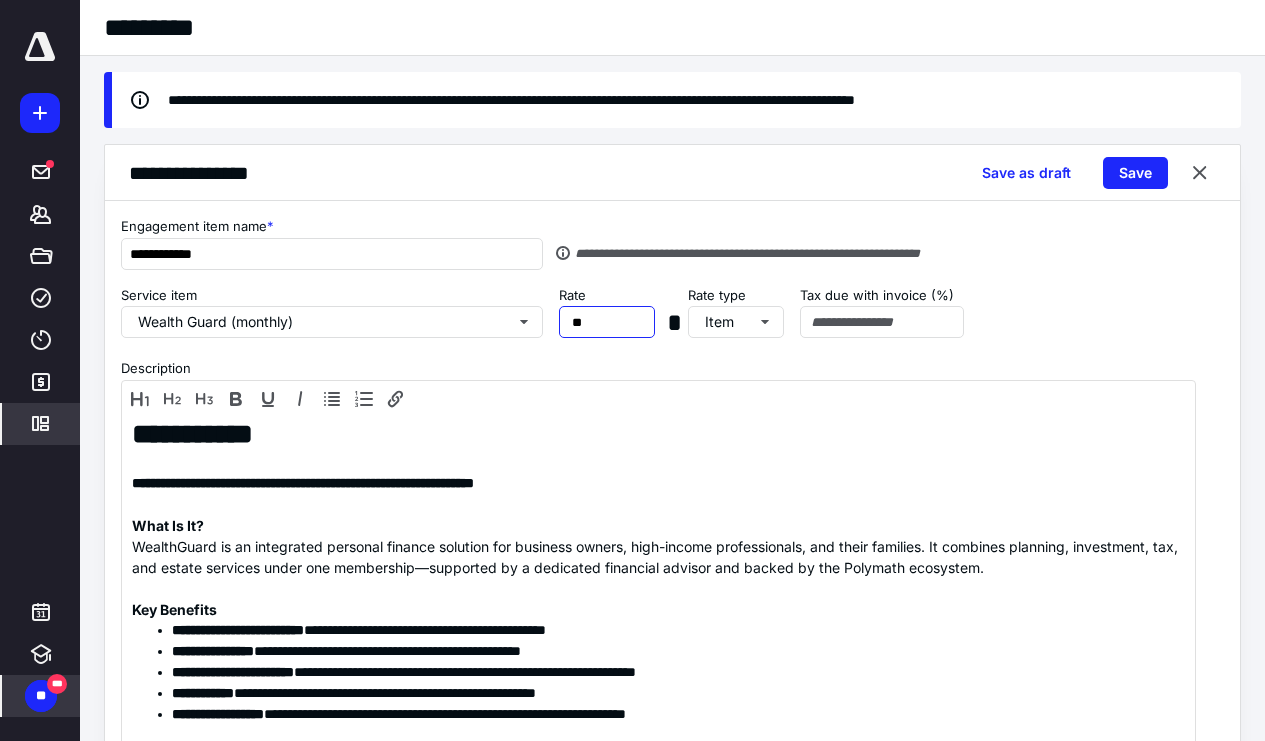 type on "***" 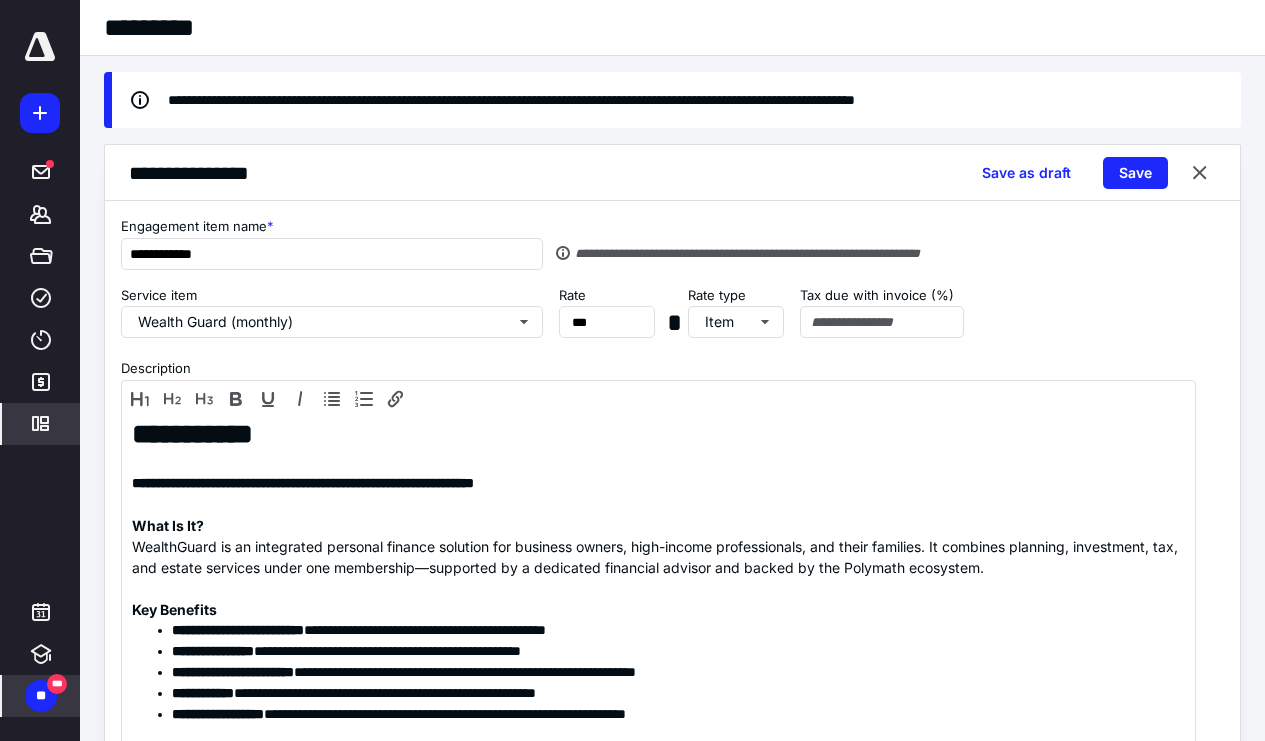 click on "Service item Wealth Guard (monthly) Rate *** ******* * Rate type Item Tax due with invoice (%)" at bounding box center (672, 323) 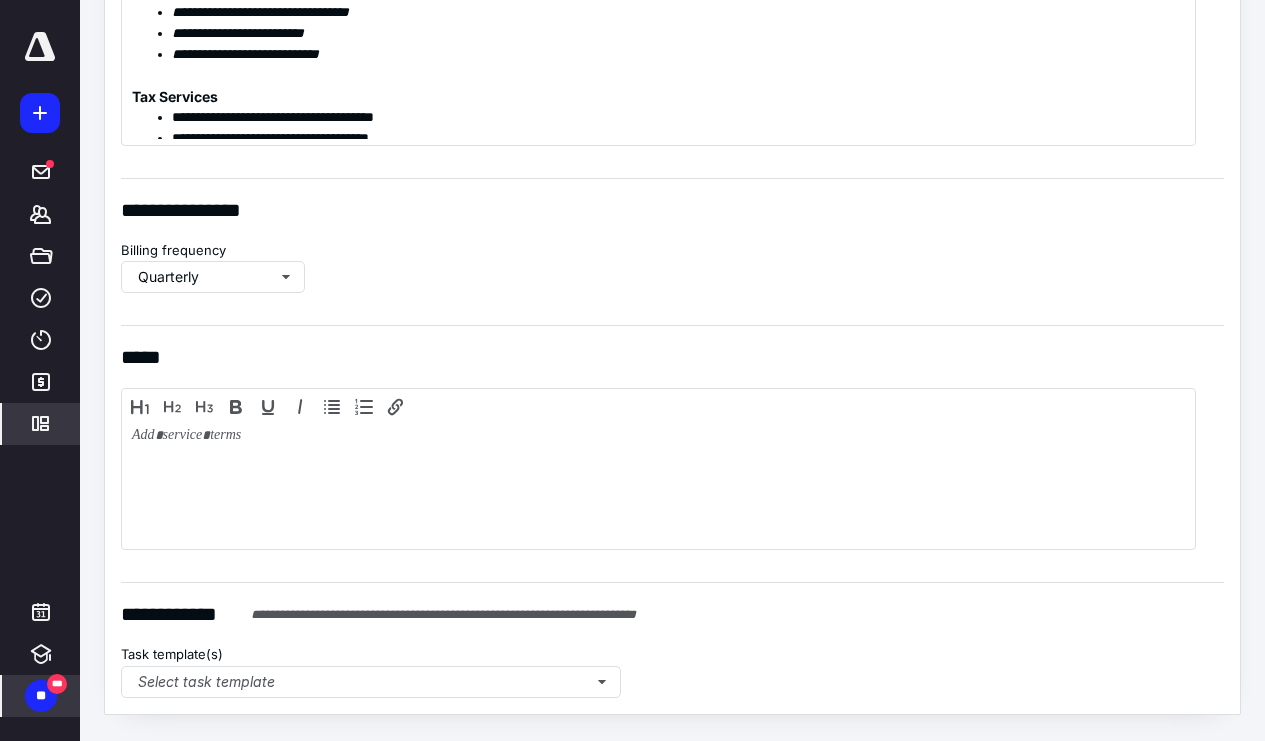scroll, scrollTop: 998, scrollLeft: 0, axis: vertical 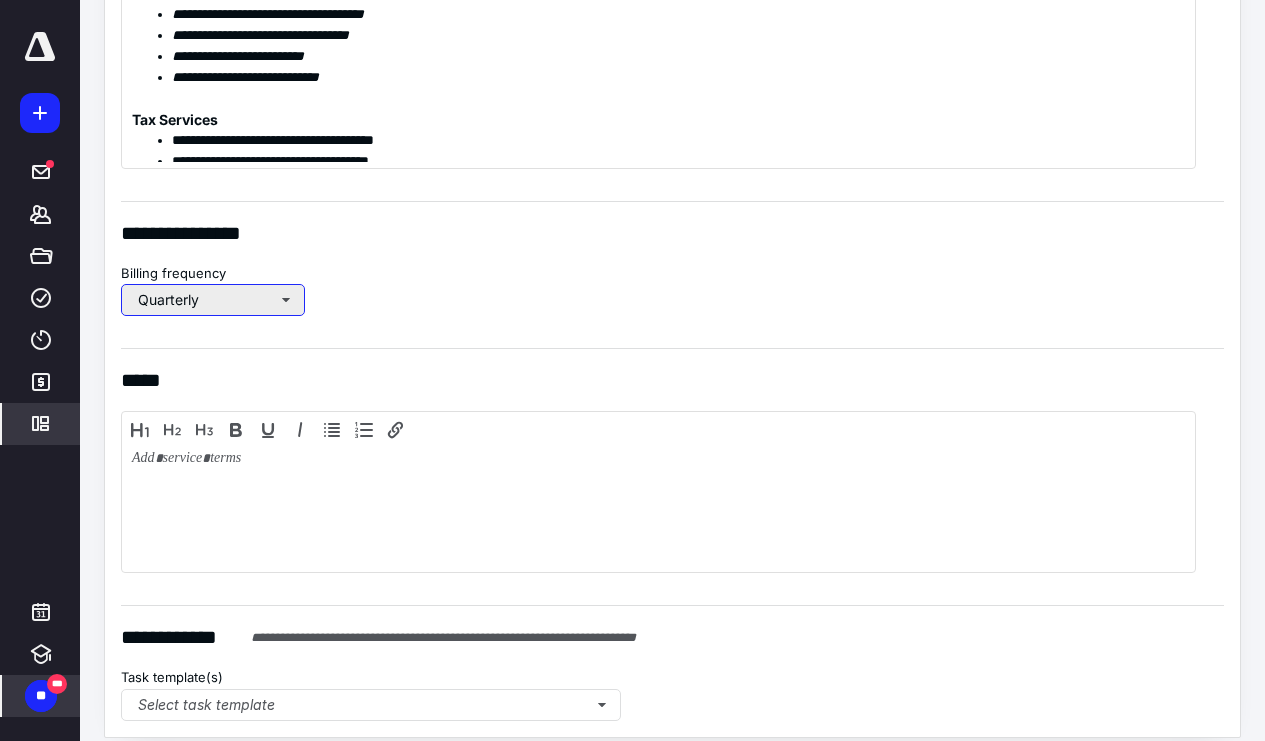 click on "Quarterly" at bounding box center [213, 300] 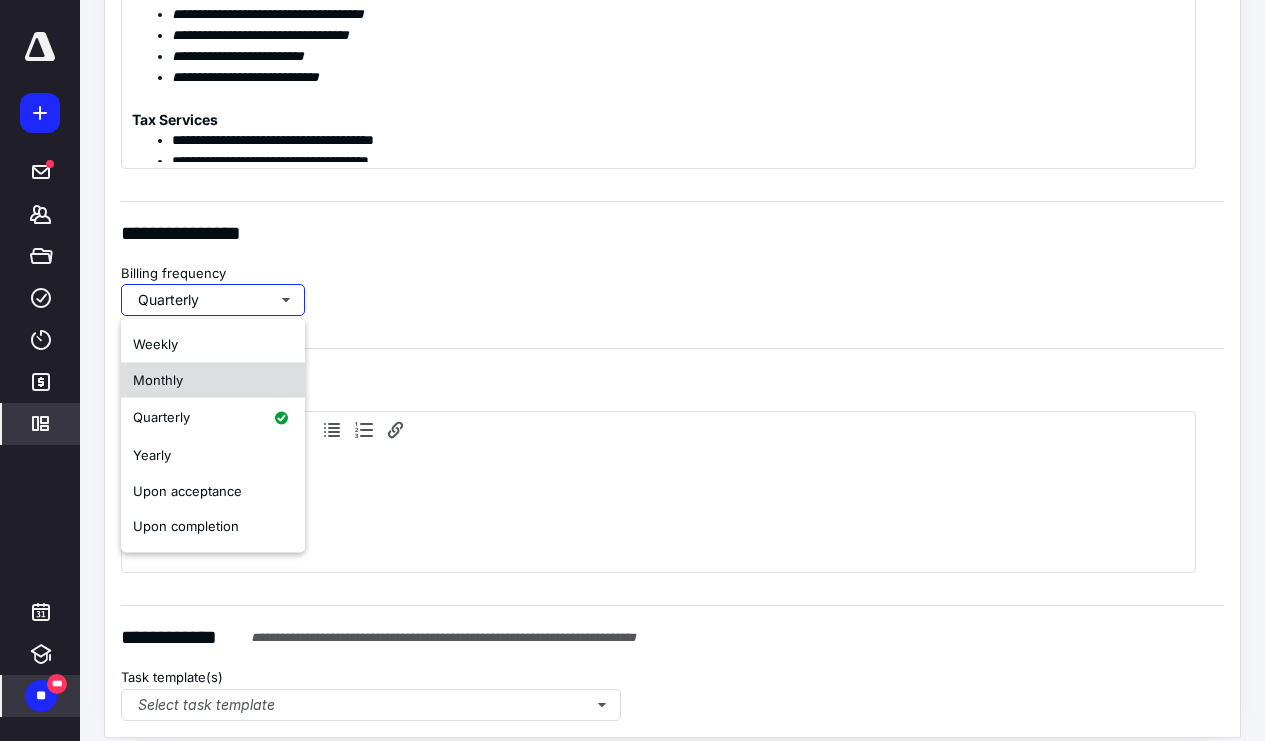 click on "Monthly" at bounding box center [213, 380] 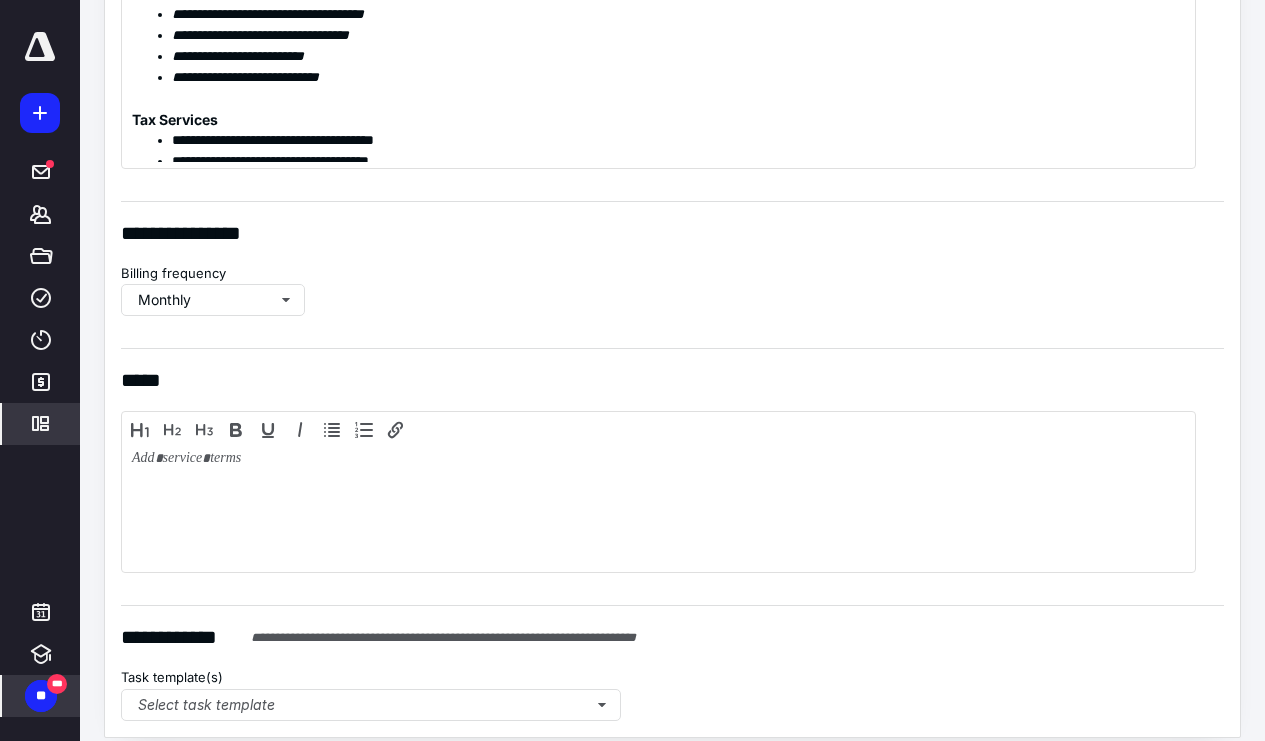 click on "**********" at bounding box center (672, 267) 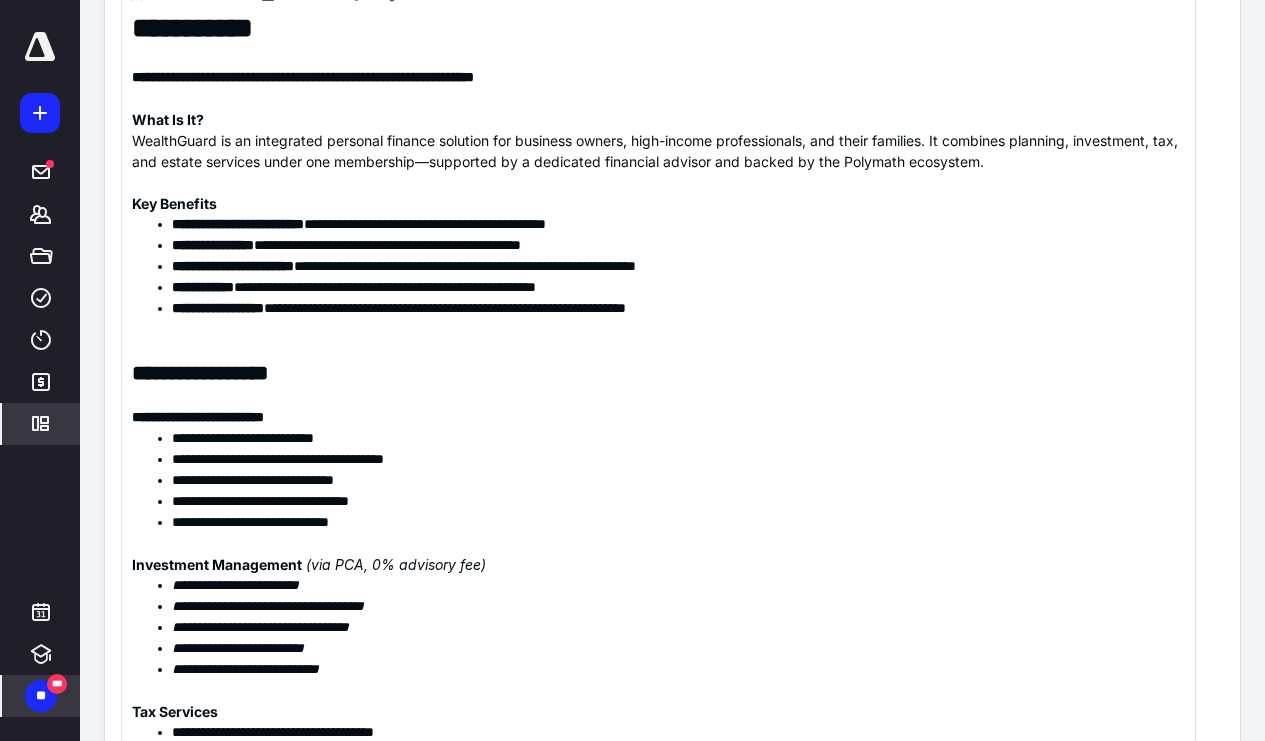 scroll, scrollTop: 0, scrollLeft: 0, axis: both 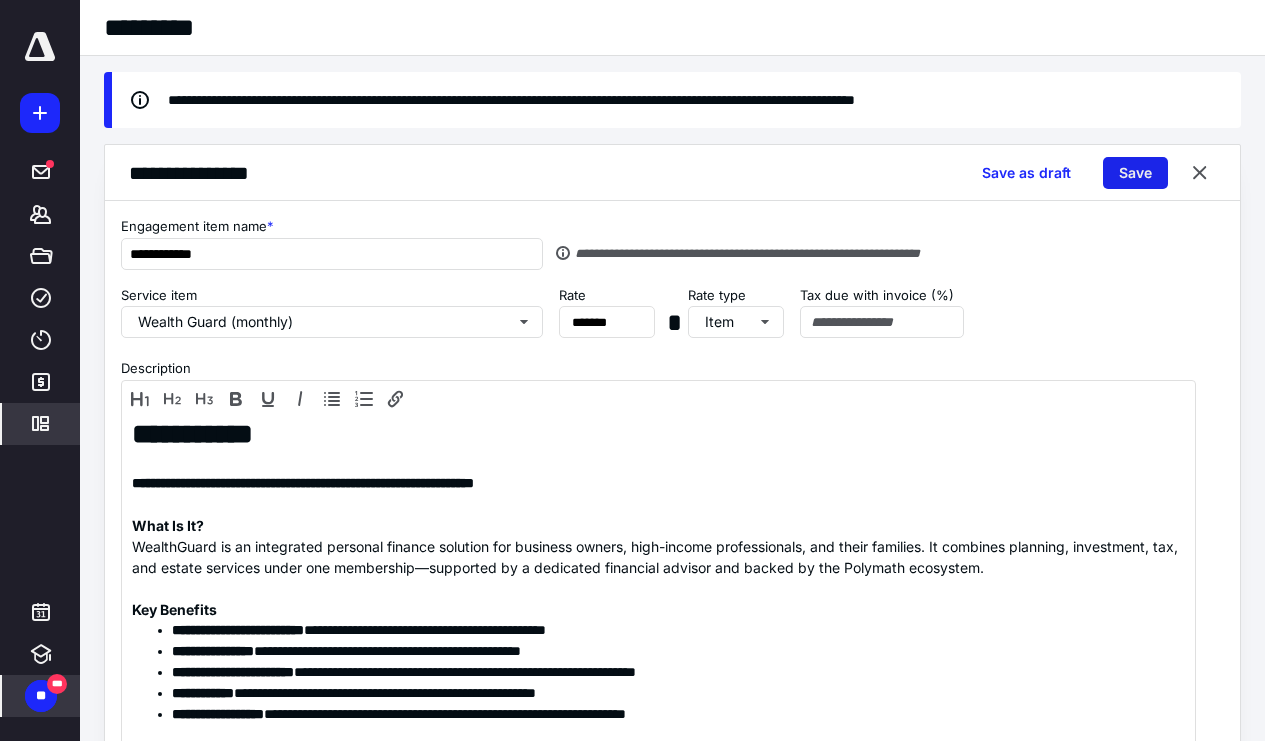 click on "Save" at bounding box center [1135, 173] 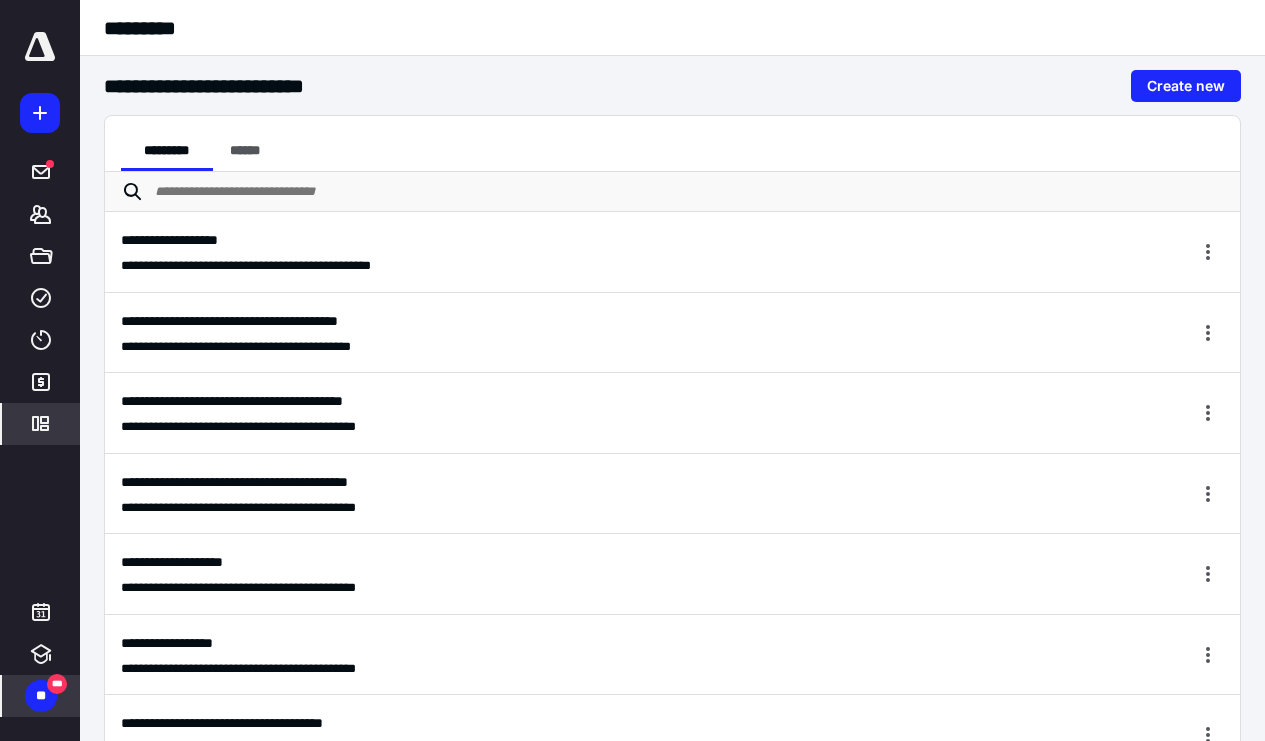 click on "**" at bounding box center (41, 696) 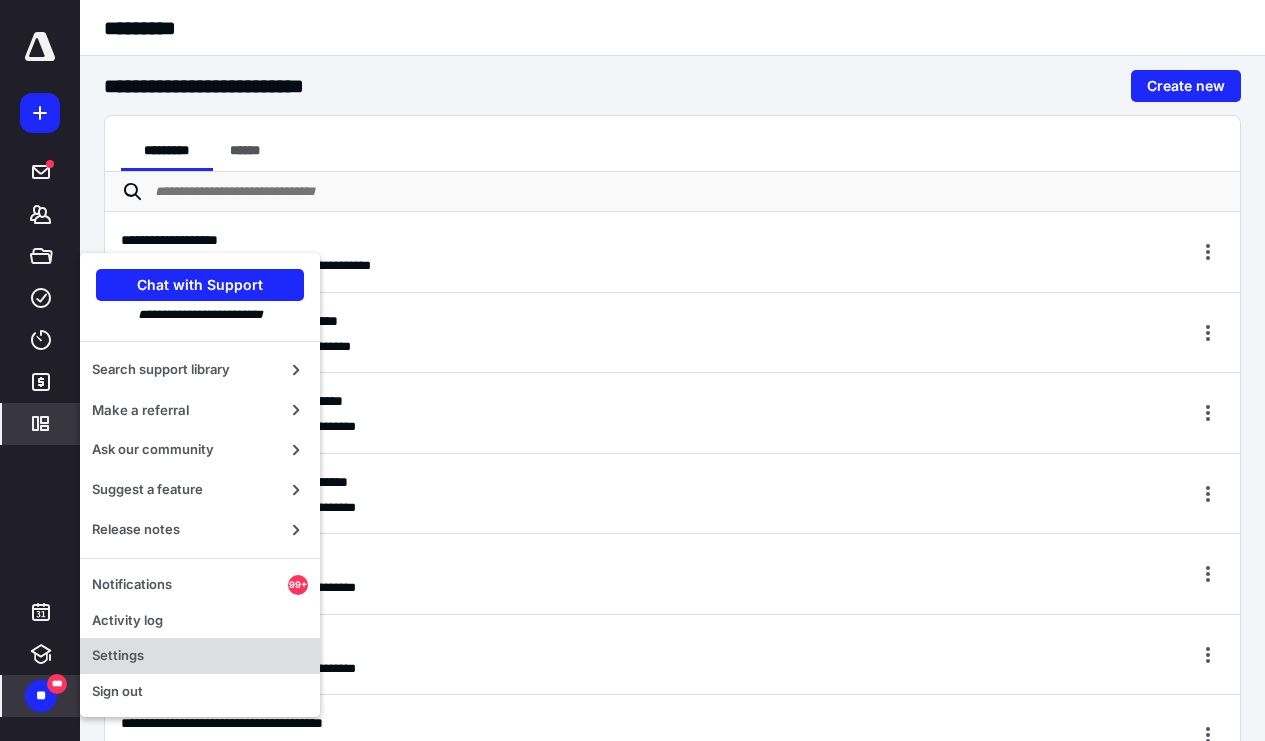 click on "Settings" at bounding box center (200, 656) 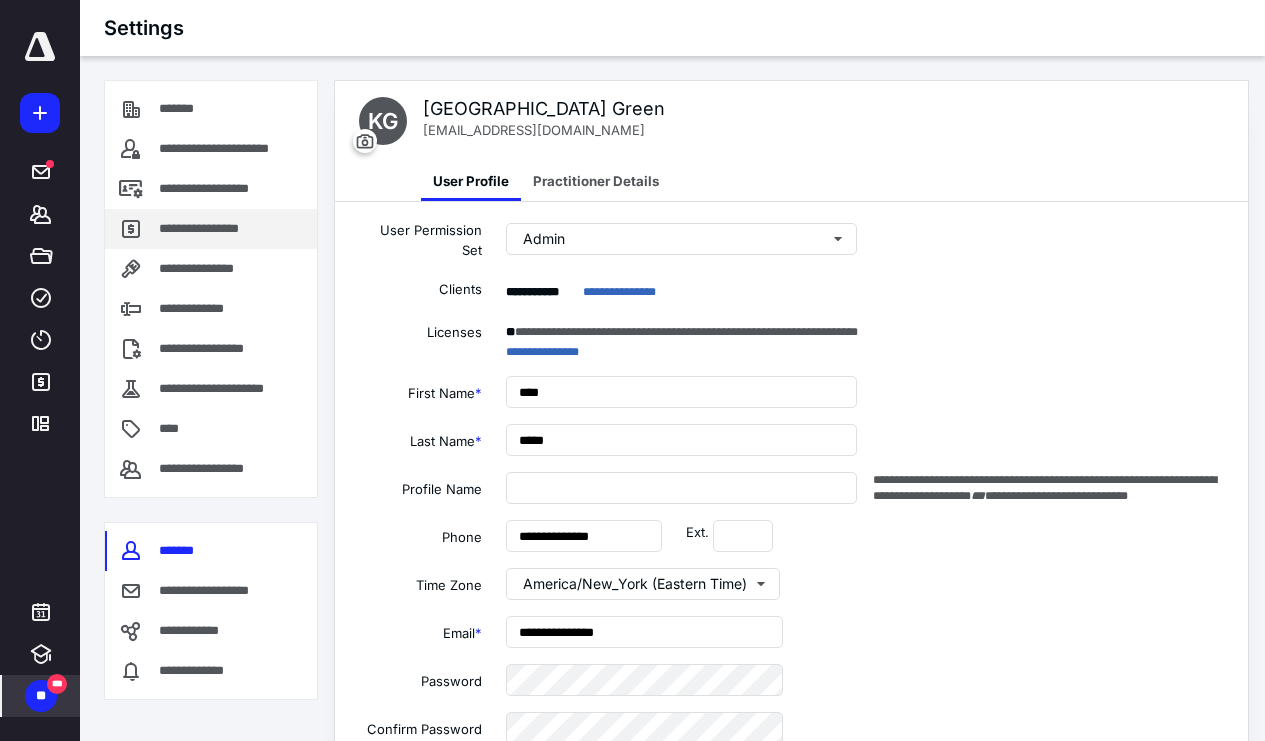 click on "**********" at bounding box center [211, 229] 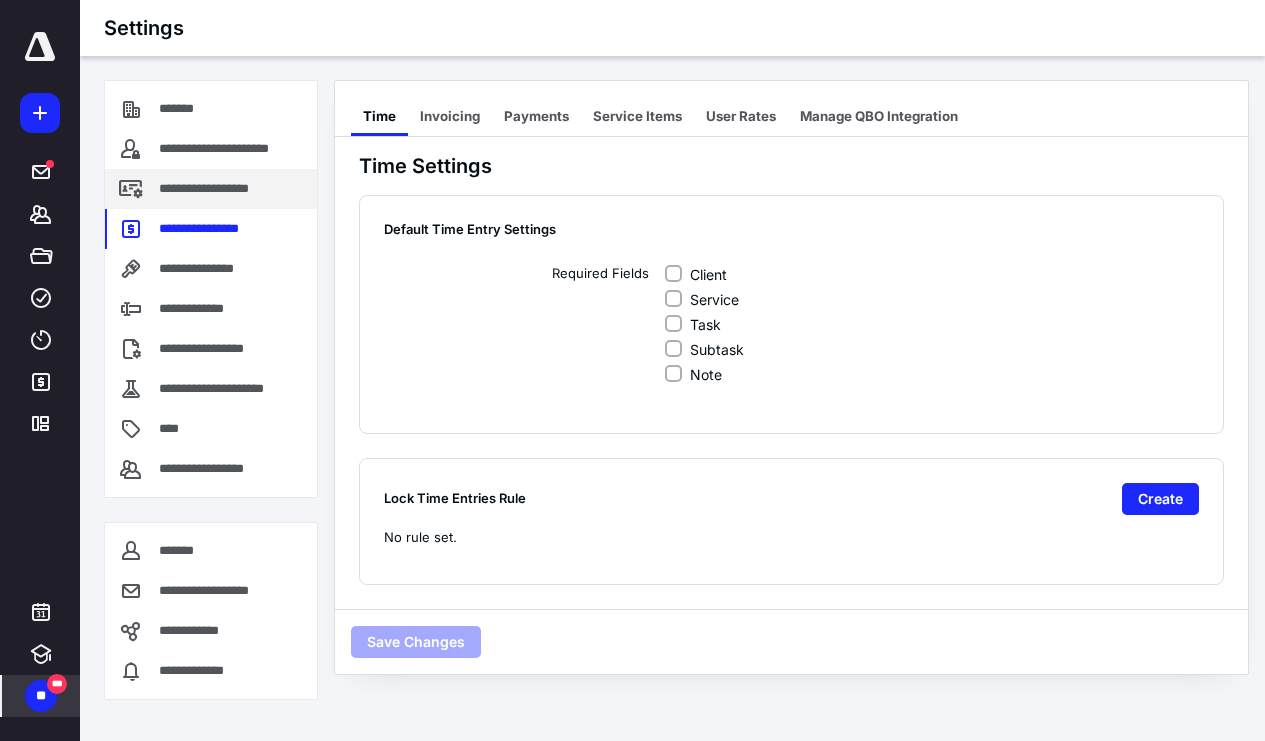 click on "**********" at bounding box center [226, 189] 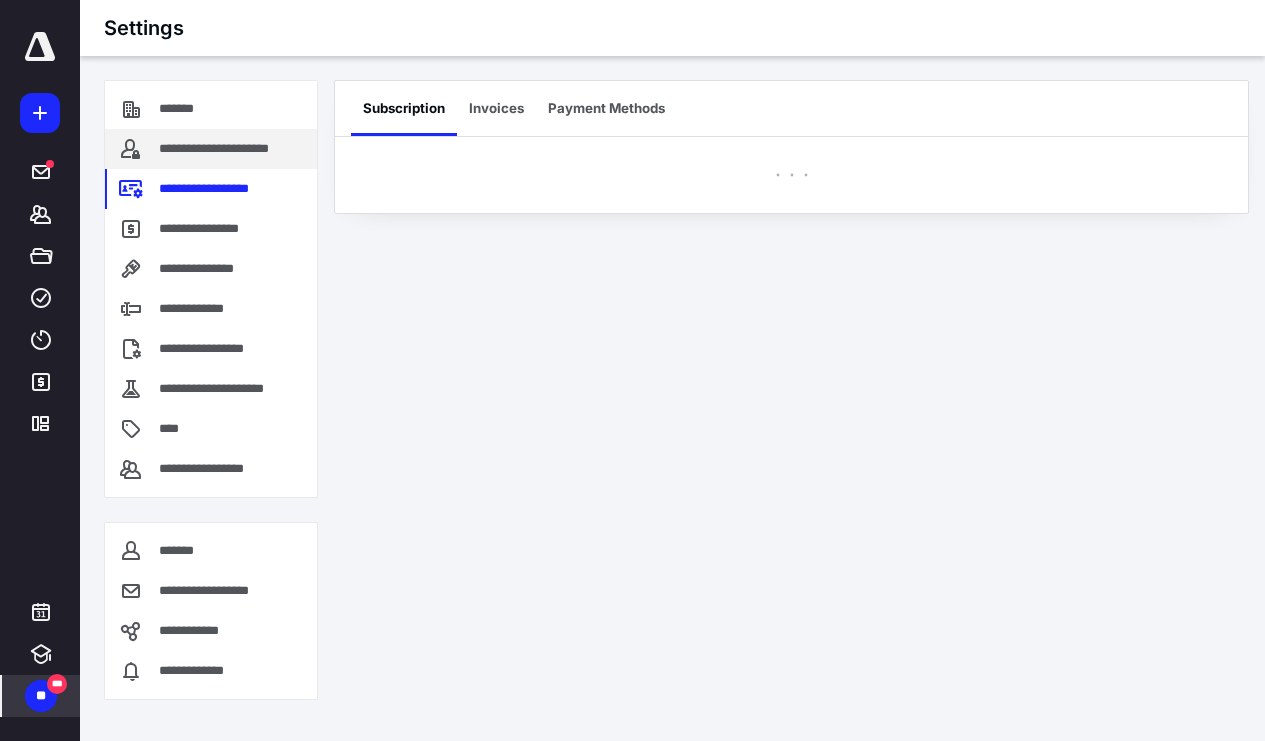 click on "**********" at bounding box center (234, 149) 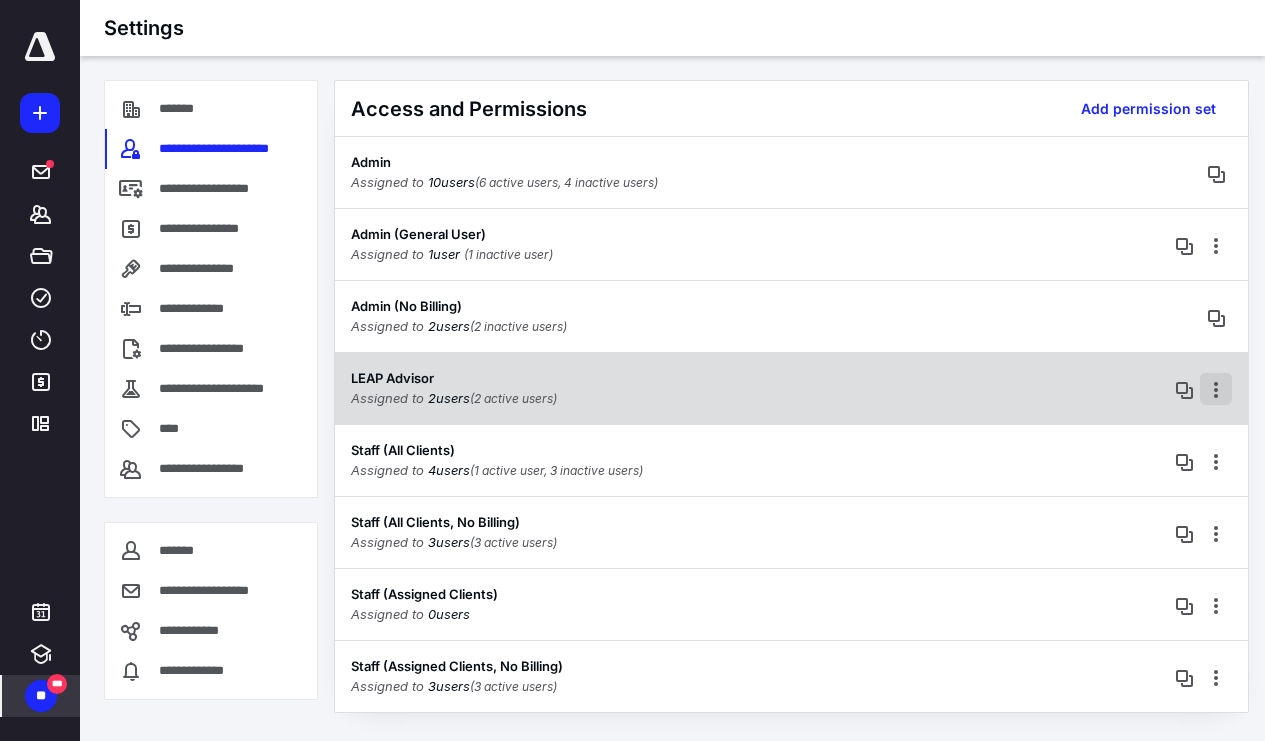 click at bounding box center [1216, 389] 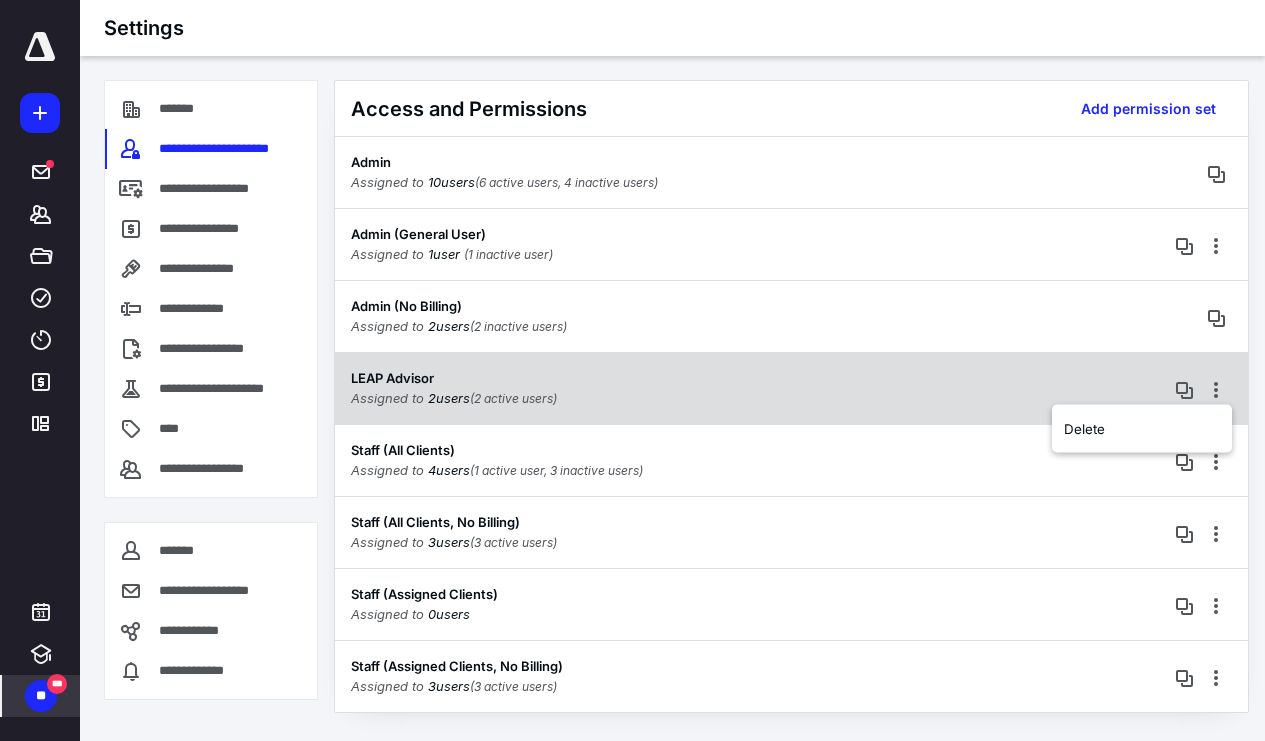 click on "LEAP Advisor  Assigned to   2  user s  (2 active users)" at bounding box center [791, 388] 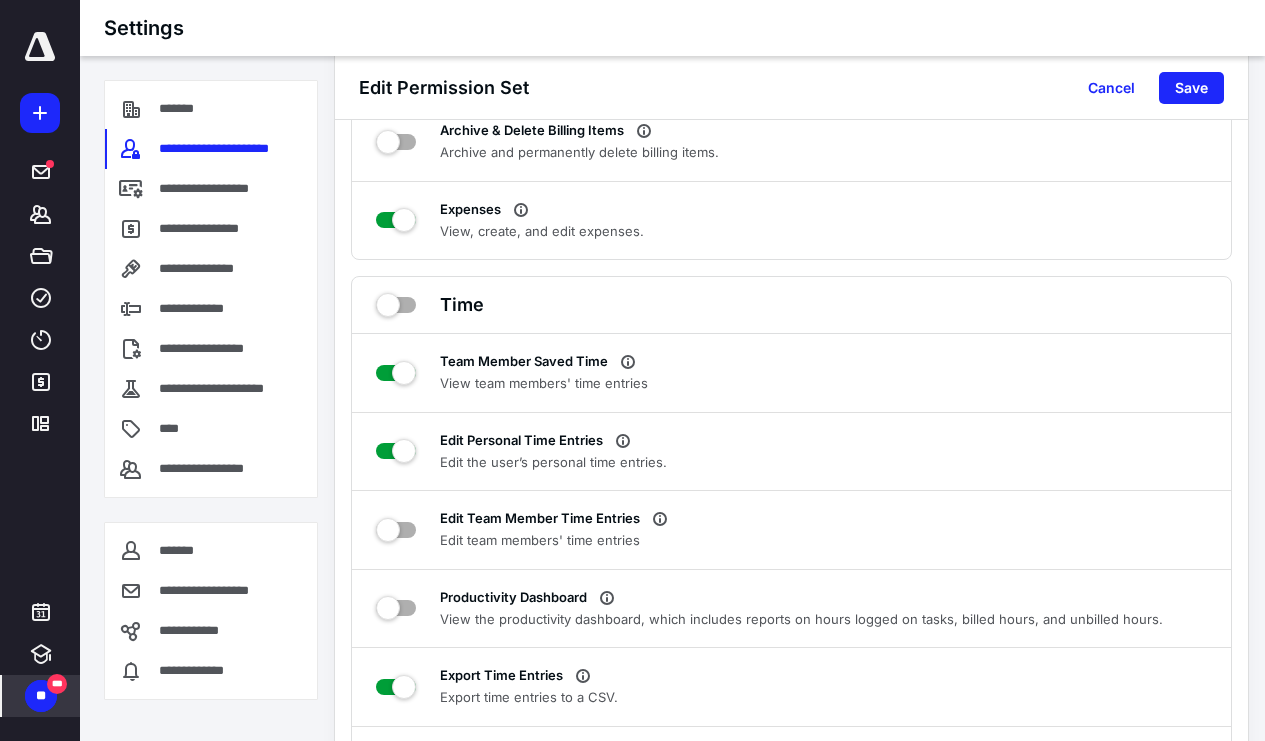 scroll, scrollTop: 6426, scrollLeft: 0, axis: vertical 